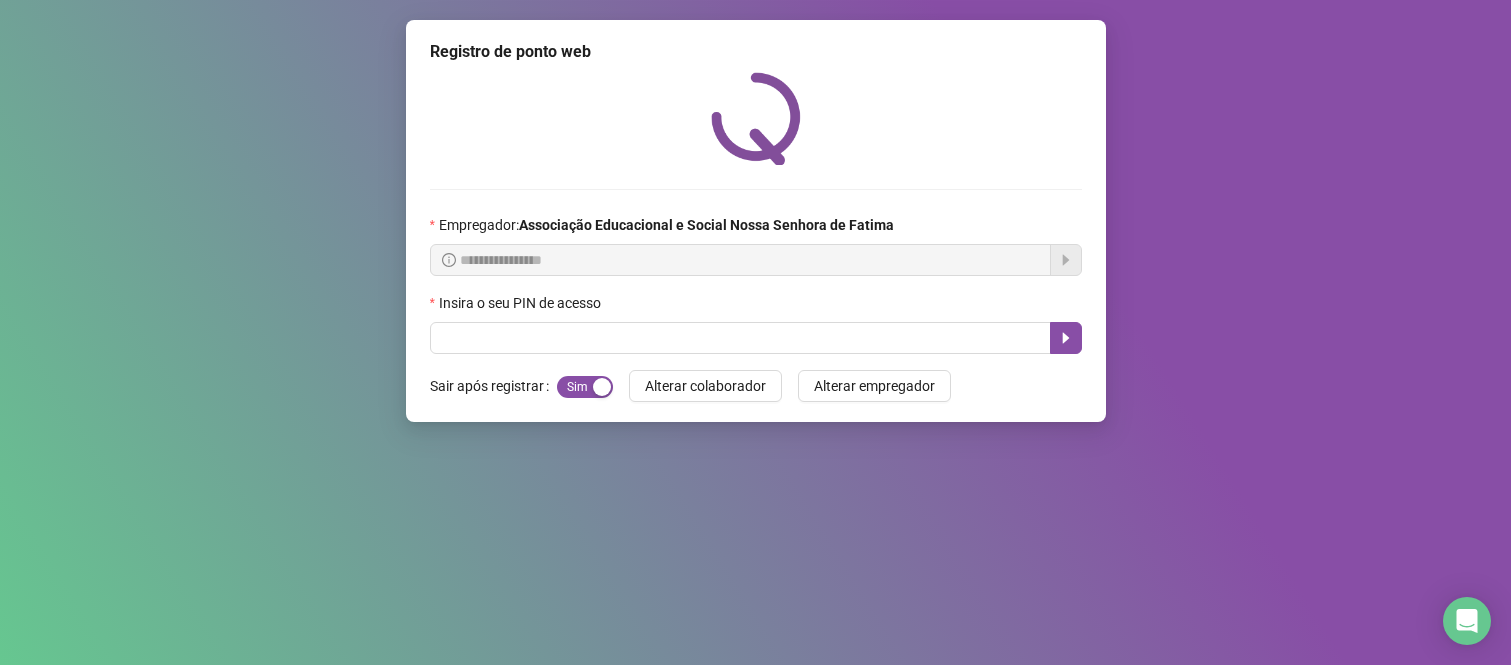 scroll, scrollTop: 0, scrollLeft: 0, axis: both 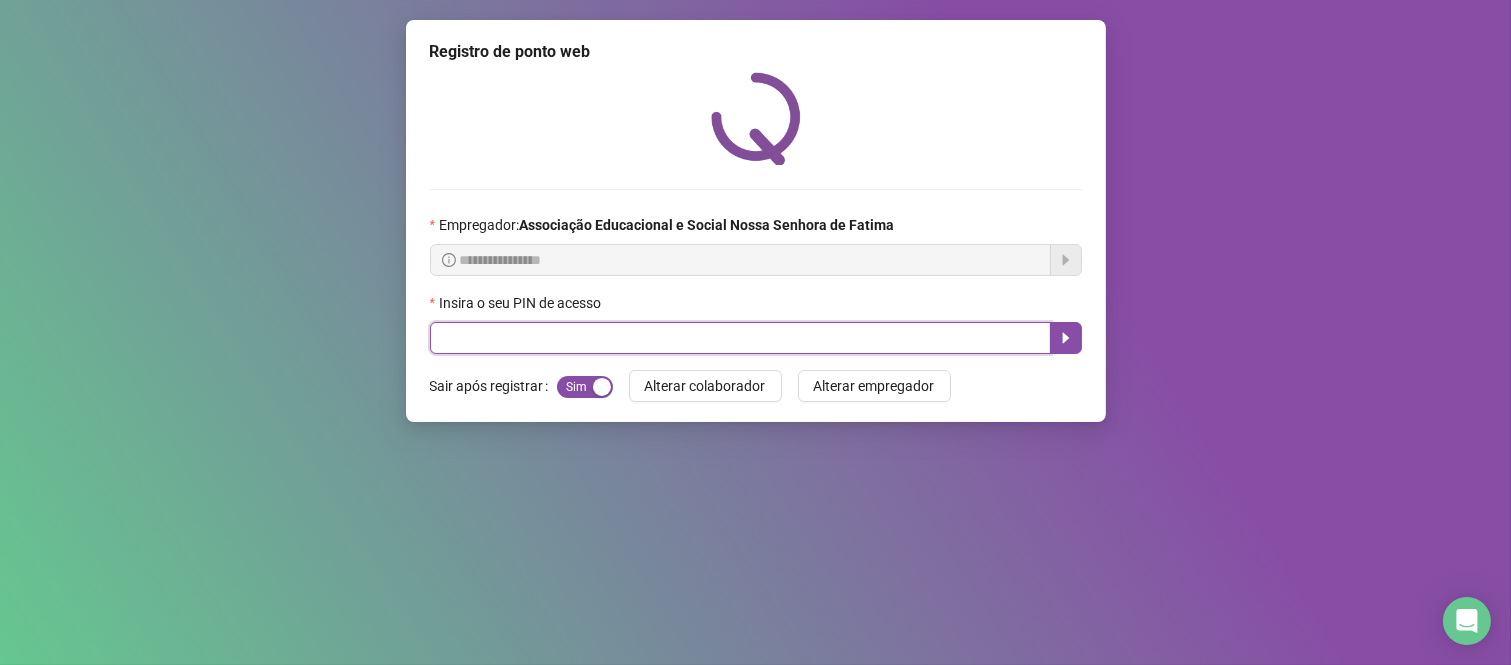 click at bounding box center (740, 338) 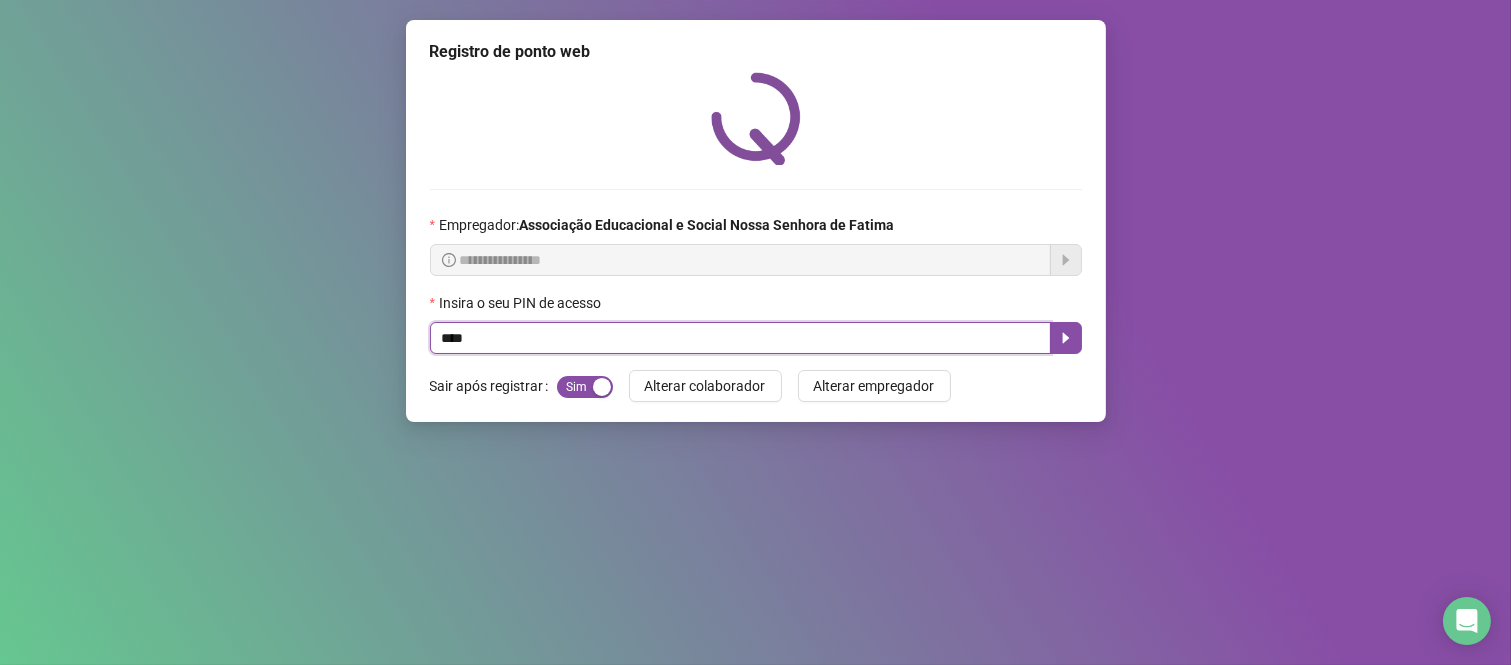type on "****" 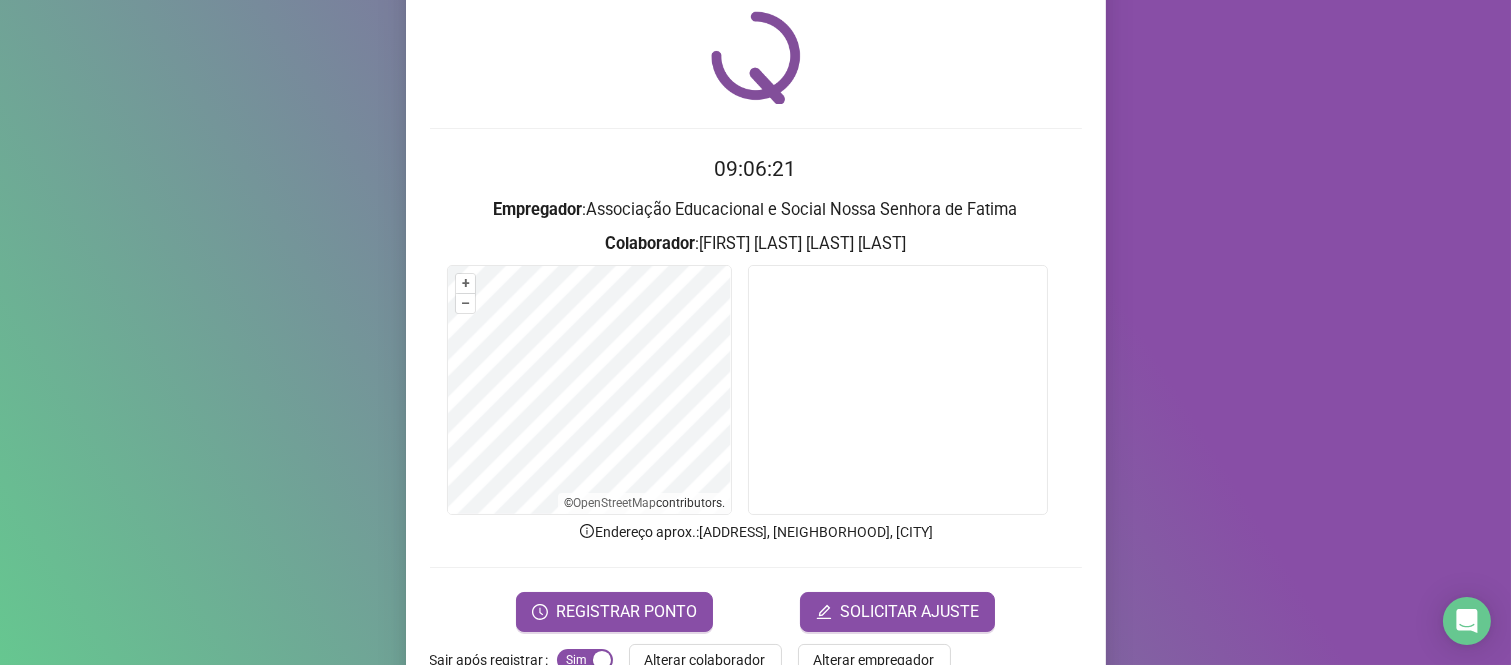 scroll, scrollTop: 114, scrollLeft: 0, axis: vertical 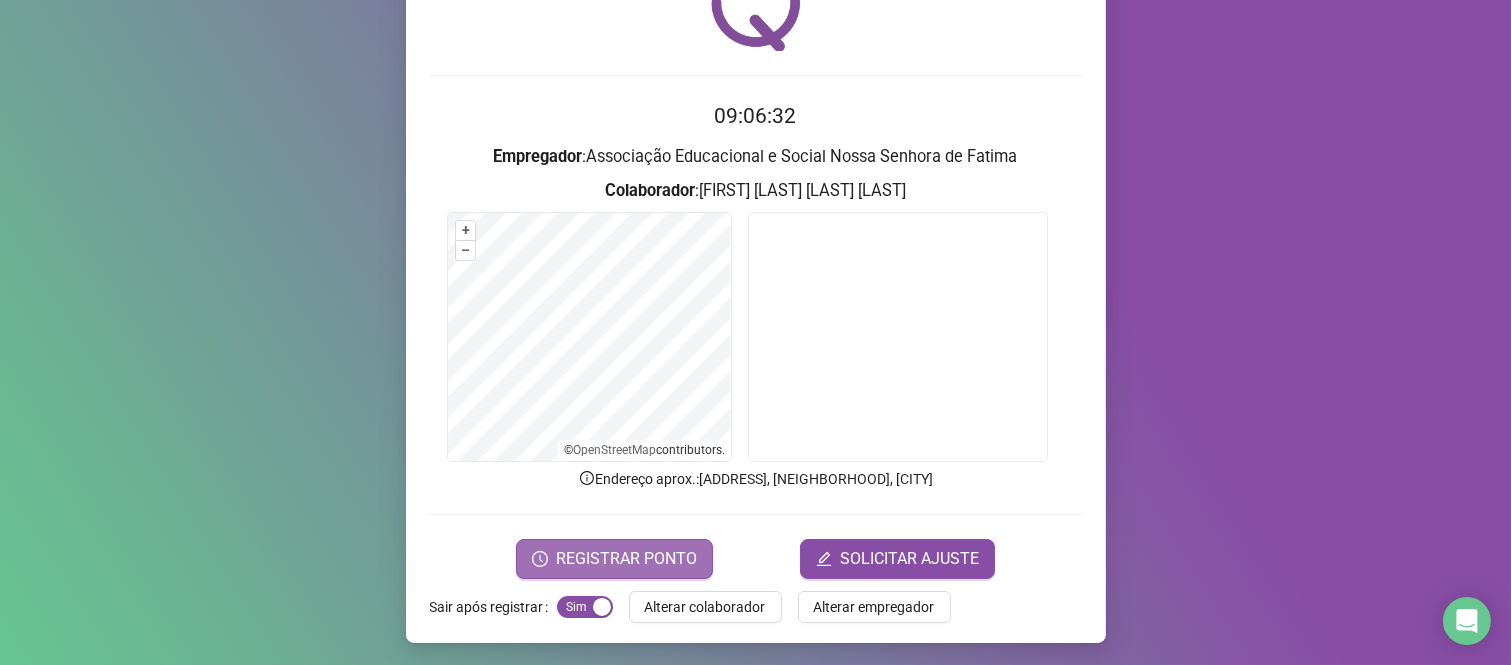 click on "REGISTRAR PONTO" at bounding box center (626, 559) 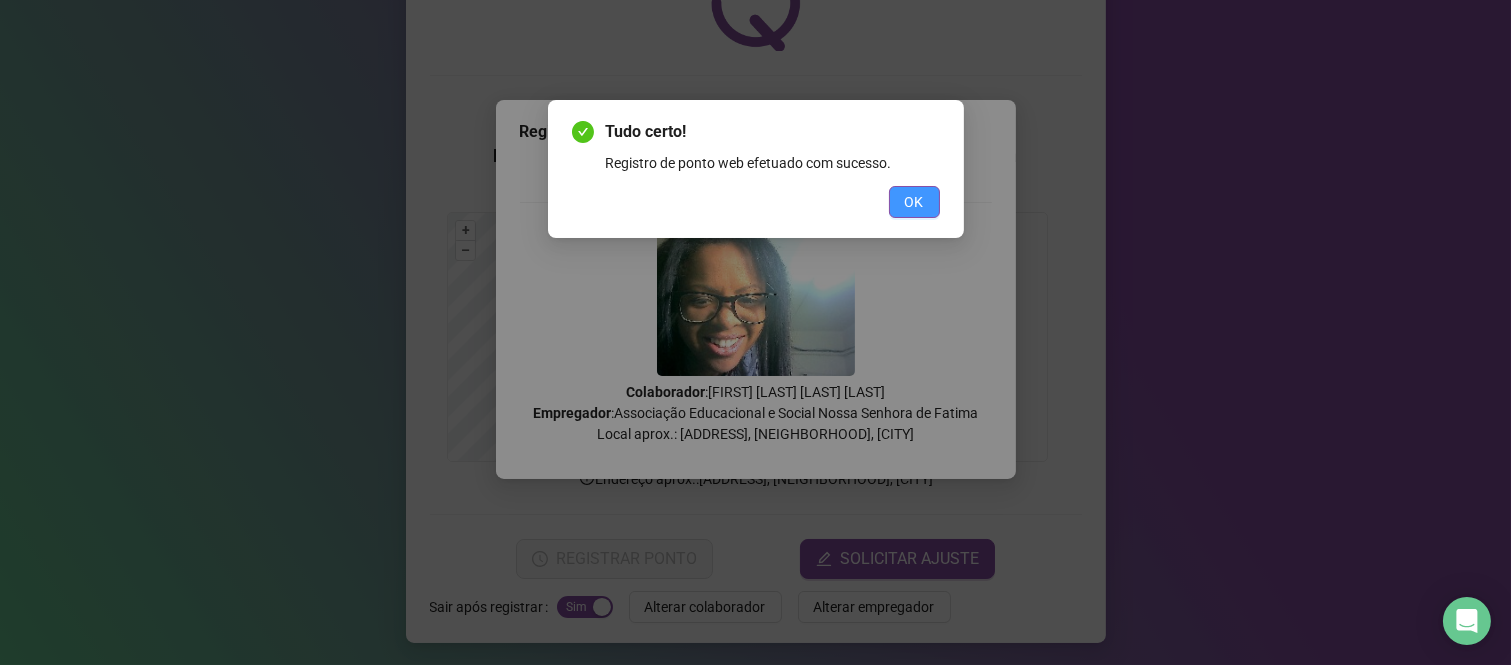 click on "OK" at bounding box center [914, 202] 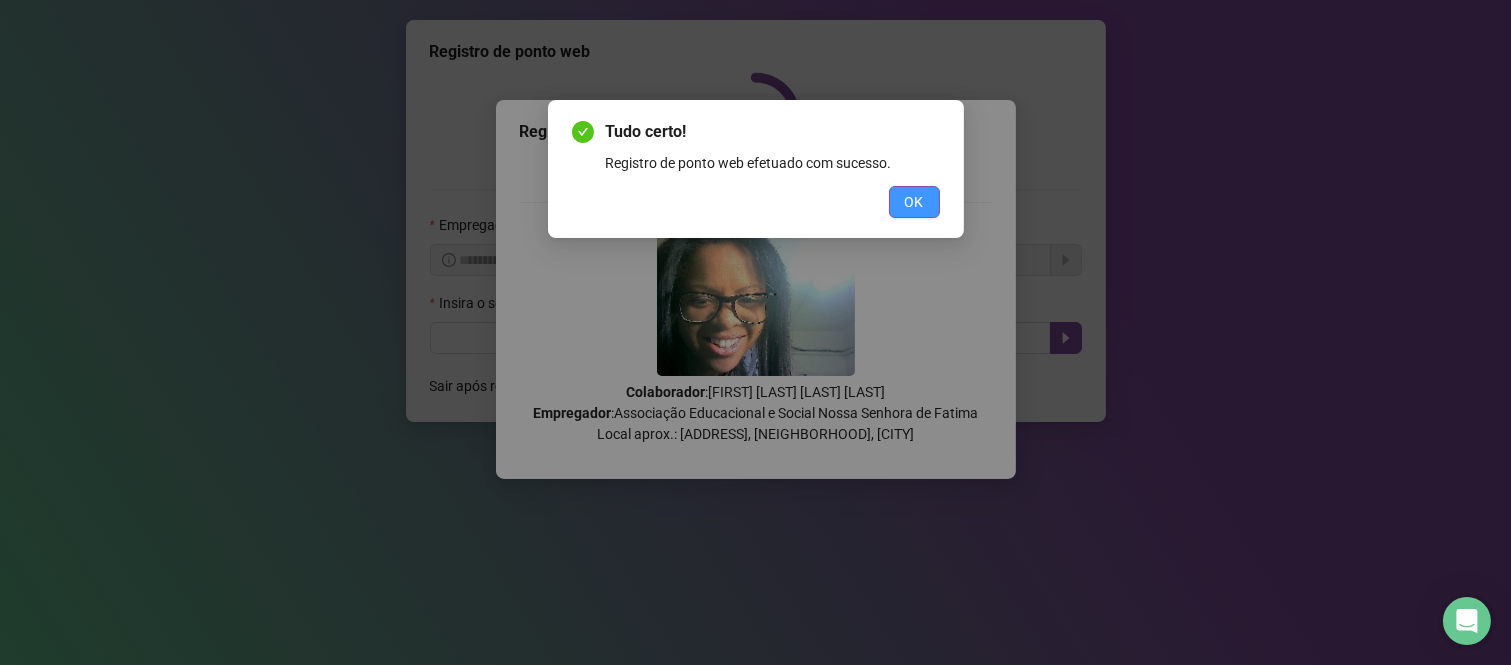 scroll, scrollTop: 0, scrollLeft: 0, axis: both 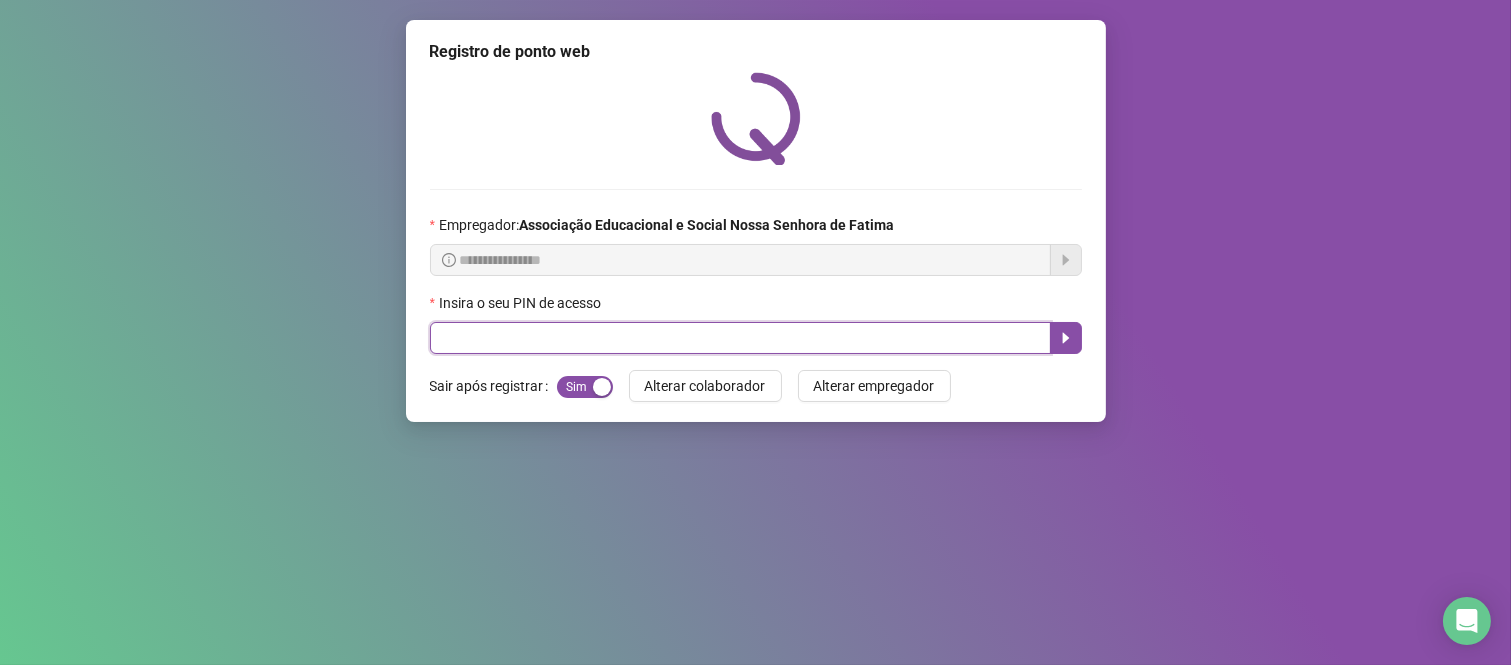click at bounding box center (740, 338) 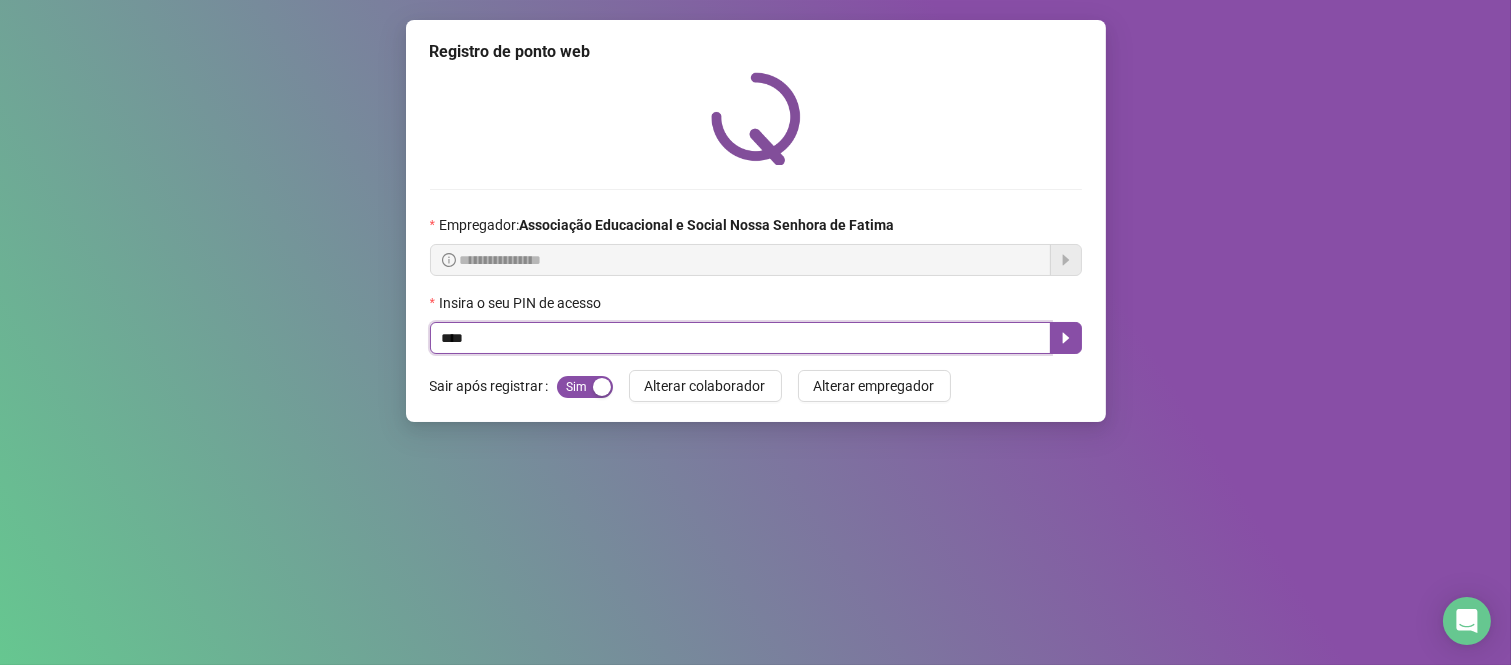 type on "****" 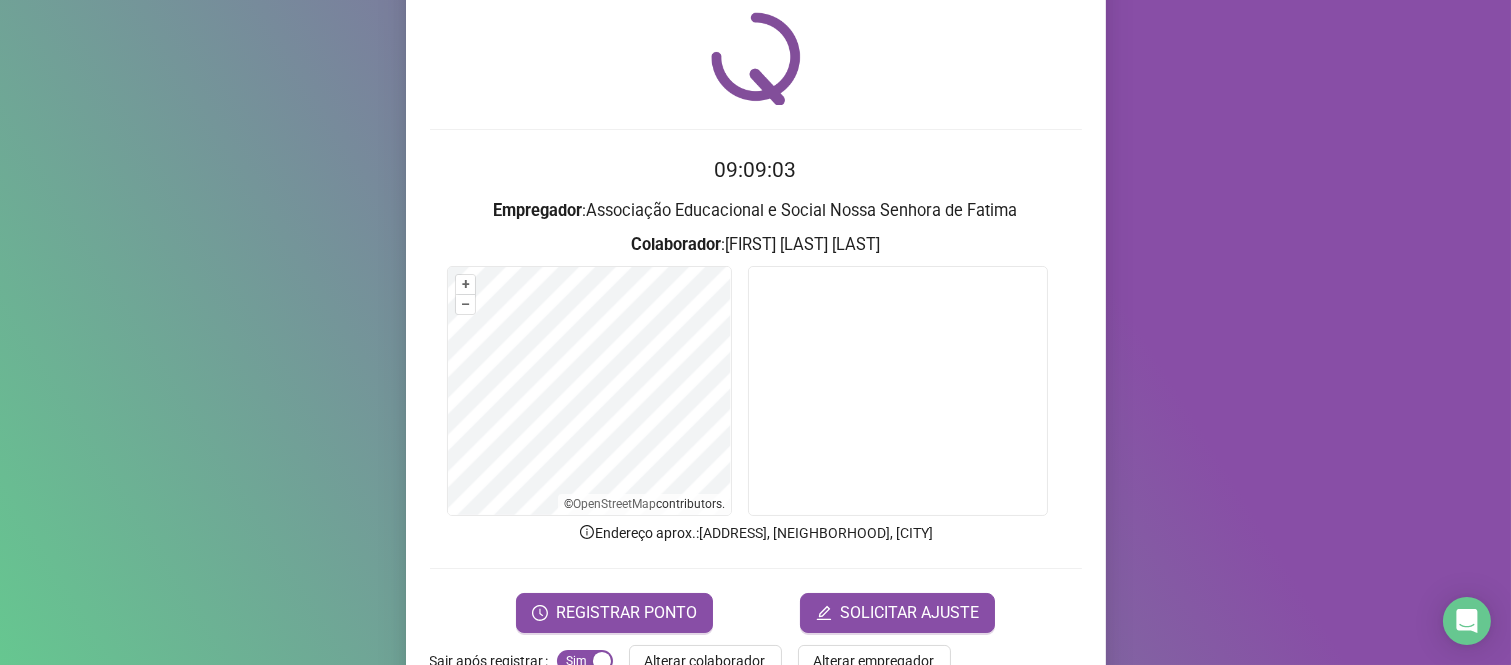 scroll, scrollTop: 114, scrollLeft: 0, axis: vertical 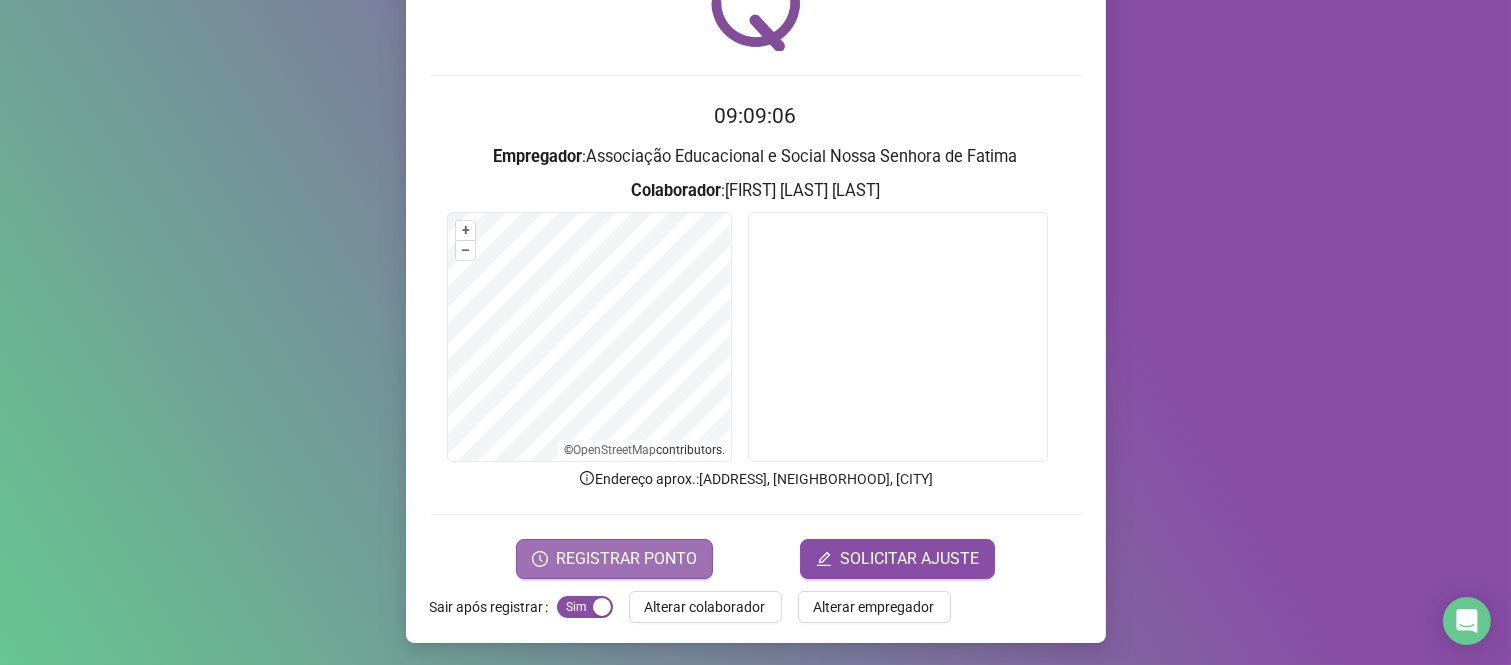 click on "REGISTRAR PONTO" at bounding box center (626, 559) 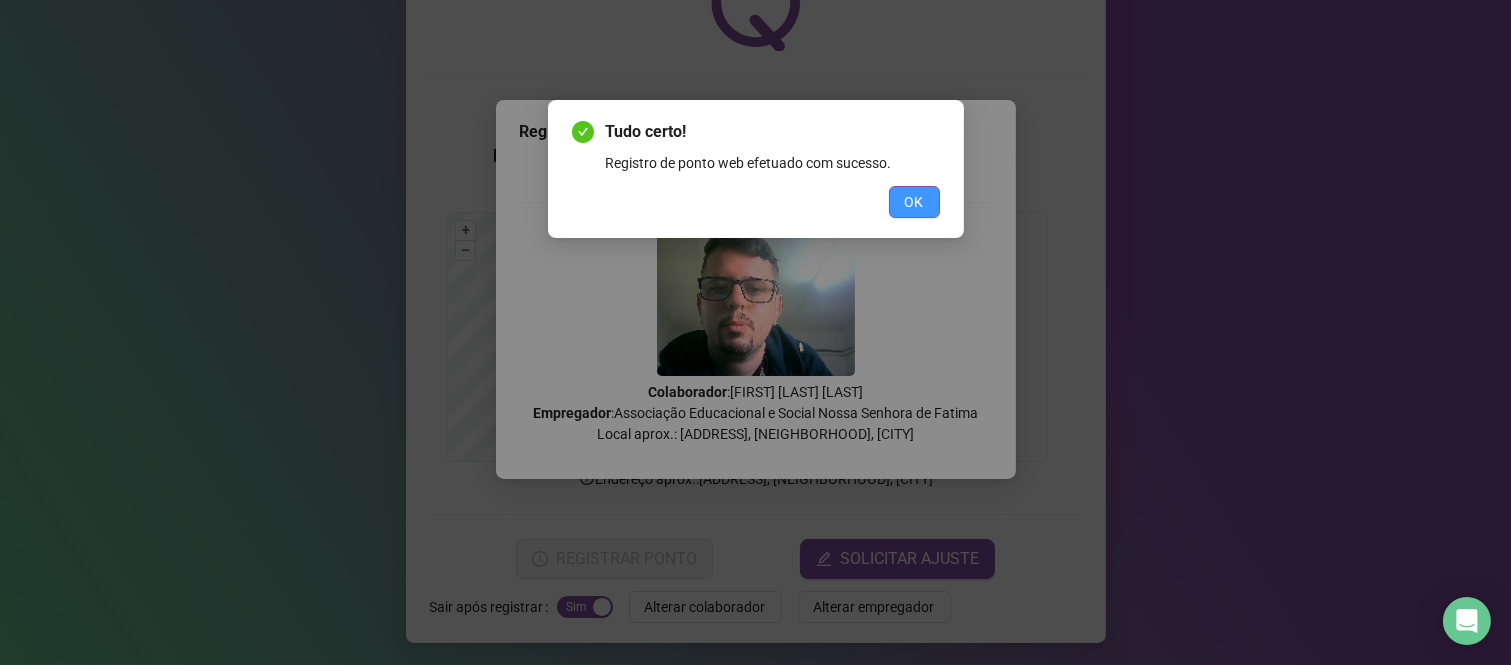 click on "OK" at bounding box center [914, 202] 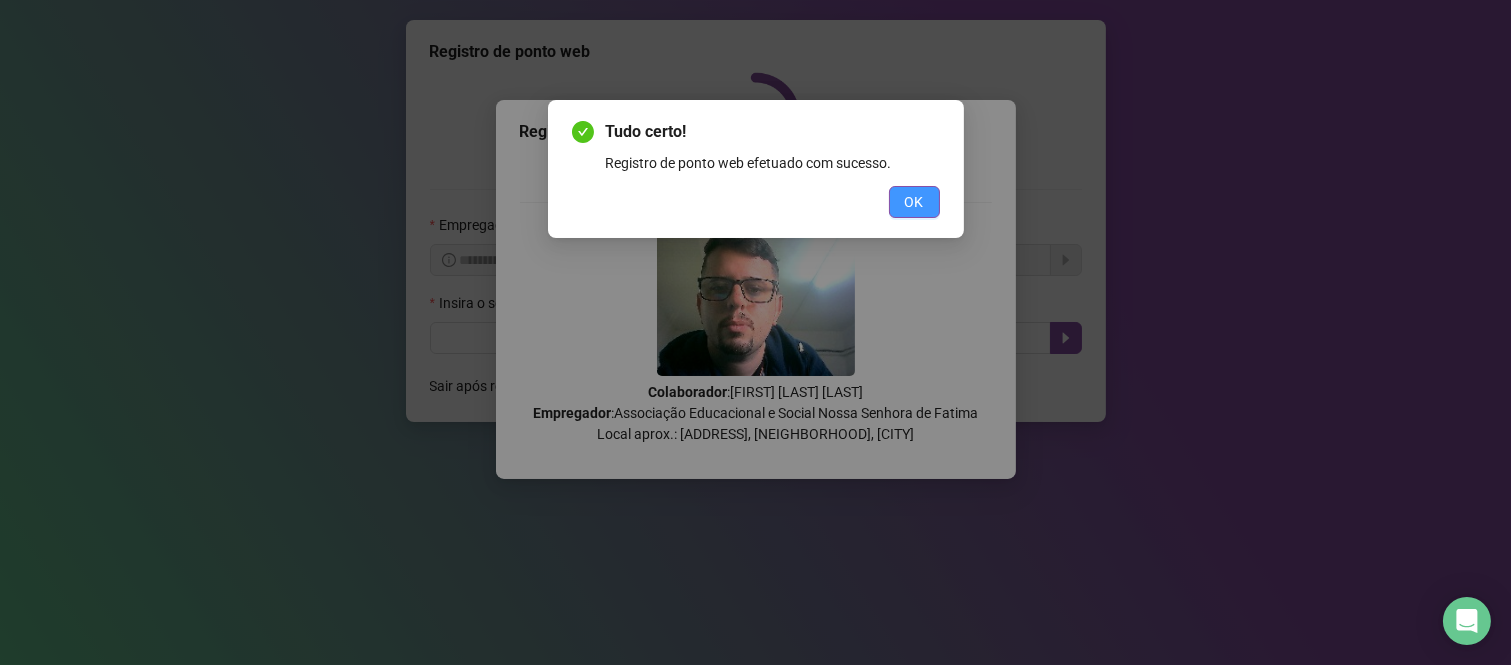 scroll, scrollTop: 0, scrollLeft: 0, axis: both 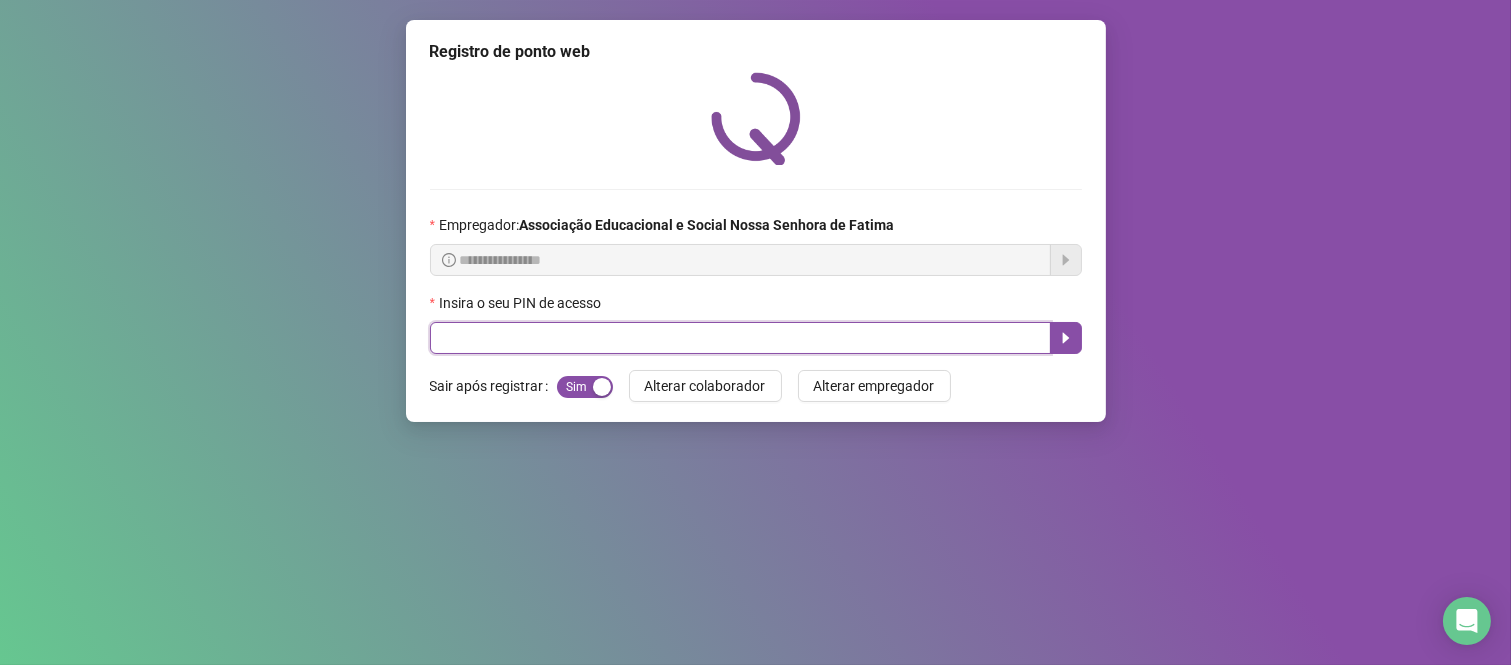 click at bounding box center [740, 338] 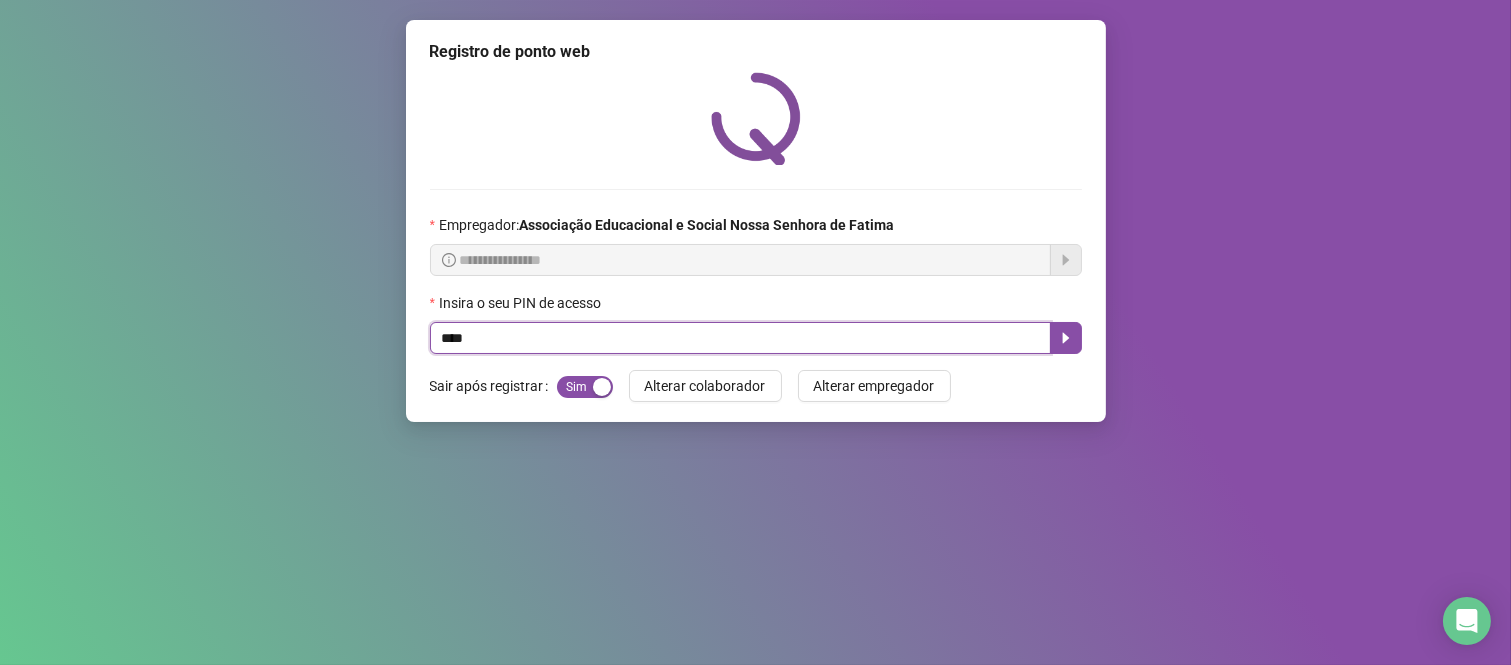 type on "****" 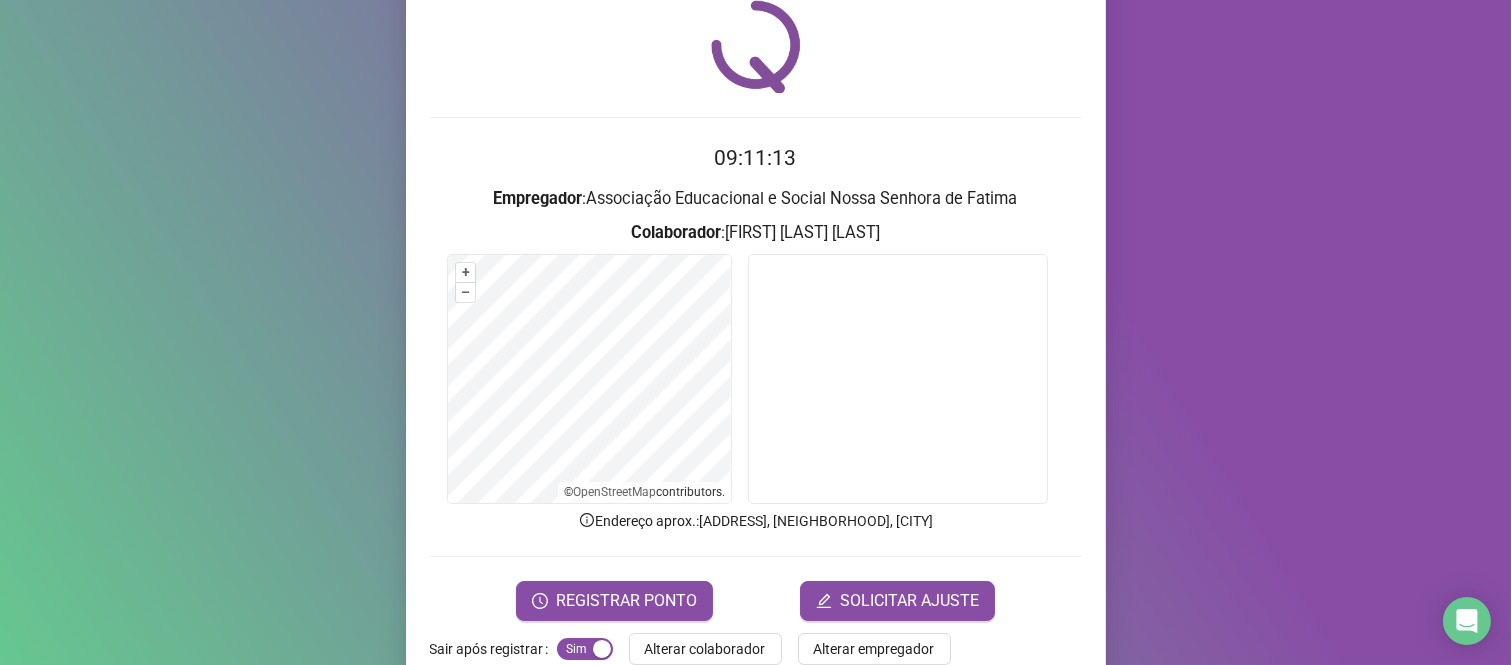 scroll, scrollTop: 114, scrollLeft: 0, axis: vertical 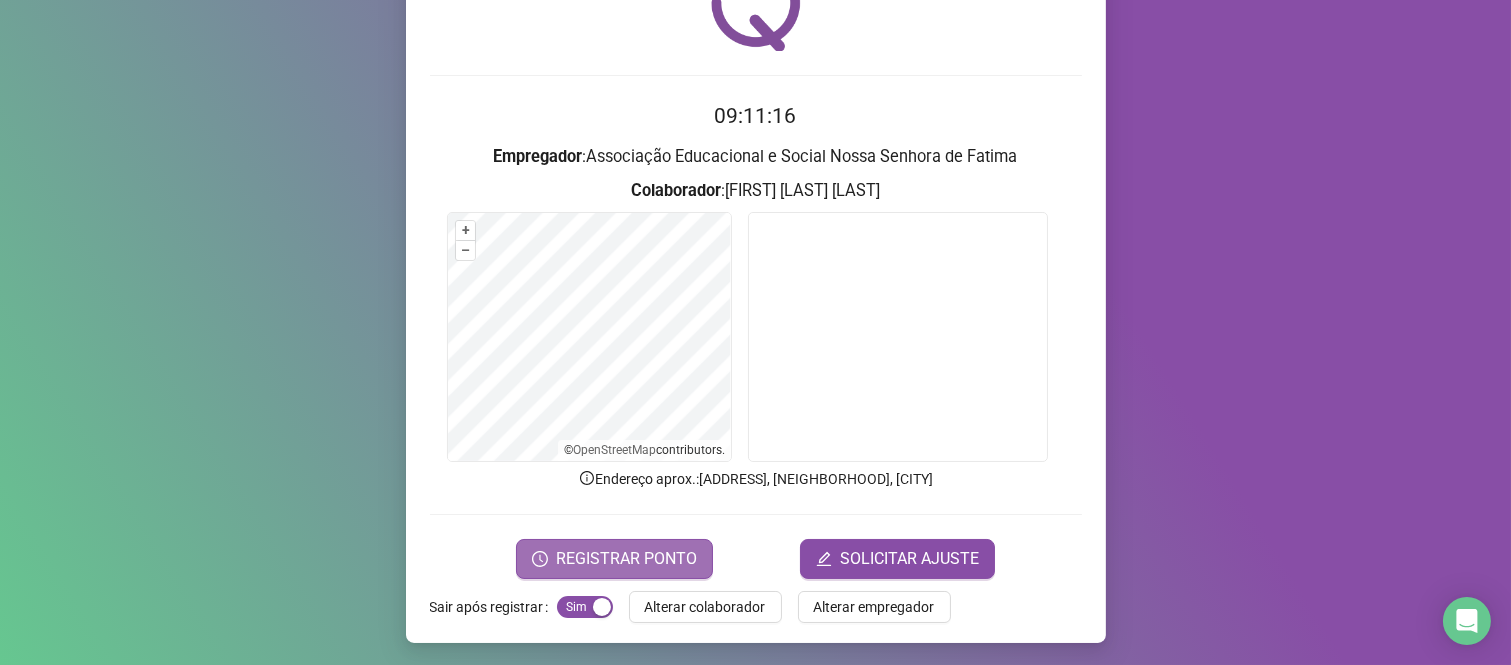 click on "REGISTRAR PONTO" at bounding box center [614, 559] 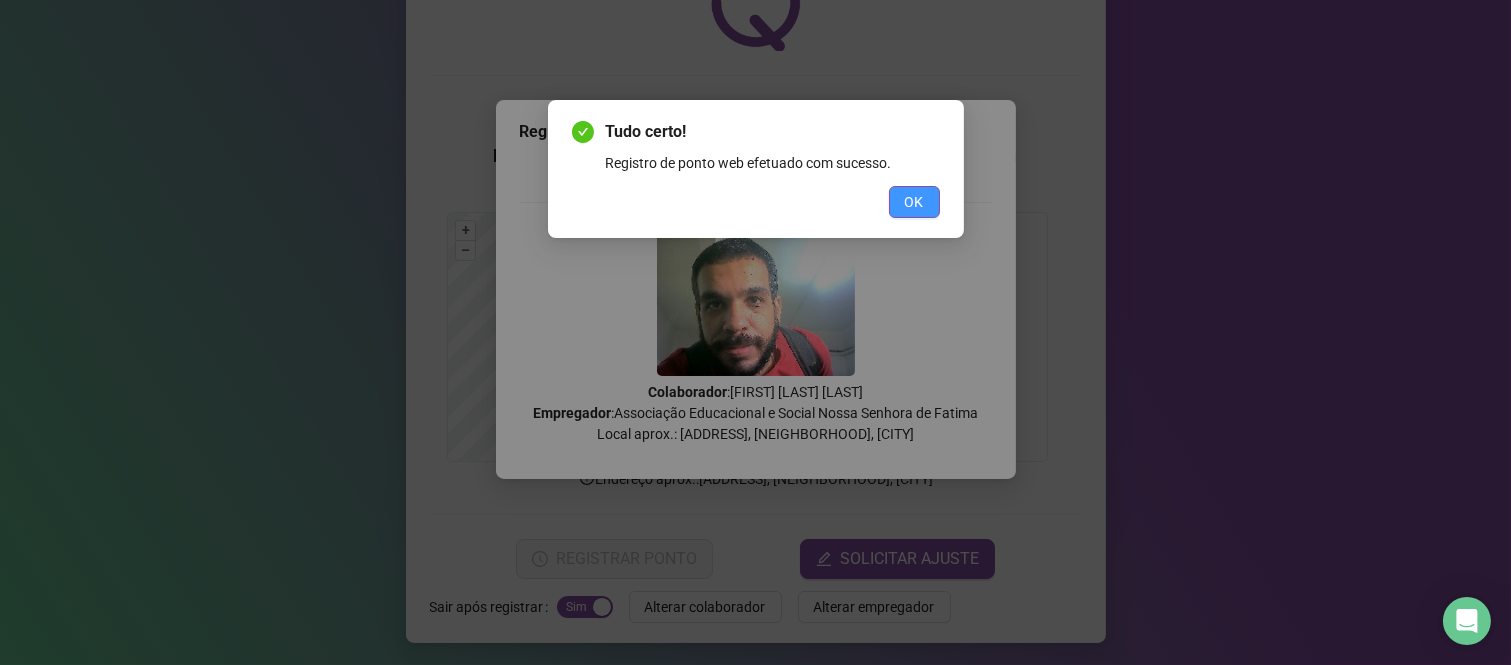 click on "OK" at bounding box center (914, 202) 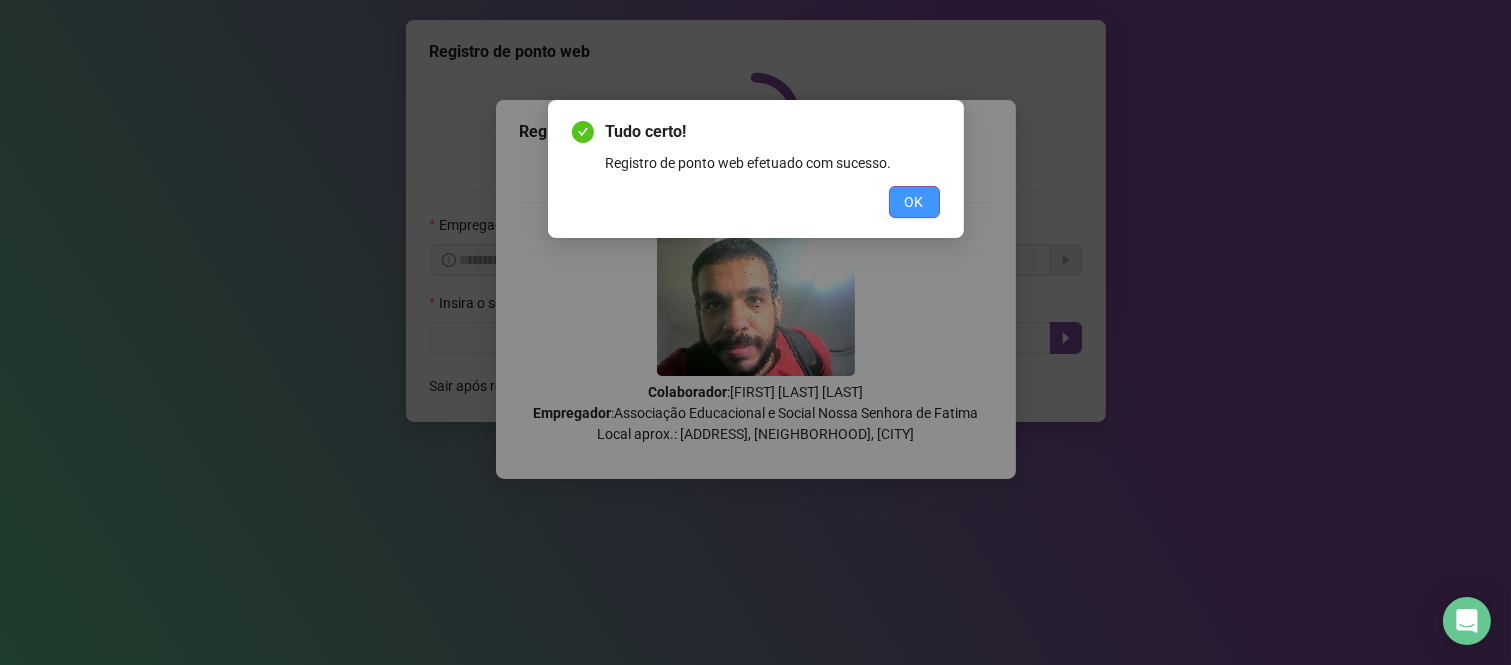 scroll, scrollTop: 0, scrollLeft: 0, axis: both 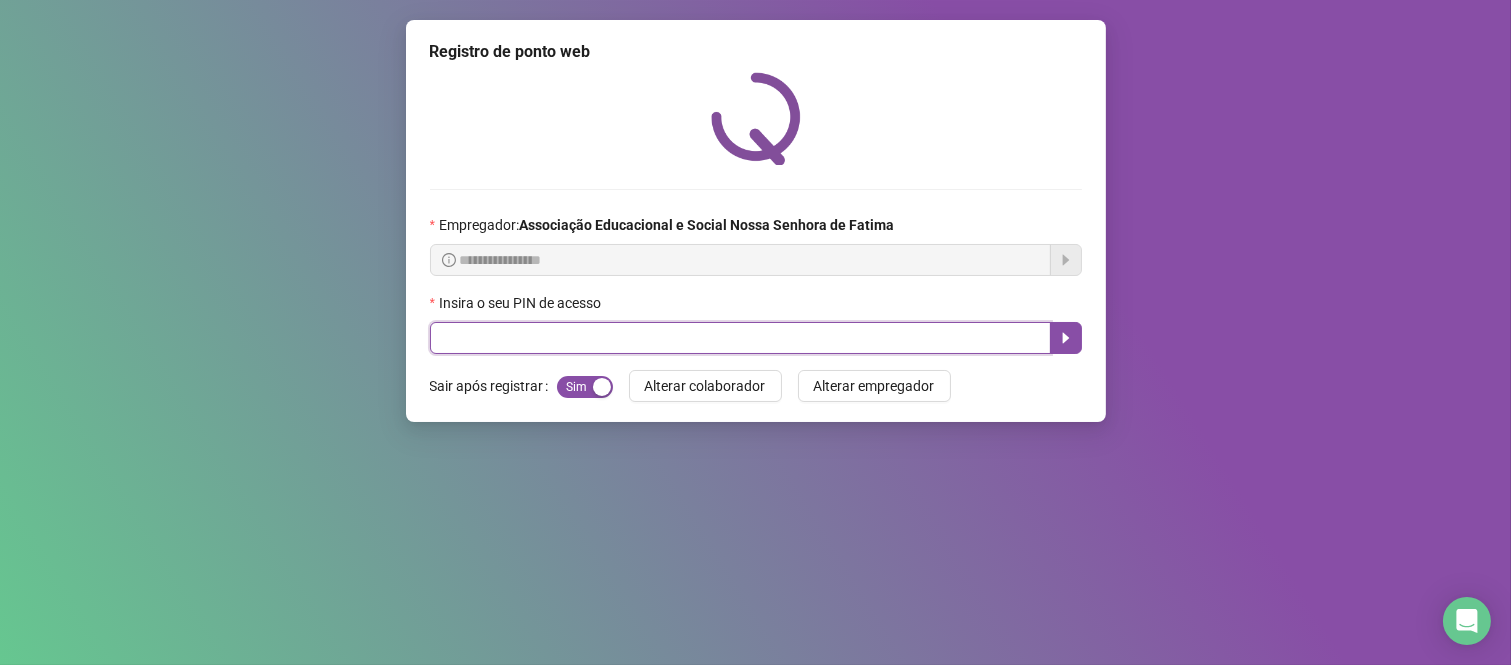 click at bounding box center [740, 338] 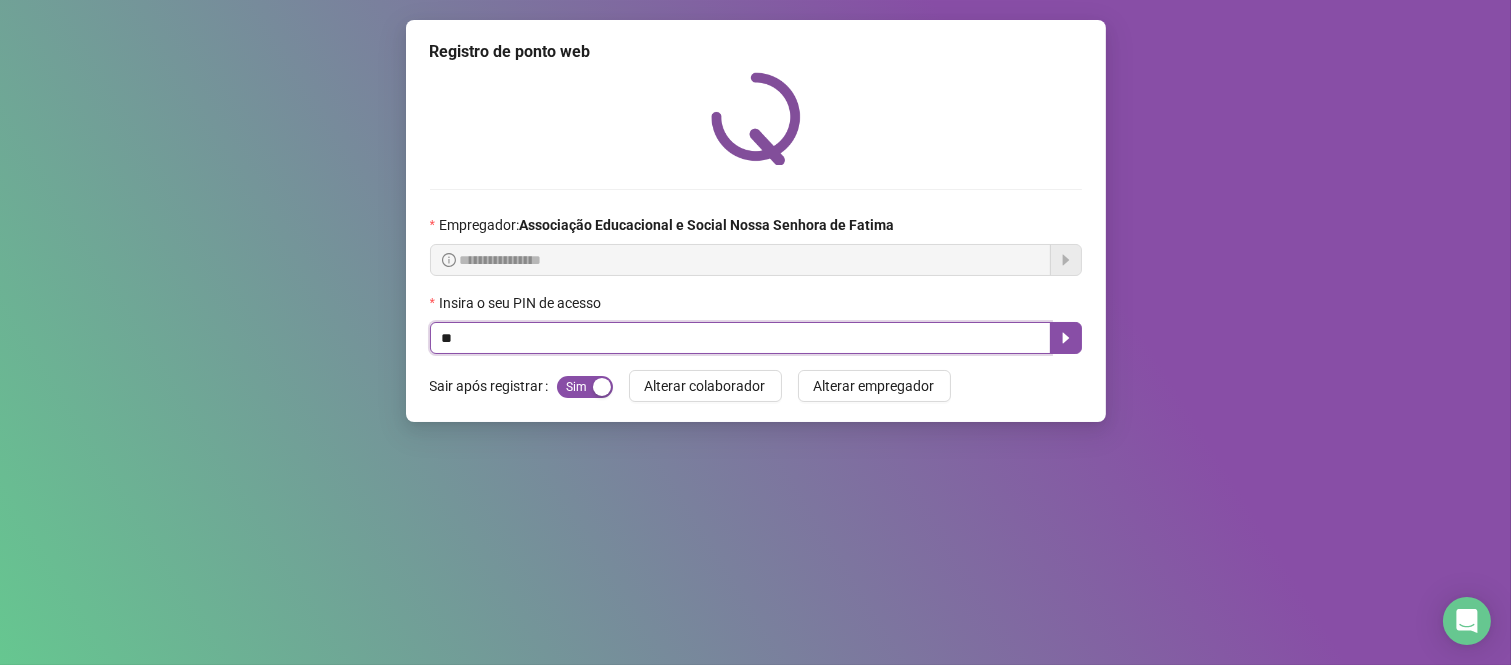 type on "***" 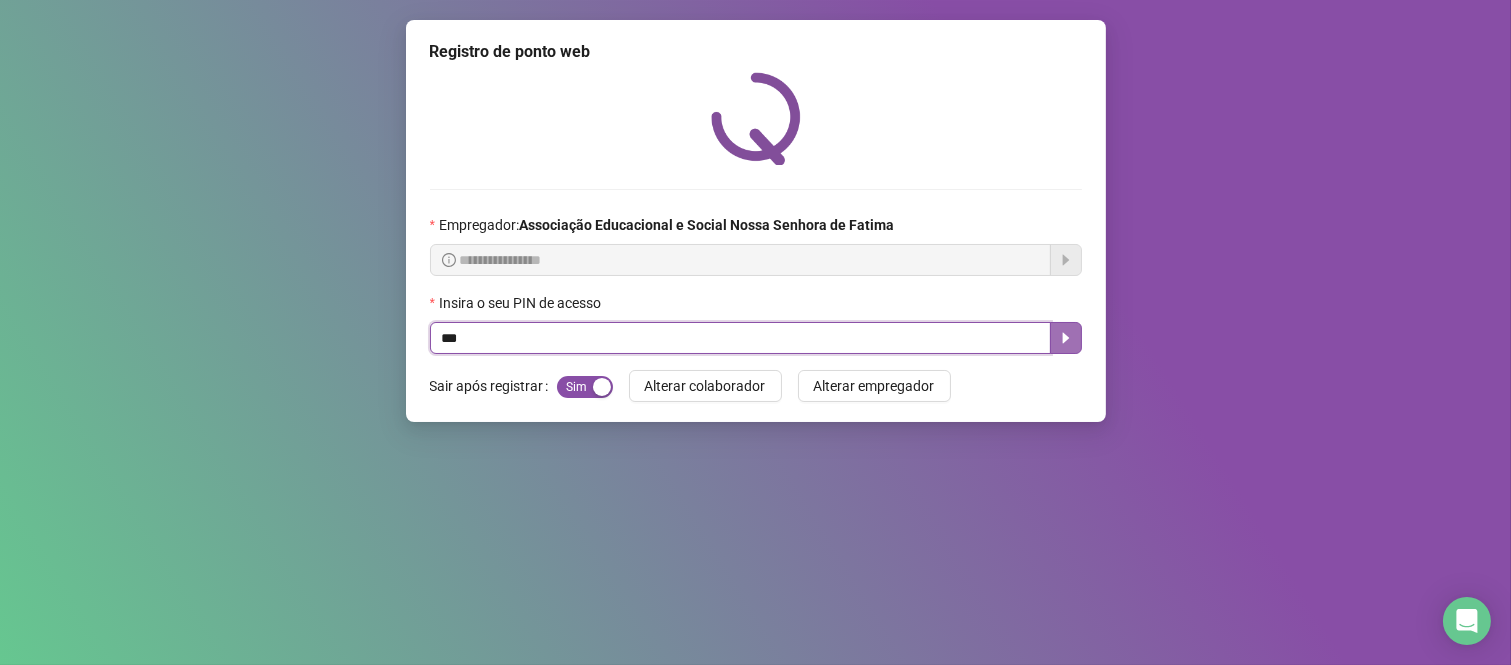click 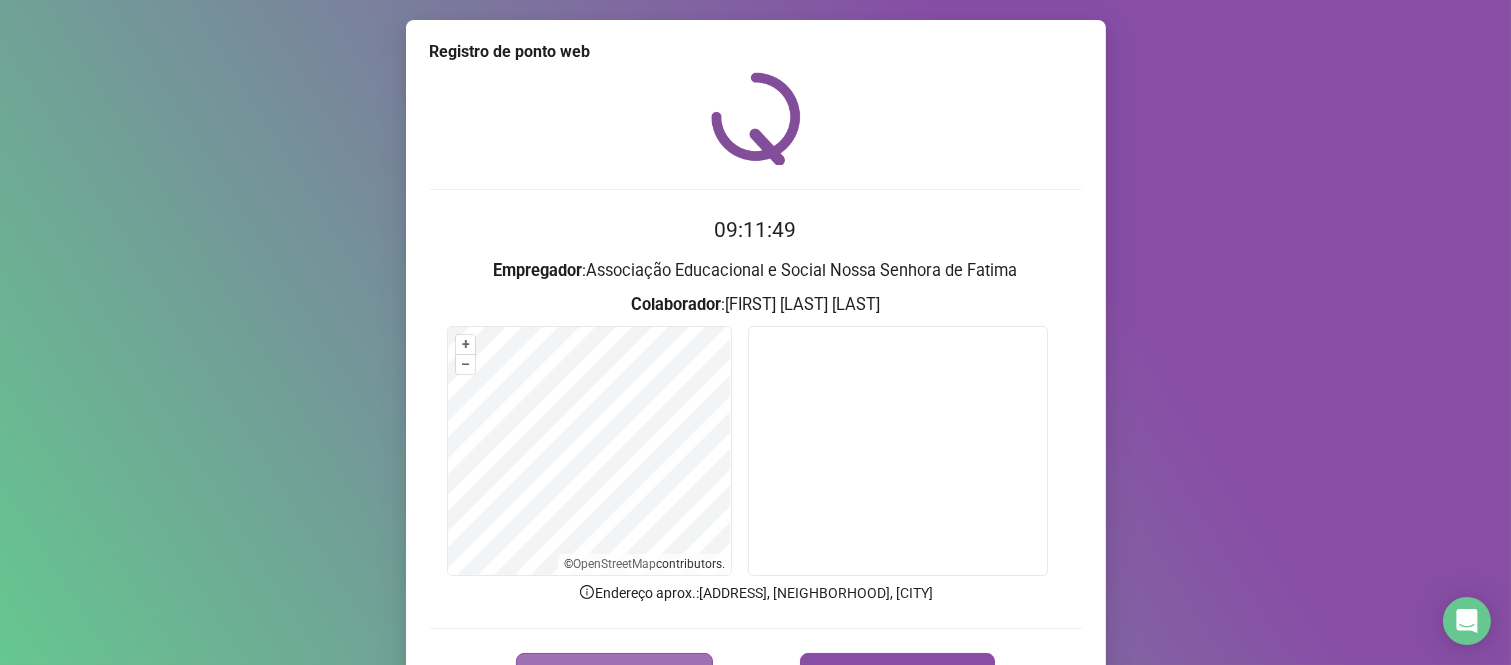 click on "REGISTRAR PONTO" at bounding box center (614, 673) 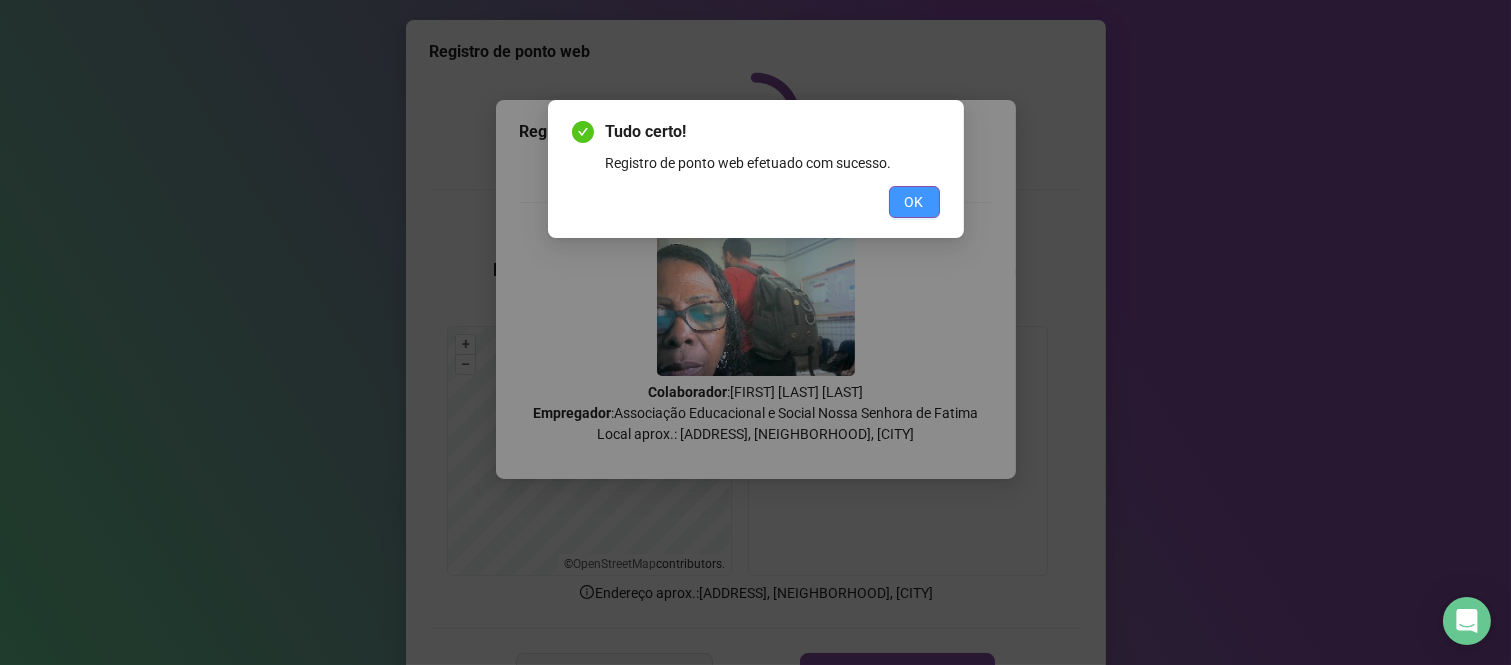 click on "OK" at bounding box center [914, 202] 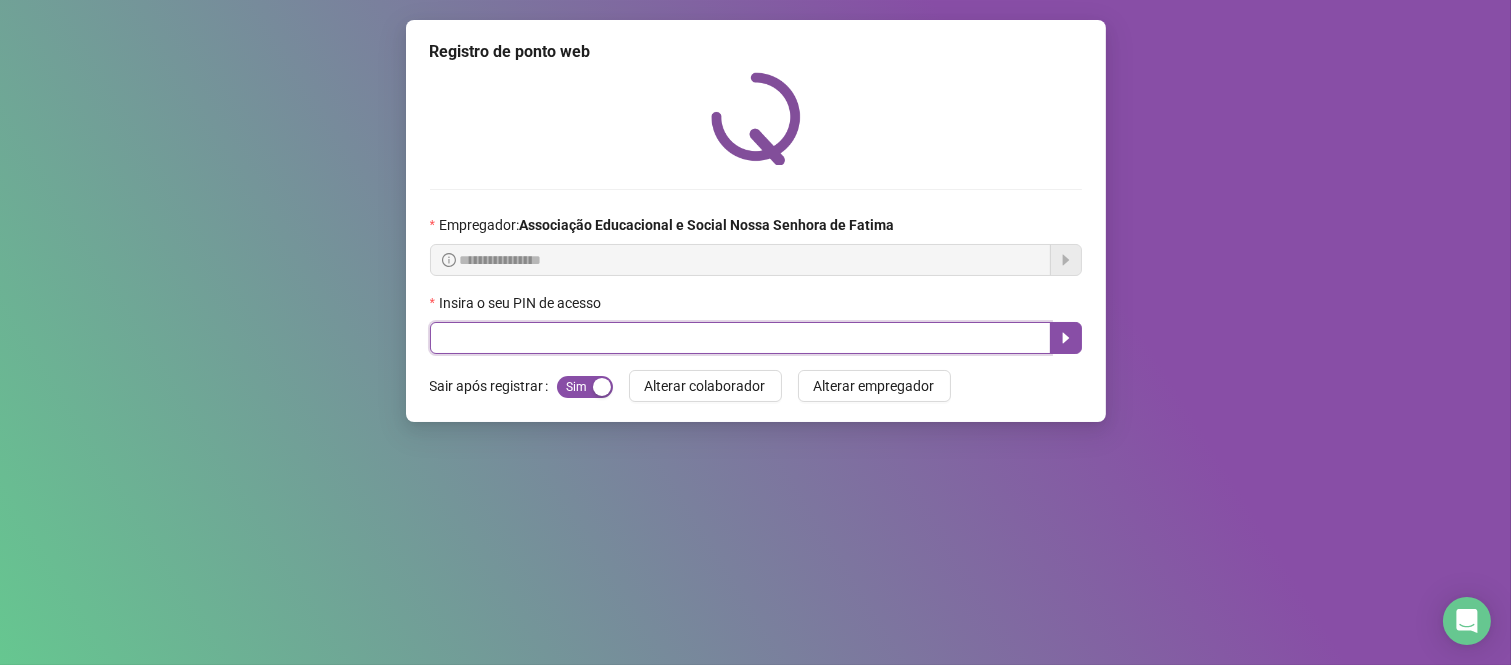 click at bounding box center (740, 338) 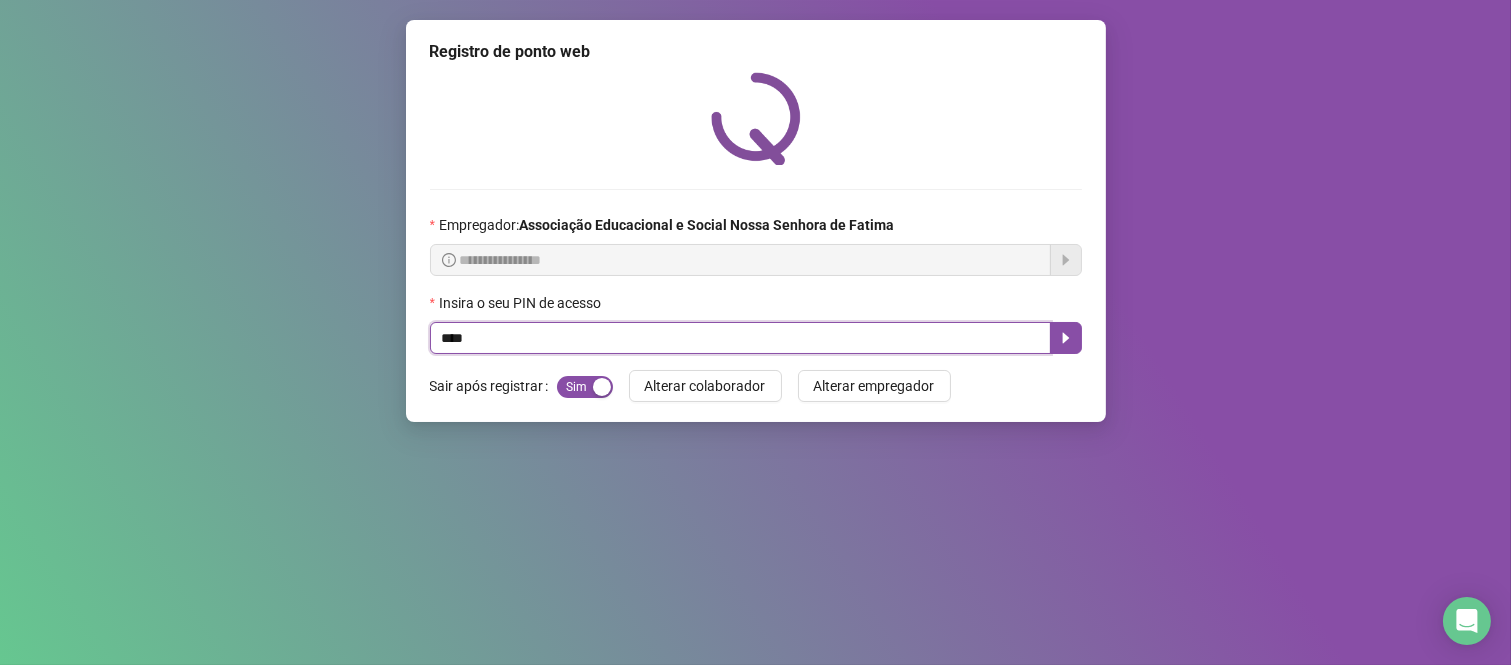type on "****" 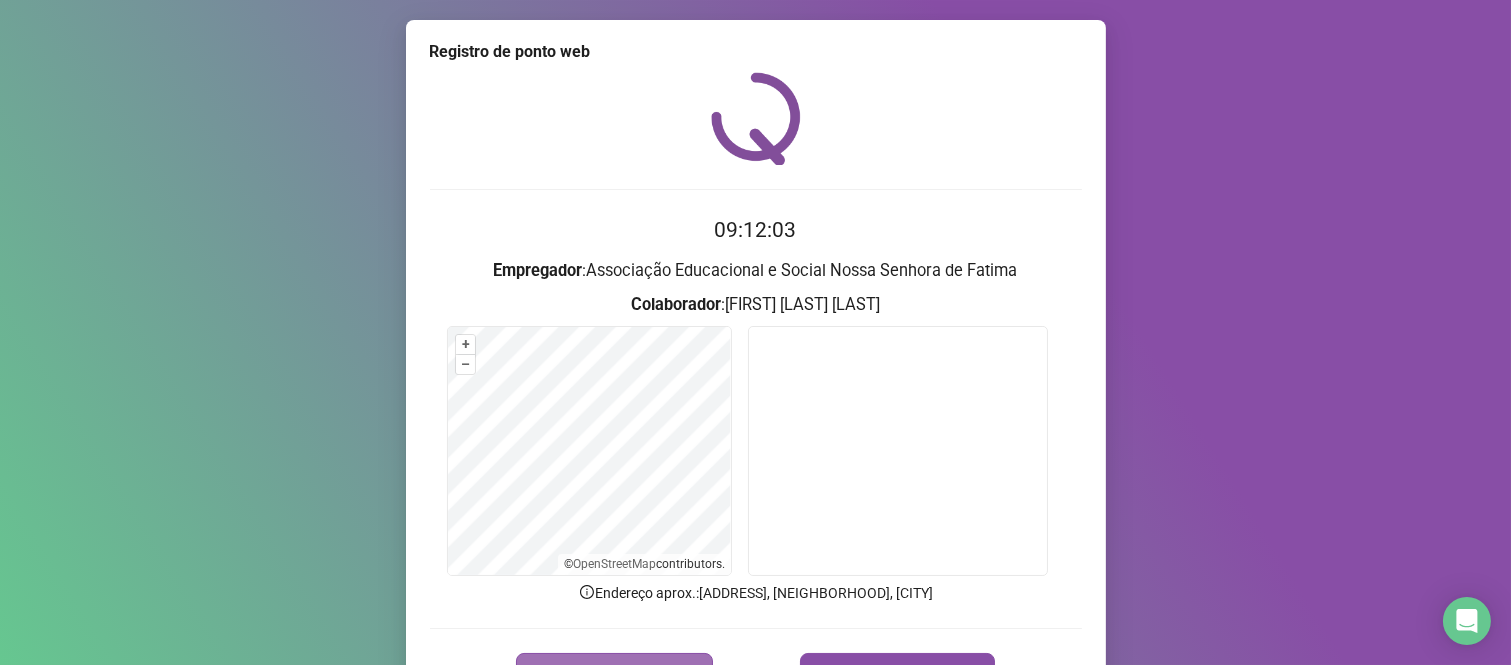 click on "REGISTRAR PONTO" at bounding box center [626, 673] 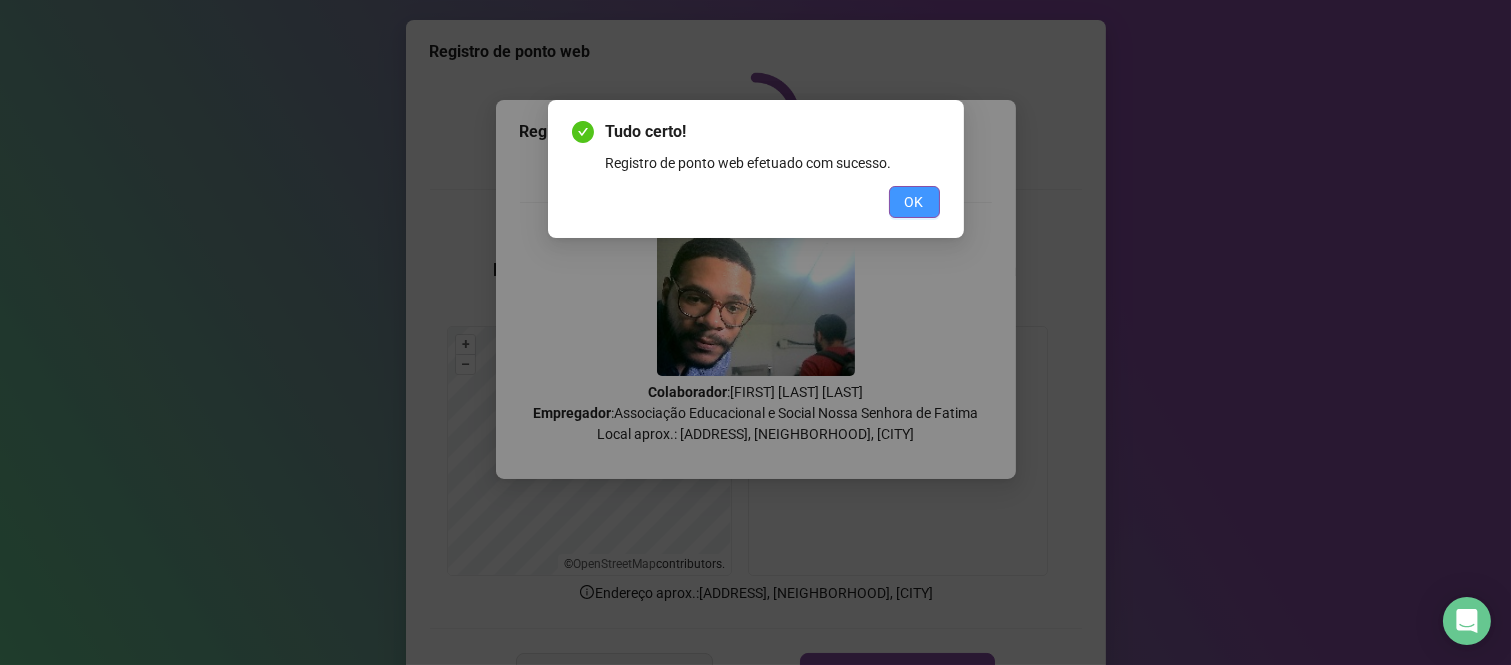 click on "OK" at bounding box center [914, 202] 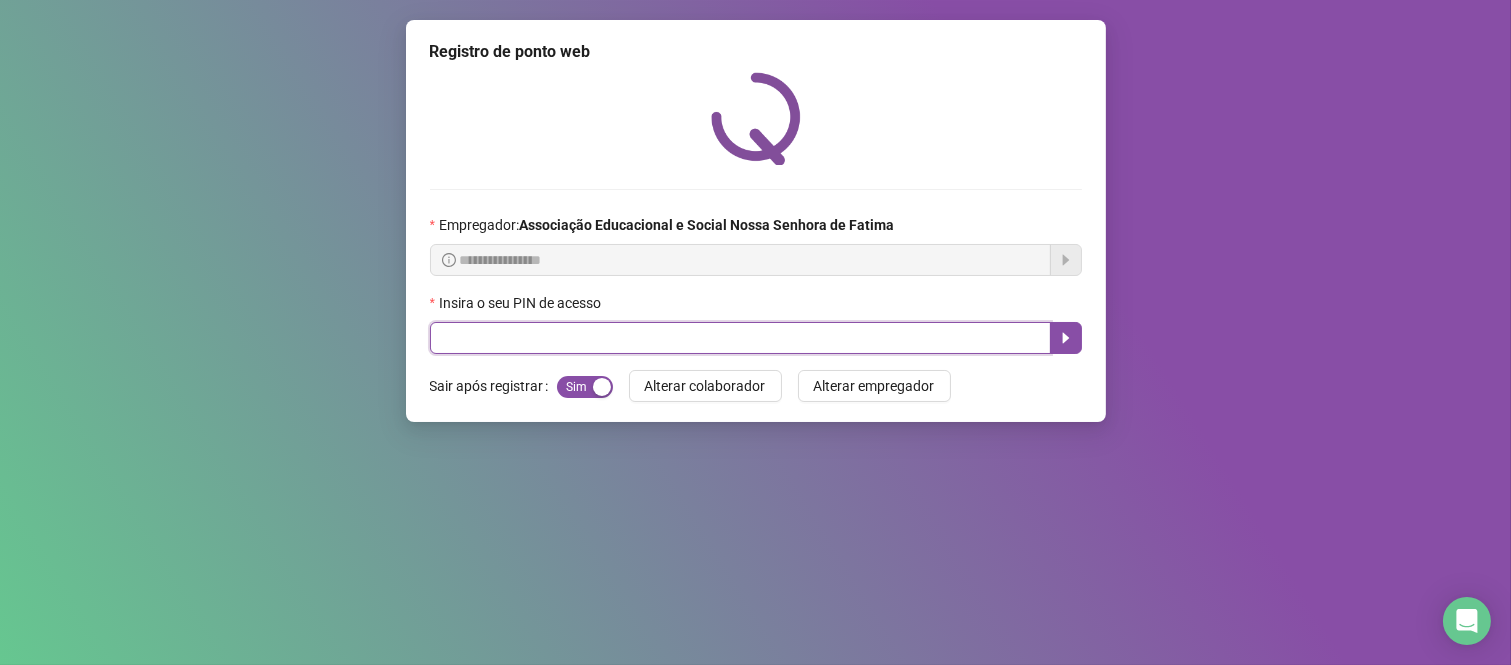 click at bounding box center (740, 338) 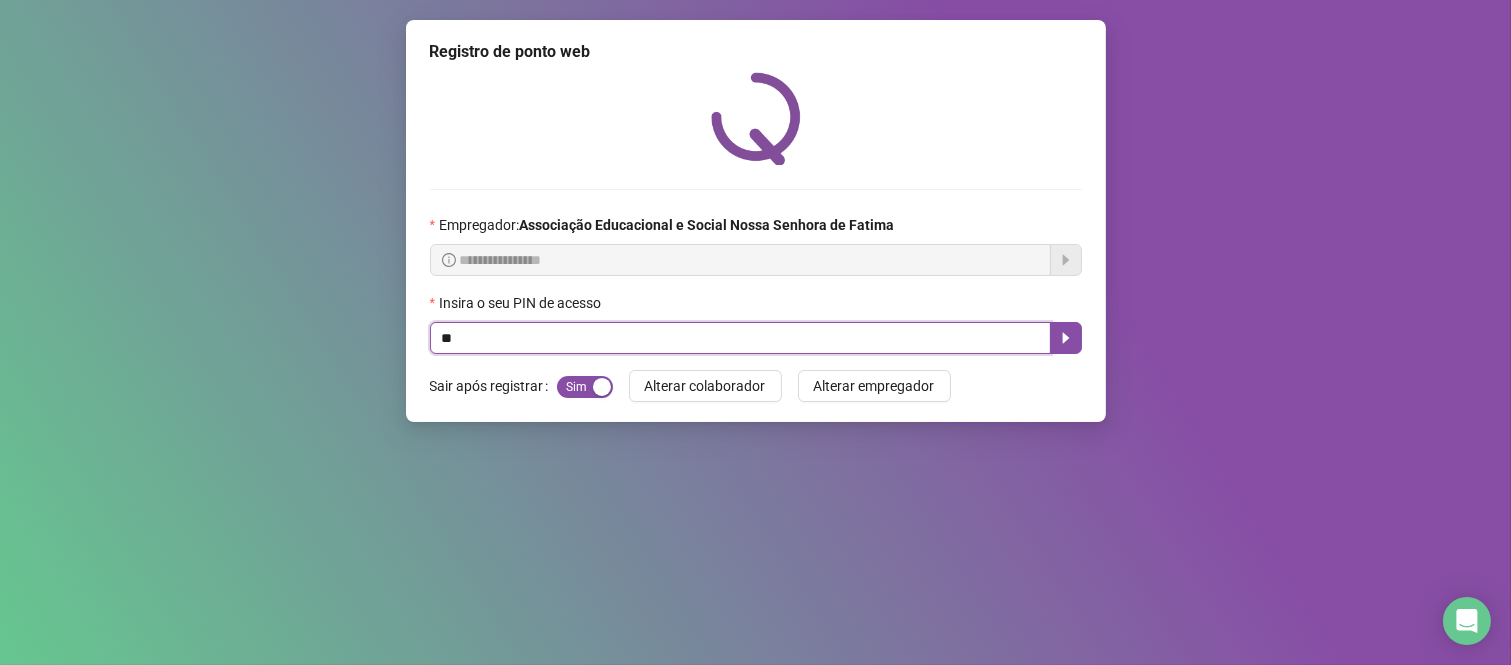 type on "***" 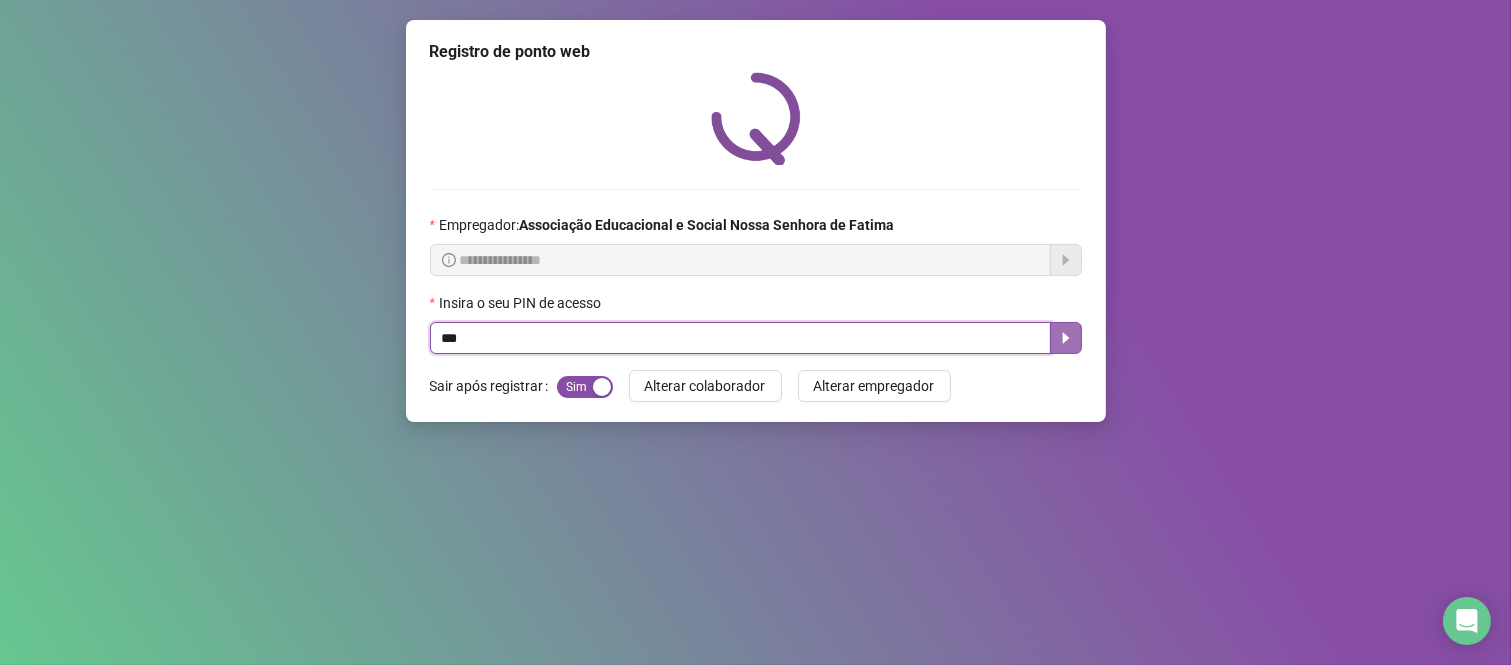 click at bounding box center (1066, 338) 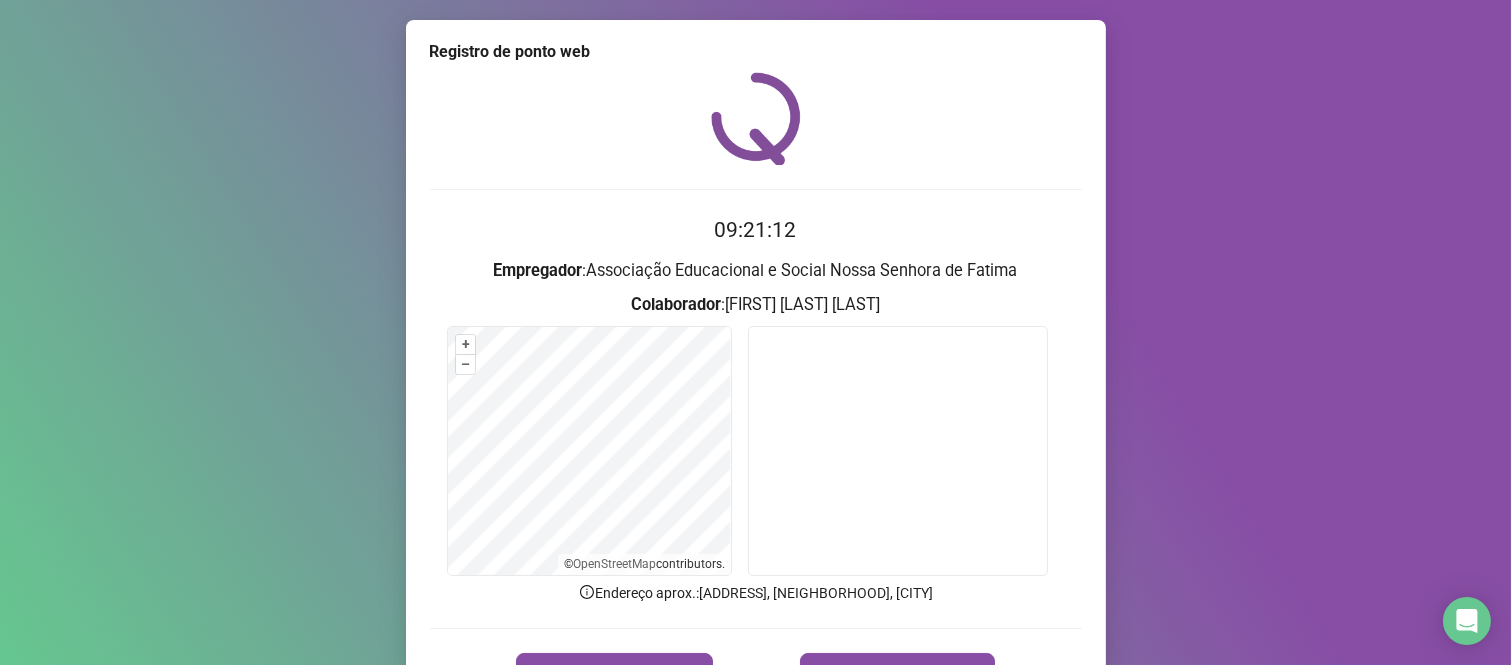 scroll, scrollTop: 114, scrollLeft: 0, axis: vertical 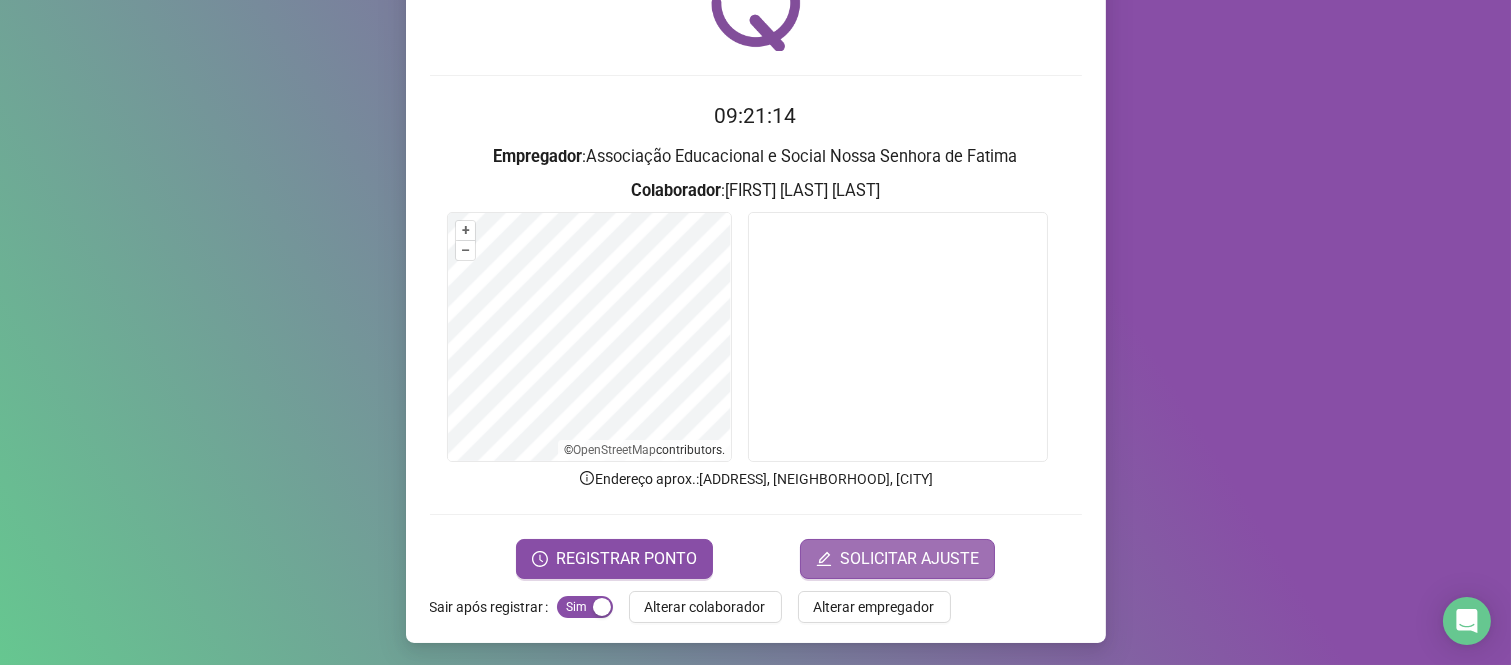click on "SOLICITAR AJUSTE" at bounding box center (909, 559) 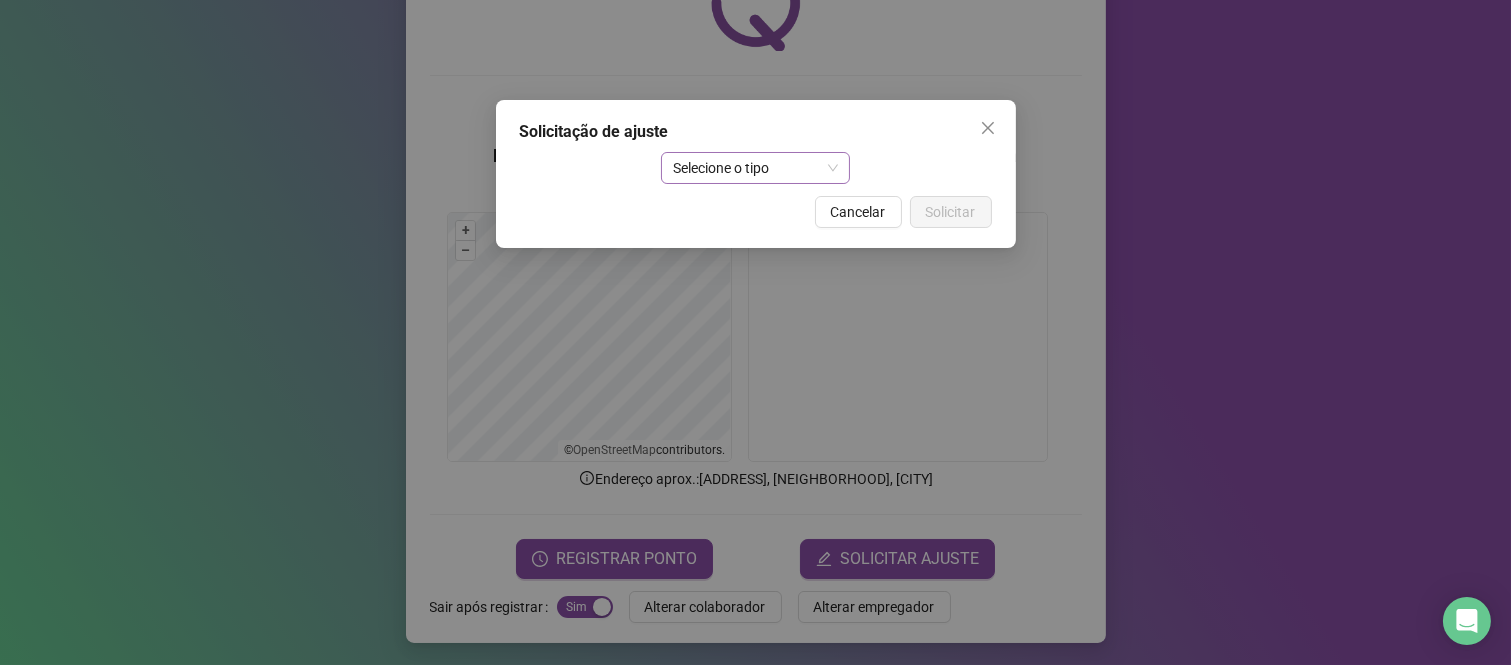 click on "Selecione o tipo" at bounding box center (755, 168) 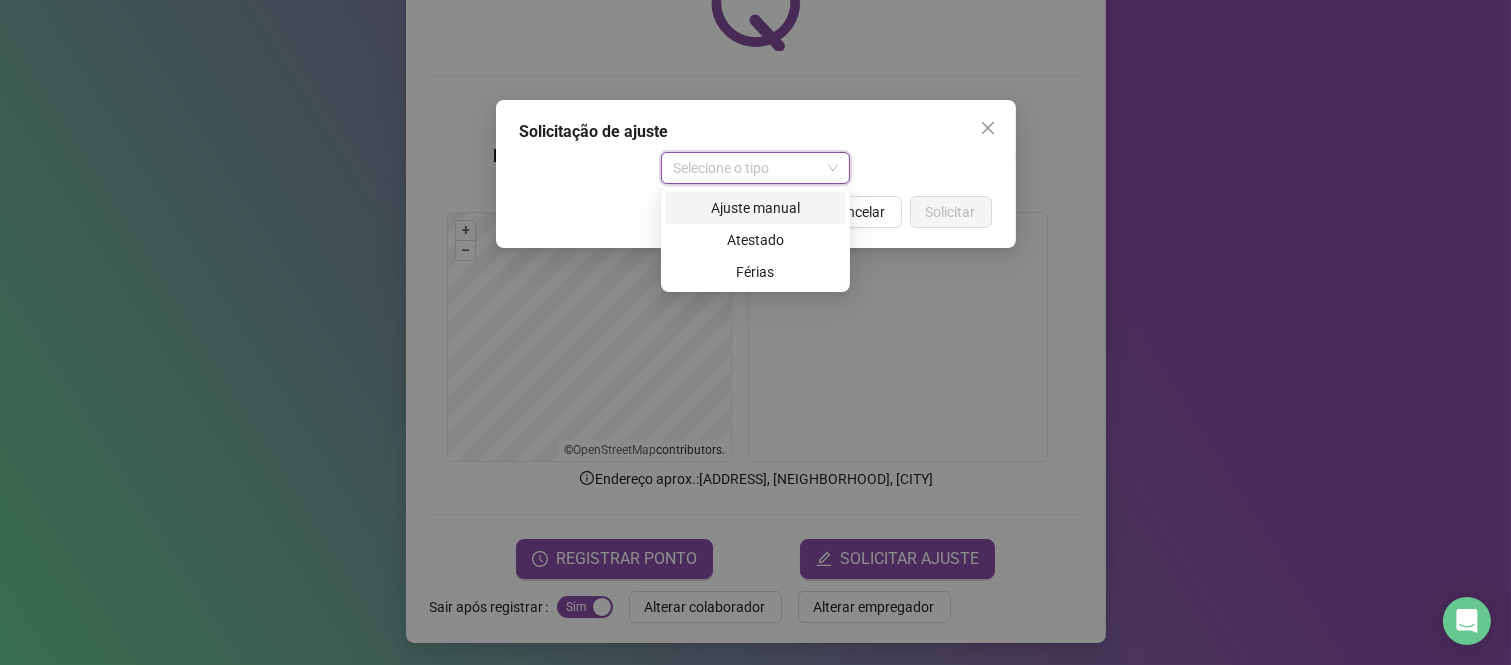 click on "Ajuste manual" at bounding box center [755, 208] 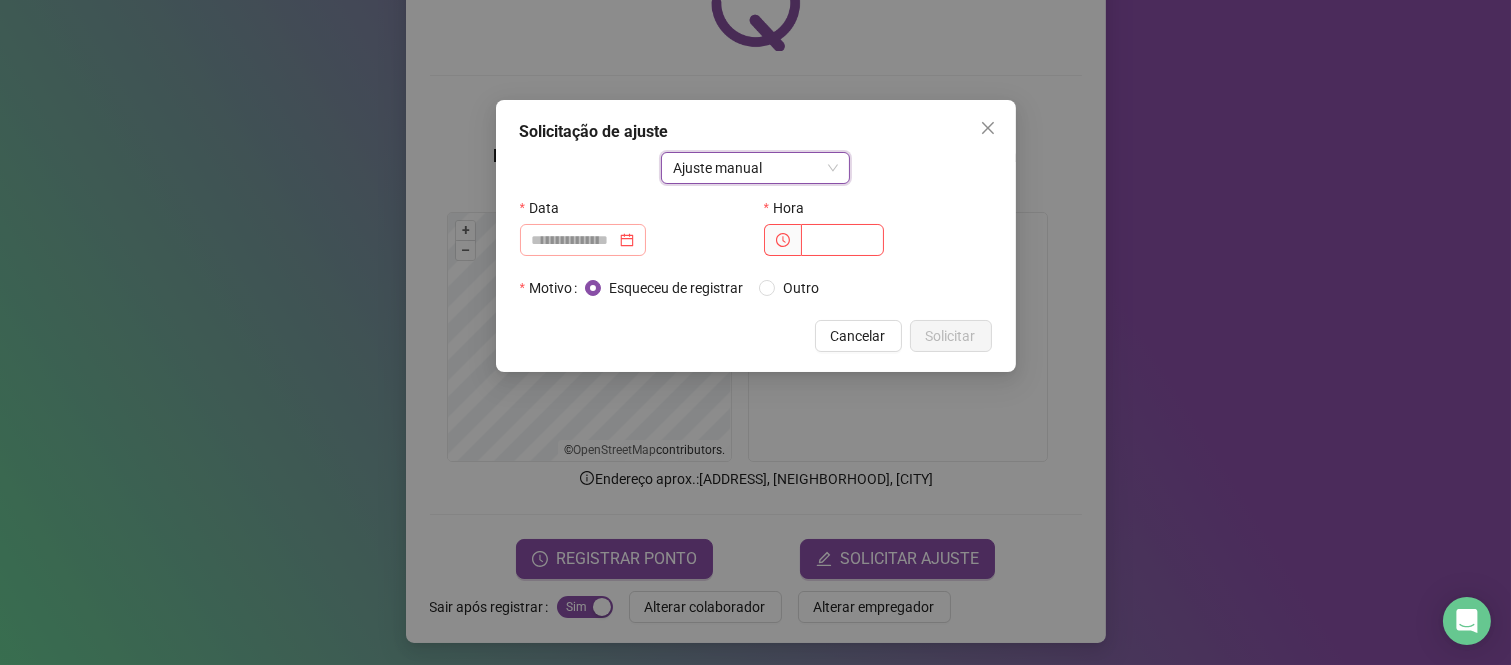 click at bounding box center [583, 240] 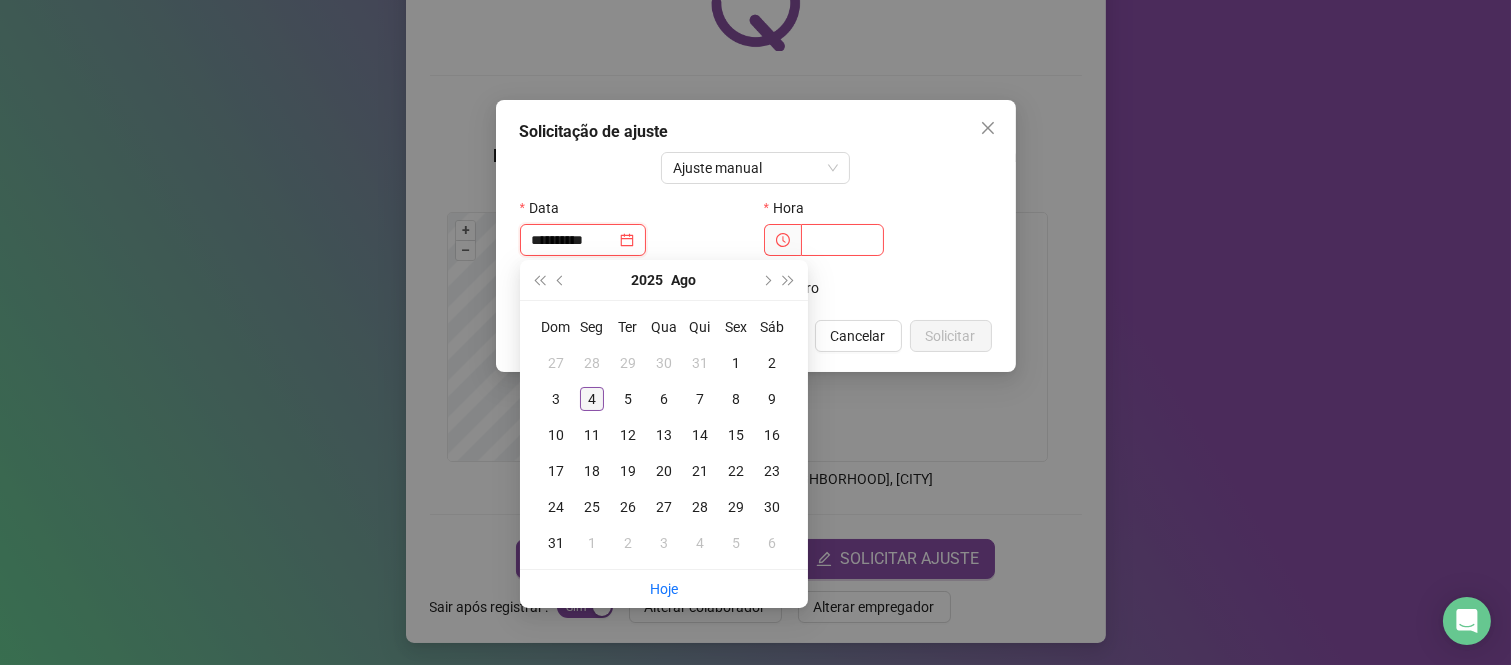 type on "**********" 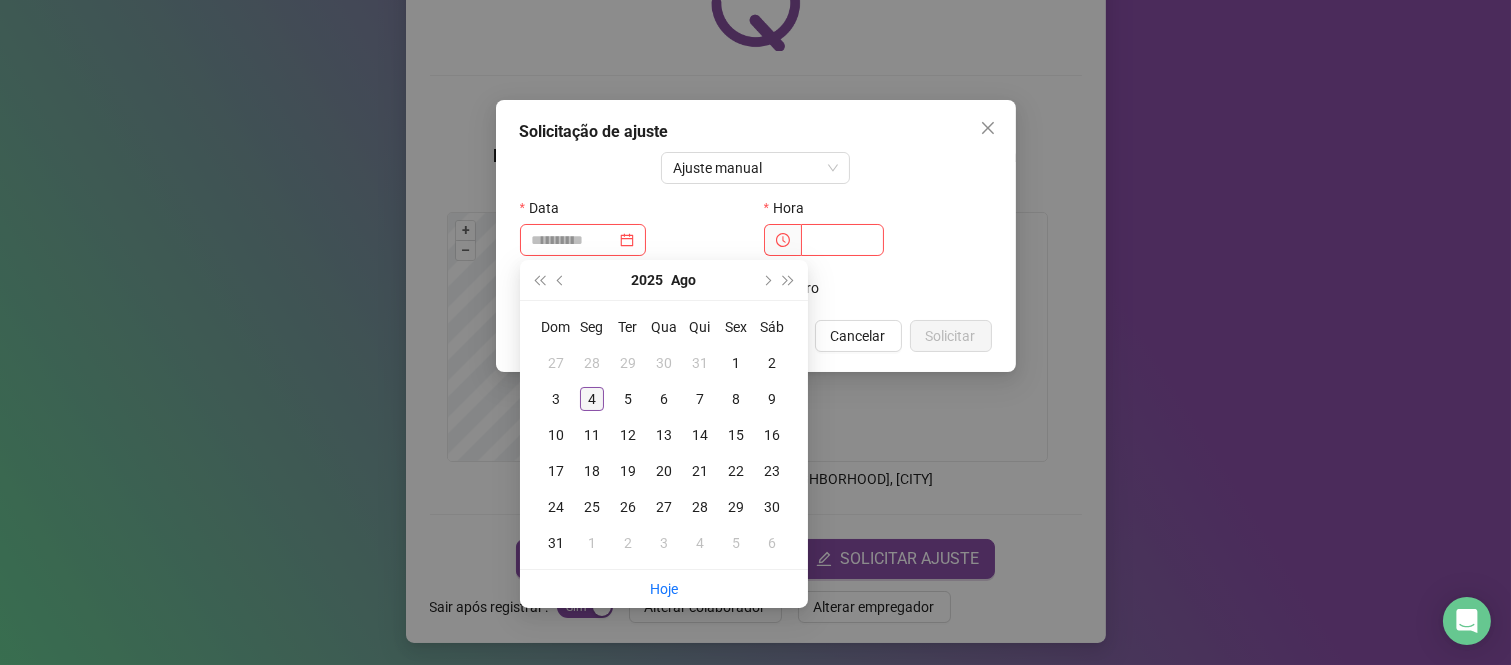 click on "4" at bounding box center (592, 399) 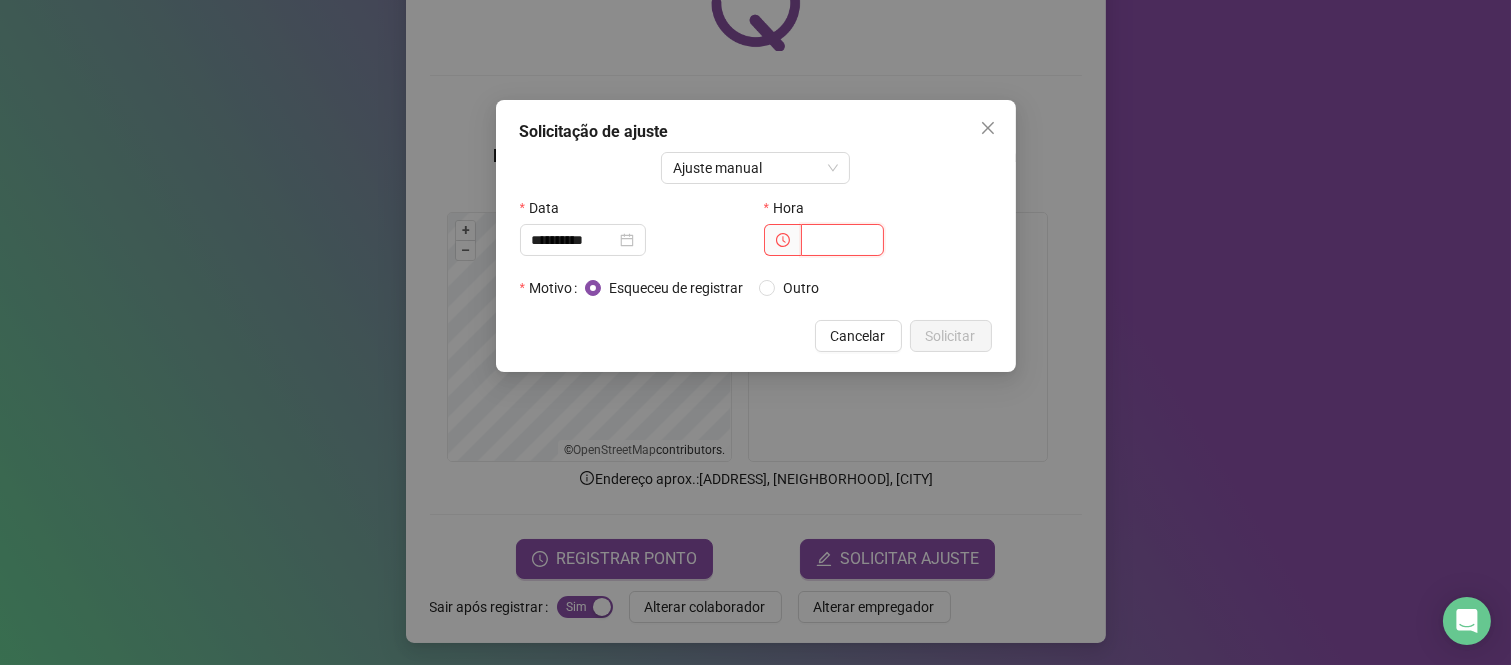 click at bounding box center [842, 240] 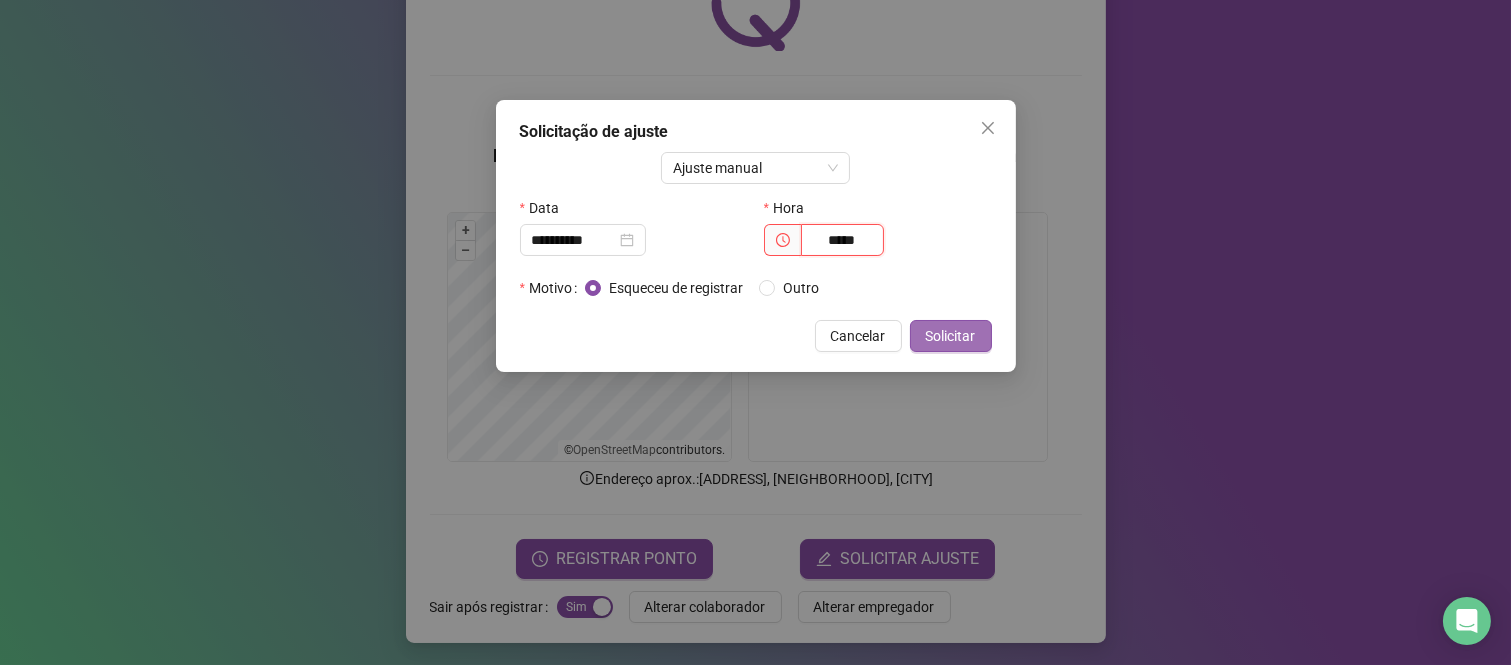 type on "*****" 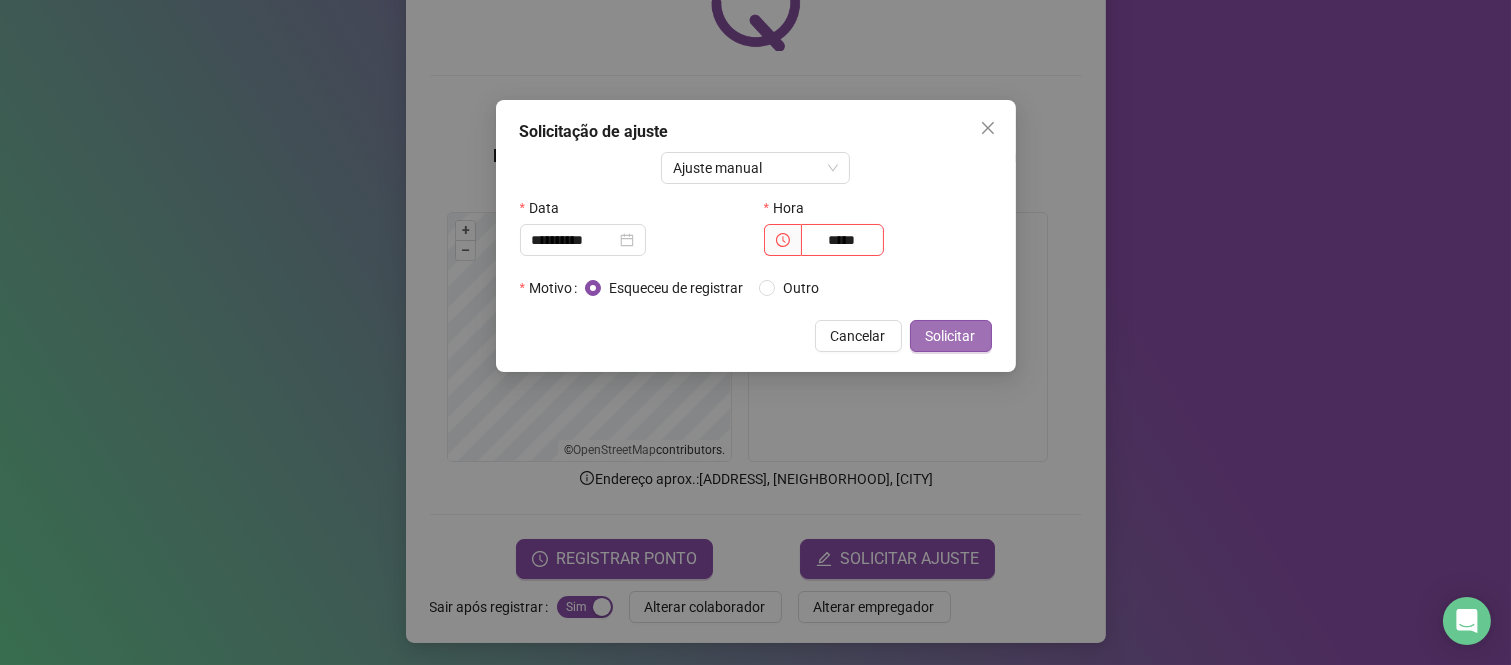 click on "Solicitar" at bounding box center [951, 336] 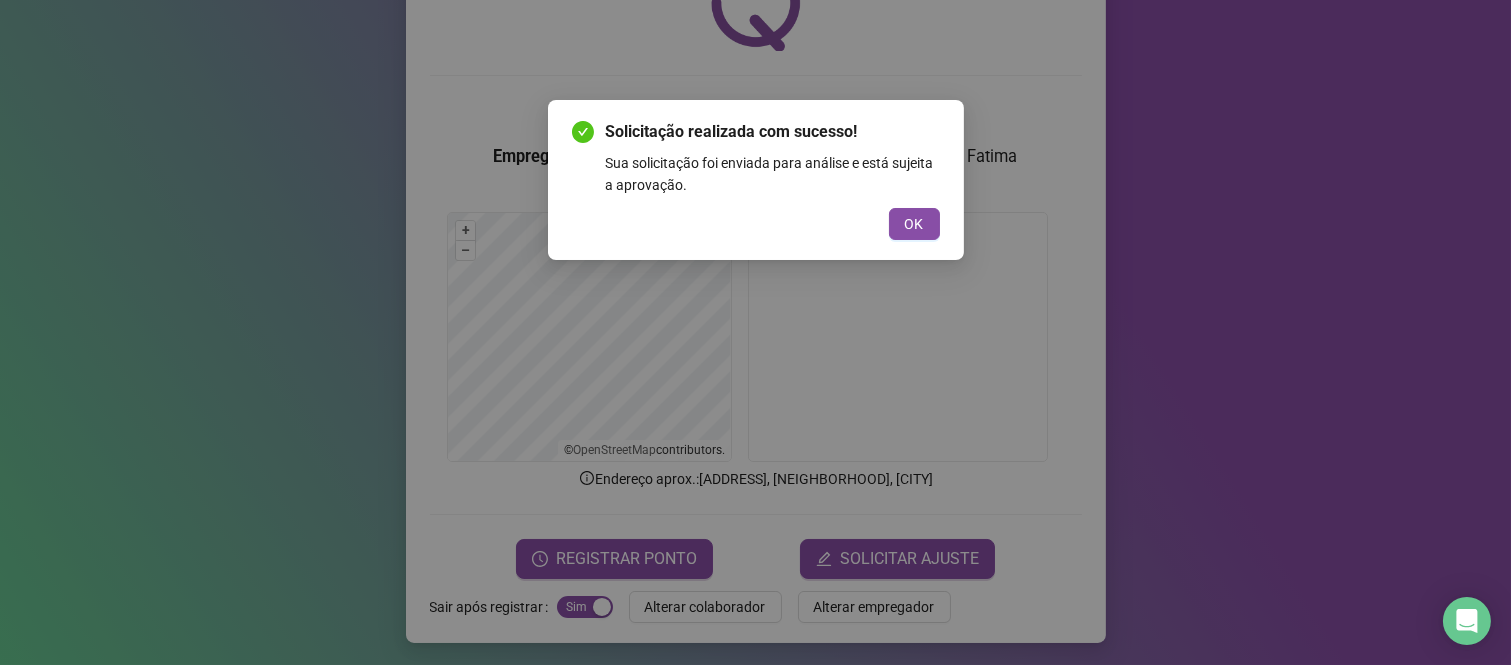 click on "Solicitação realizada com sucesso! Sua solicitação foi enviada para análise e está sujeita a aprovação. OK" at bounding box center (756, 180) 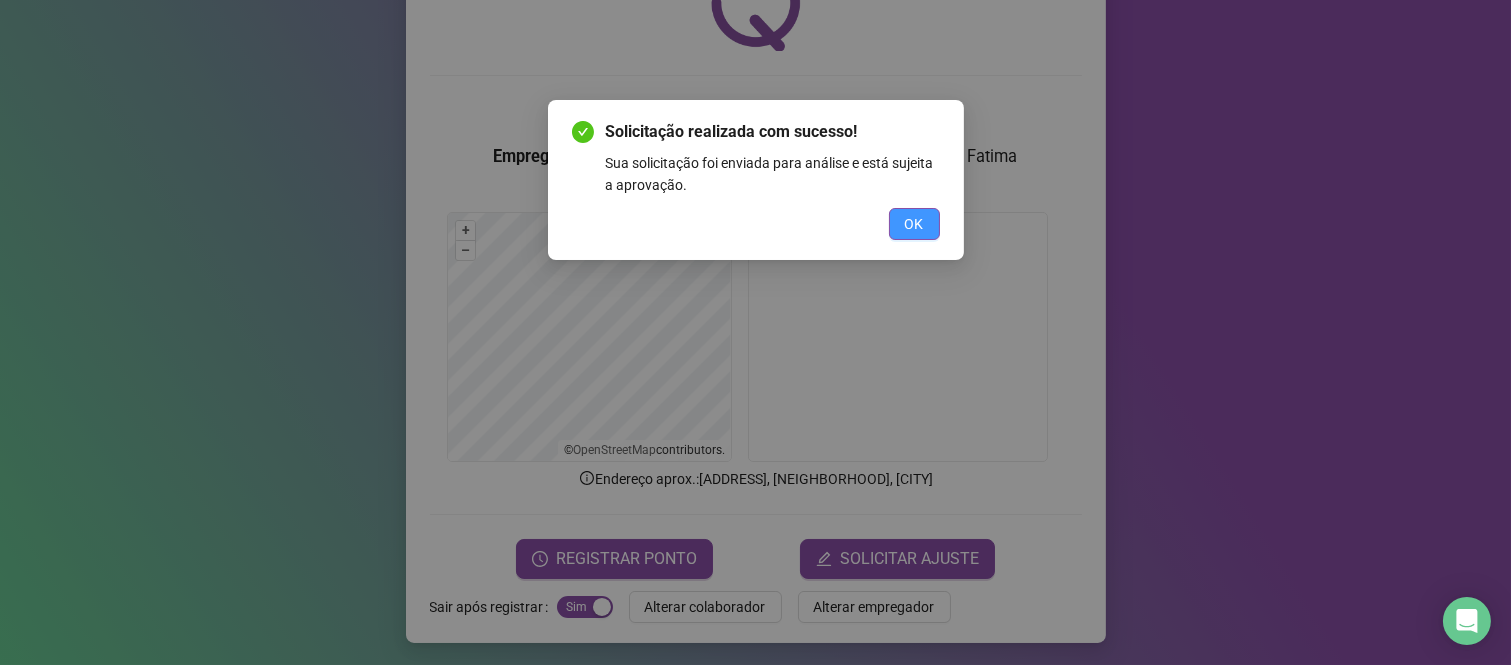 click on "OK" at bounding box center (914, 224) 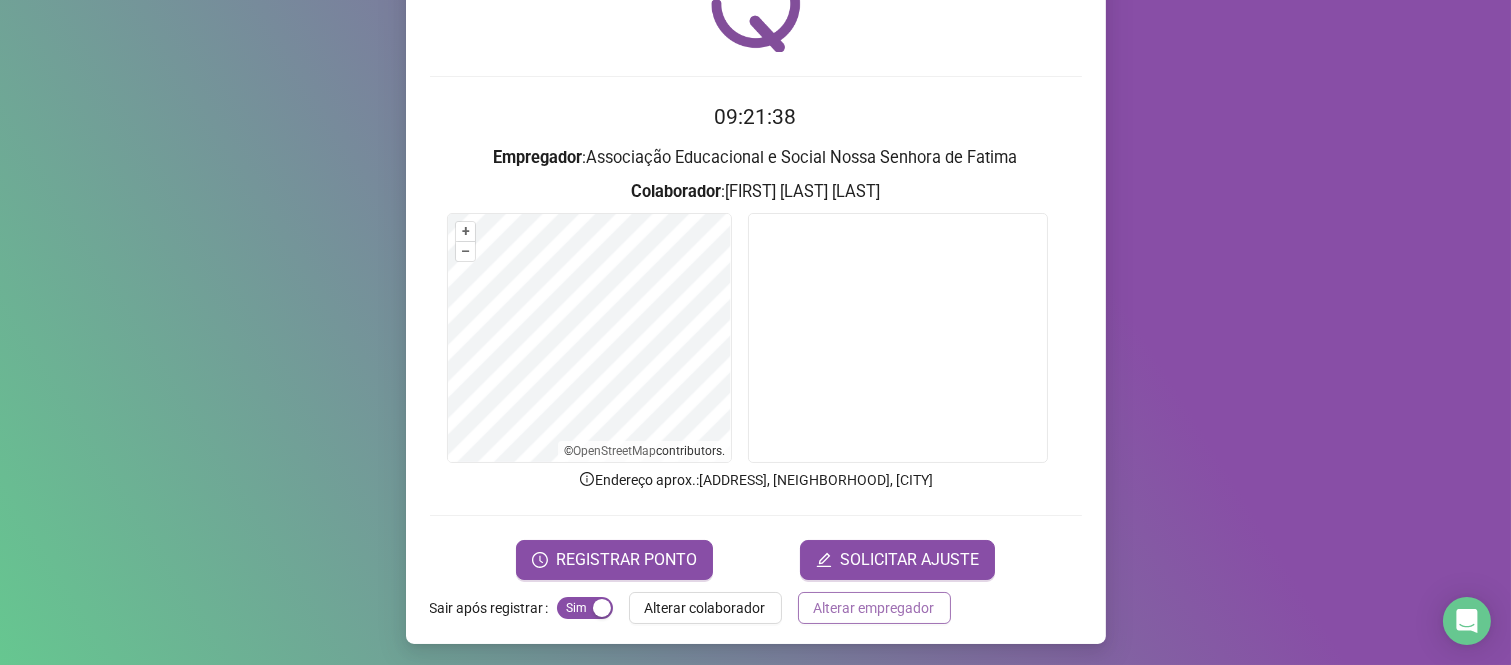 scroll, scrollTop: 114, scrollLeft: 0, axis: vertical 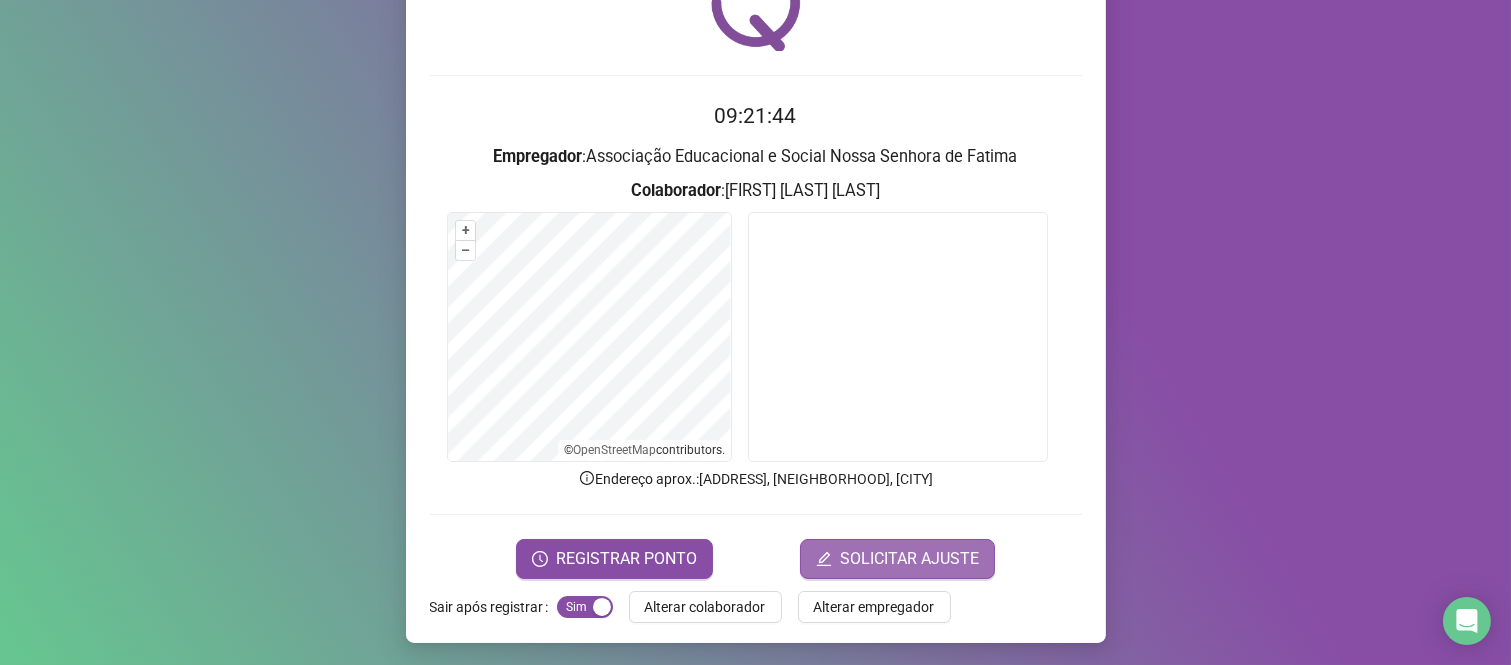 click on "SOLICITAR AJUSTE" at bounding box center [909, 559] 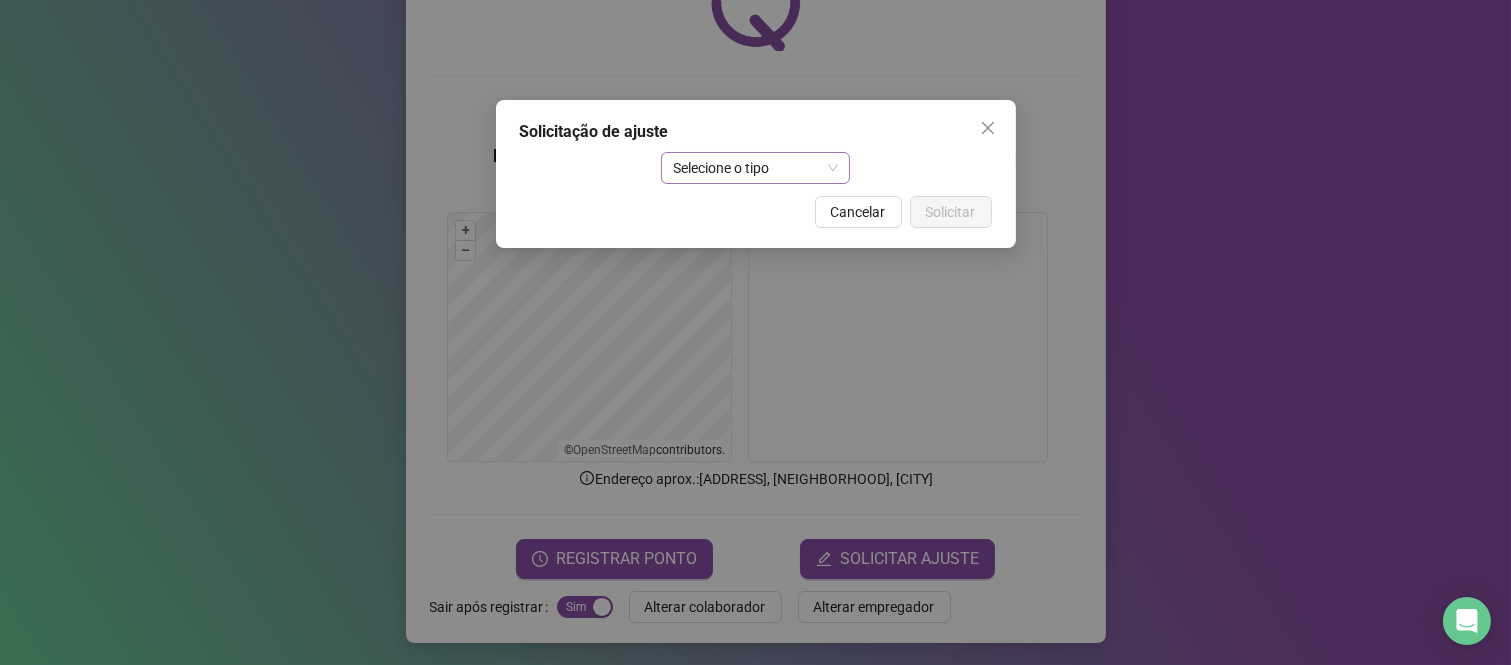 click on "Selecione o tipo" at bounding box center (755, 168) 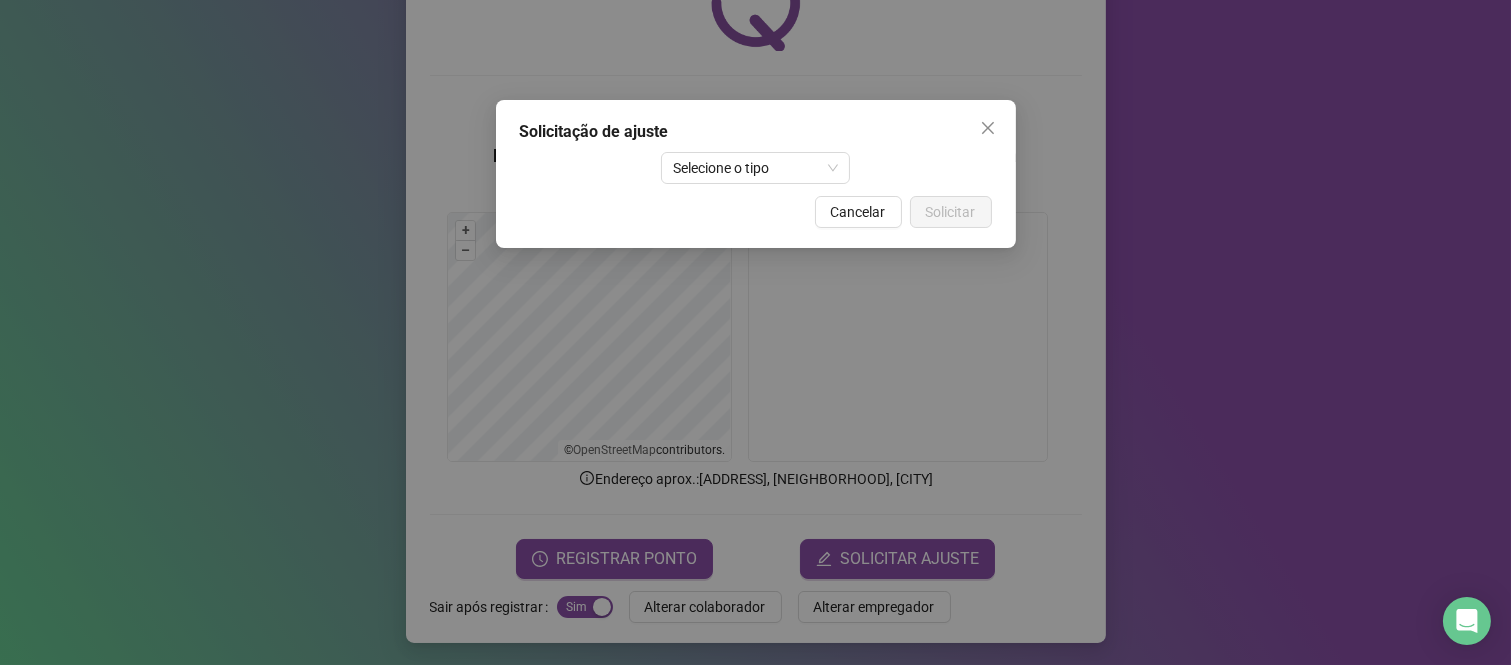 click on "Solicitação de ajuste Selecione o tipo Cancelar Solicitar" at bounding box center [755, 332] 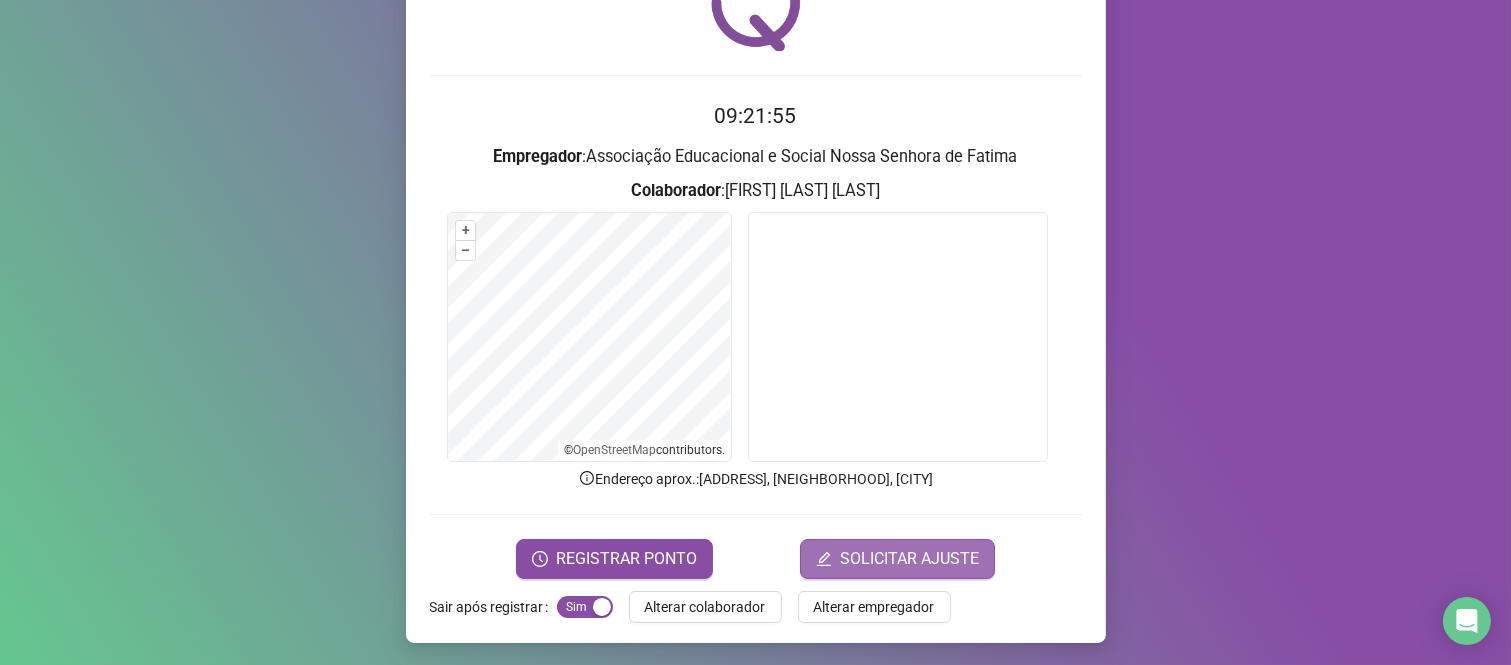 click on "SOLICITAR AJUSTE" at bounding box center (909, 559) 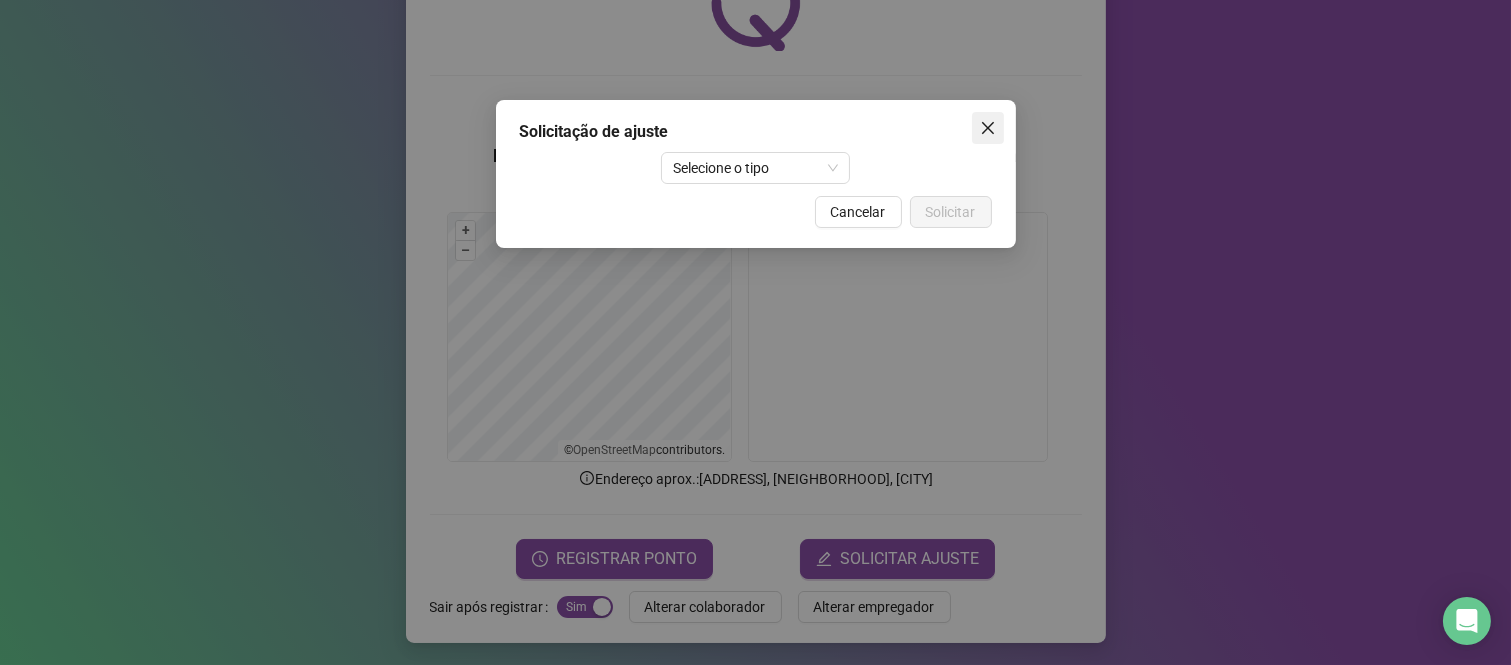click at bounding box center (988, 128) 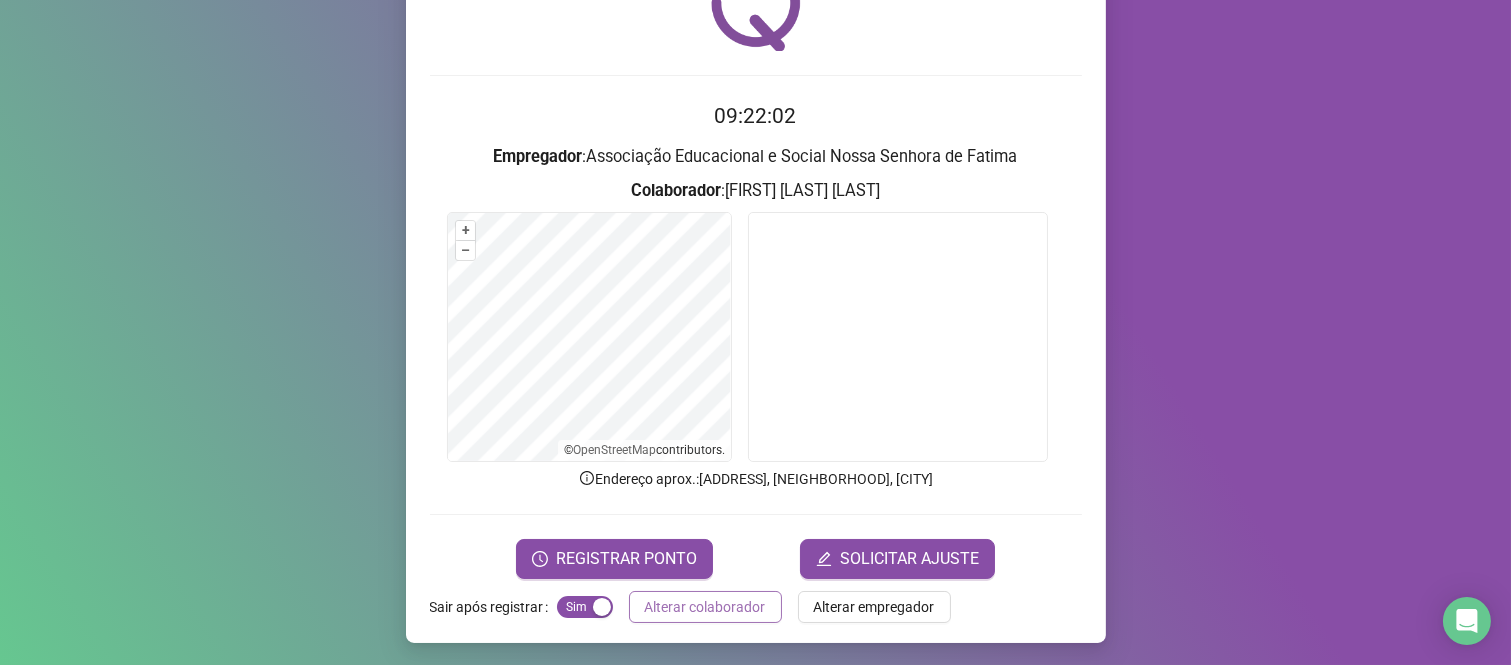 click on "Alterar colaborador" at bounding box center [705, 607] 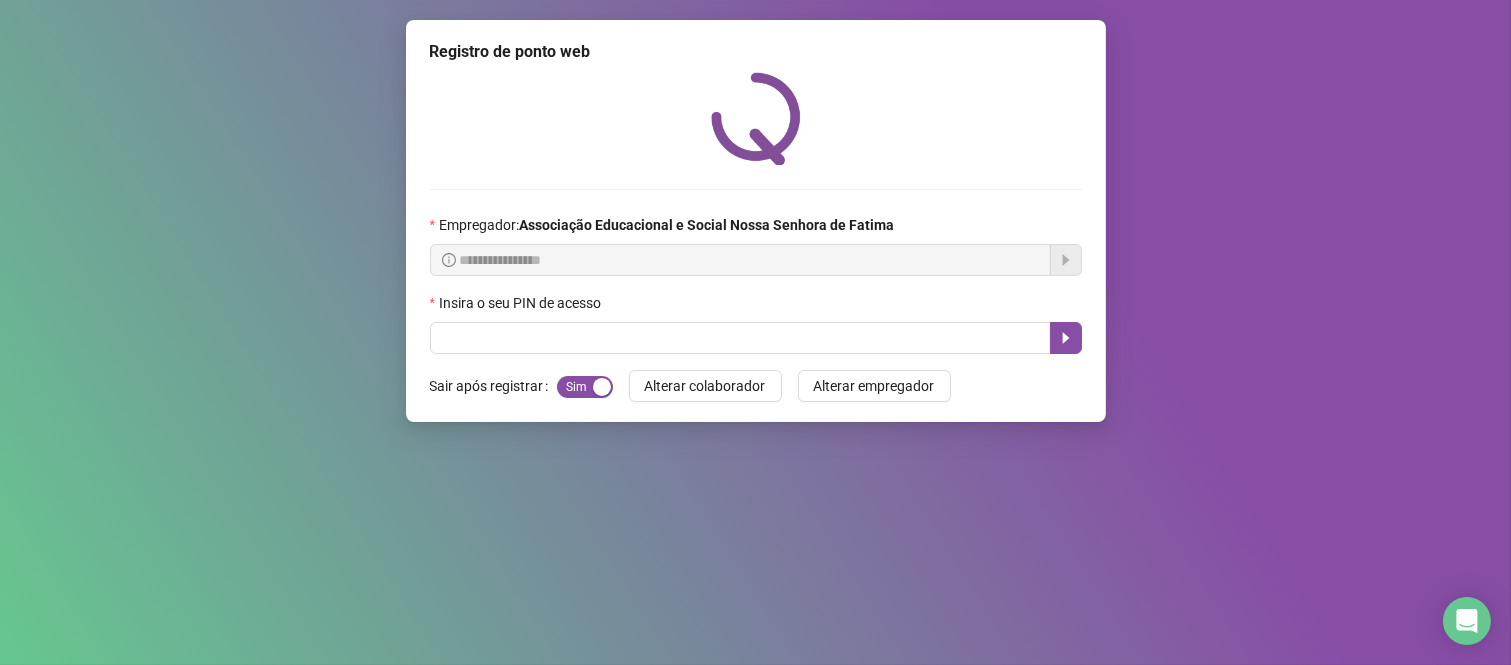 scroll, scrollTop: 0, scrollLeft: 0, axis: both 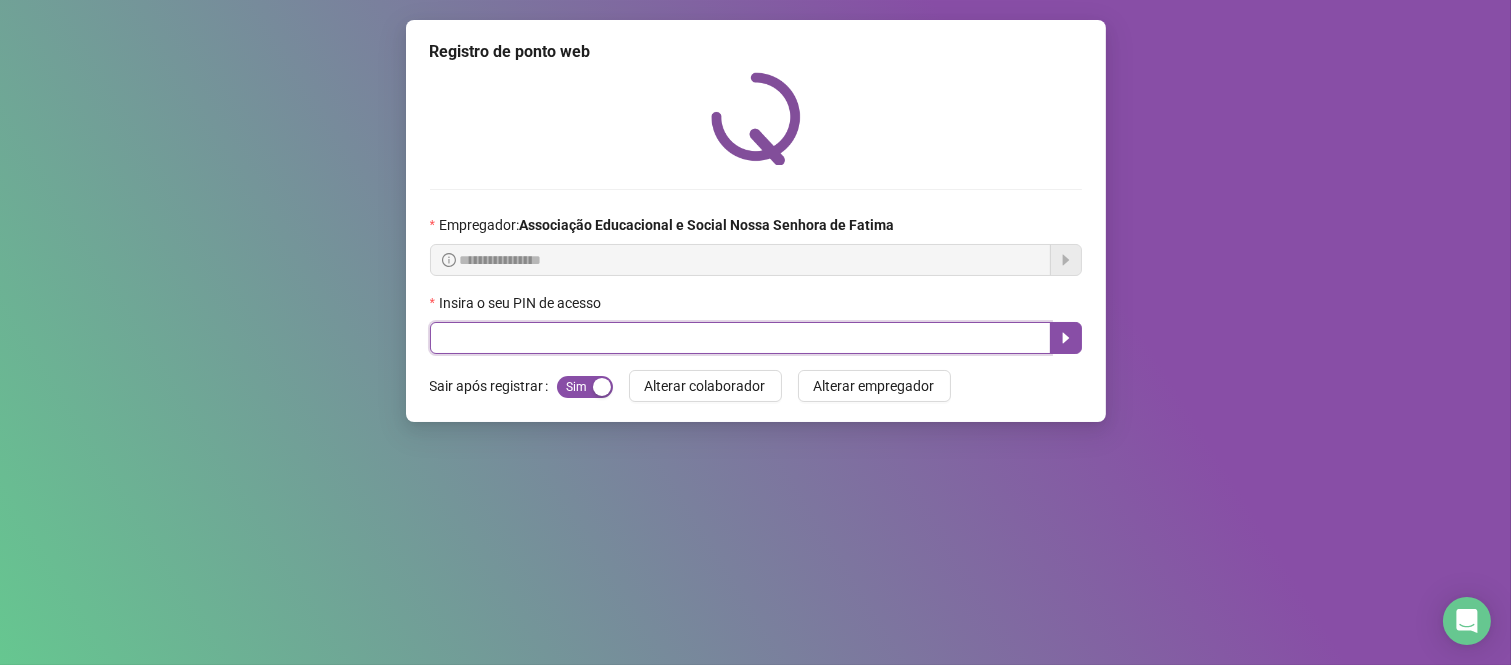 click at bounding box center (740, 338) 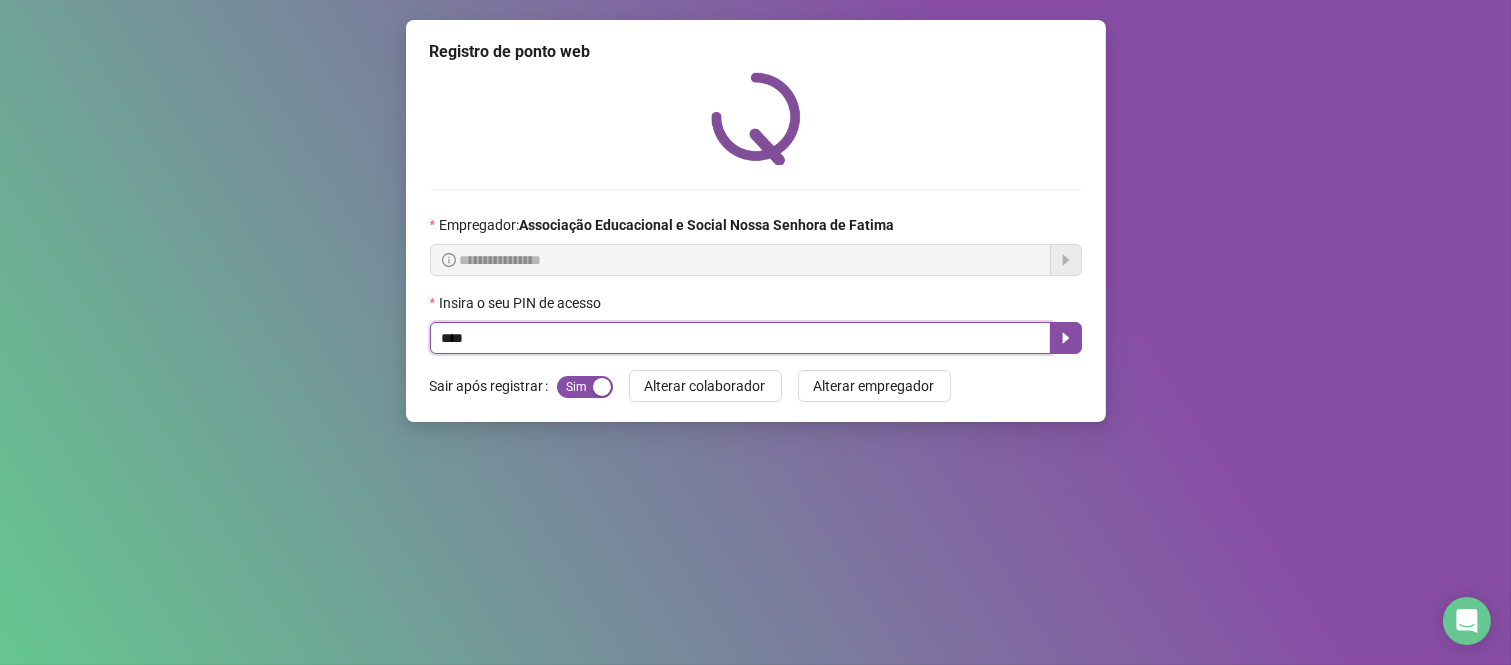 type on "****" 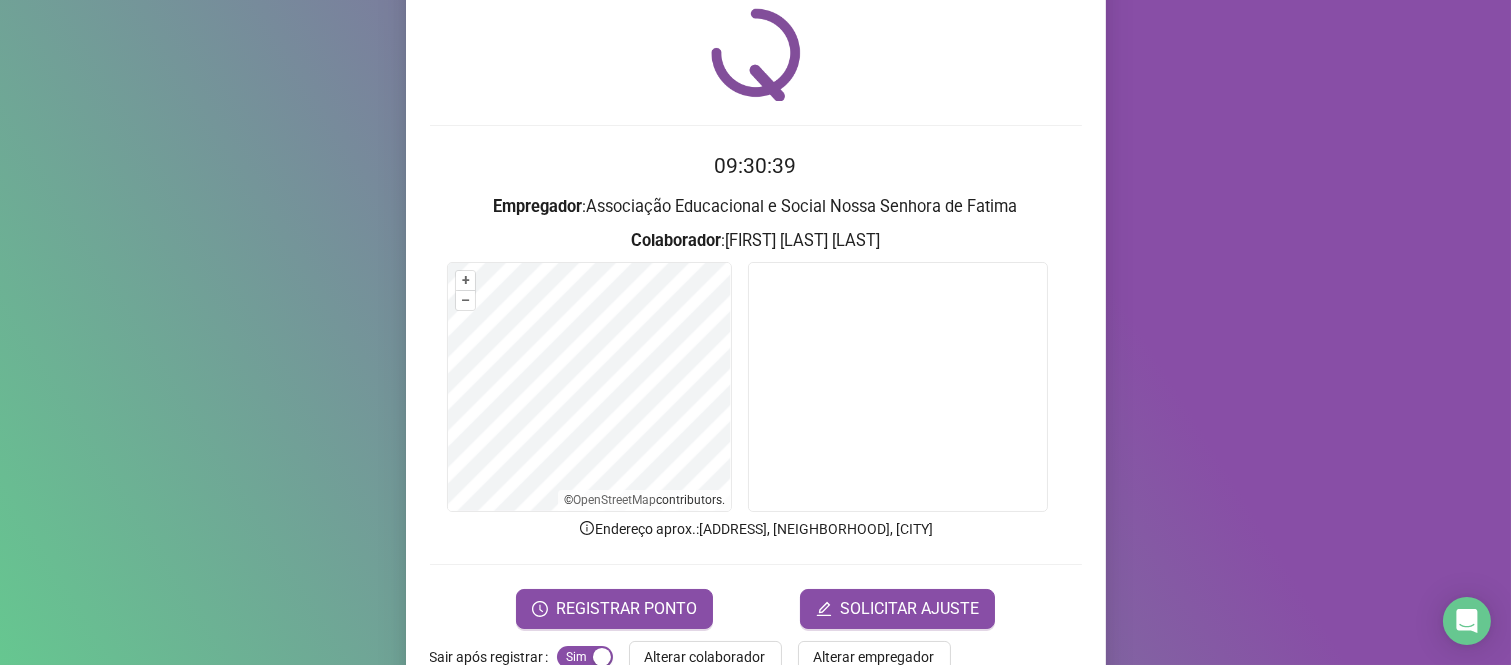 scroll, scrollTop: 114, scrollLeft: 0, axis: vertical 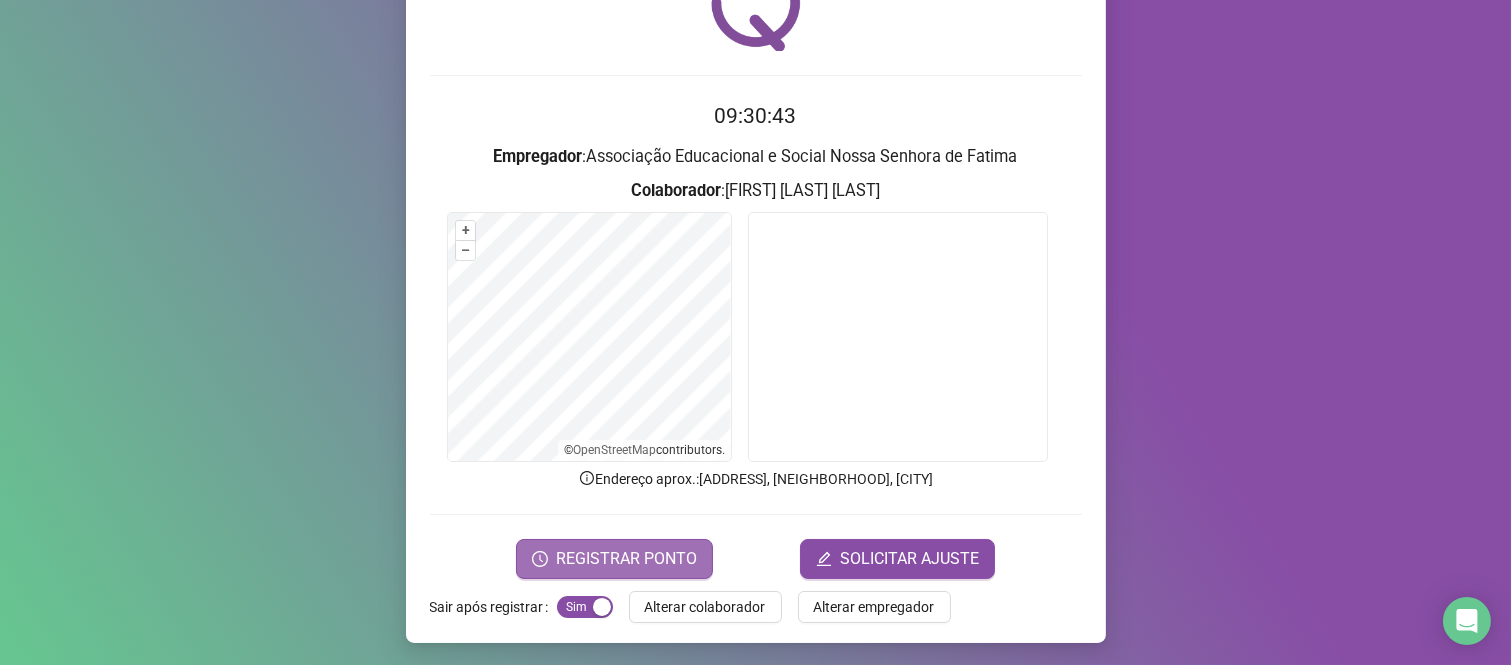 click on "REGISTRAR PONTO" at bounding box center [626, 559] 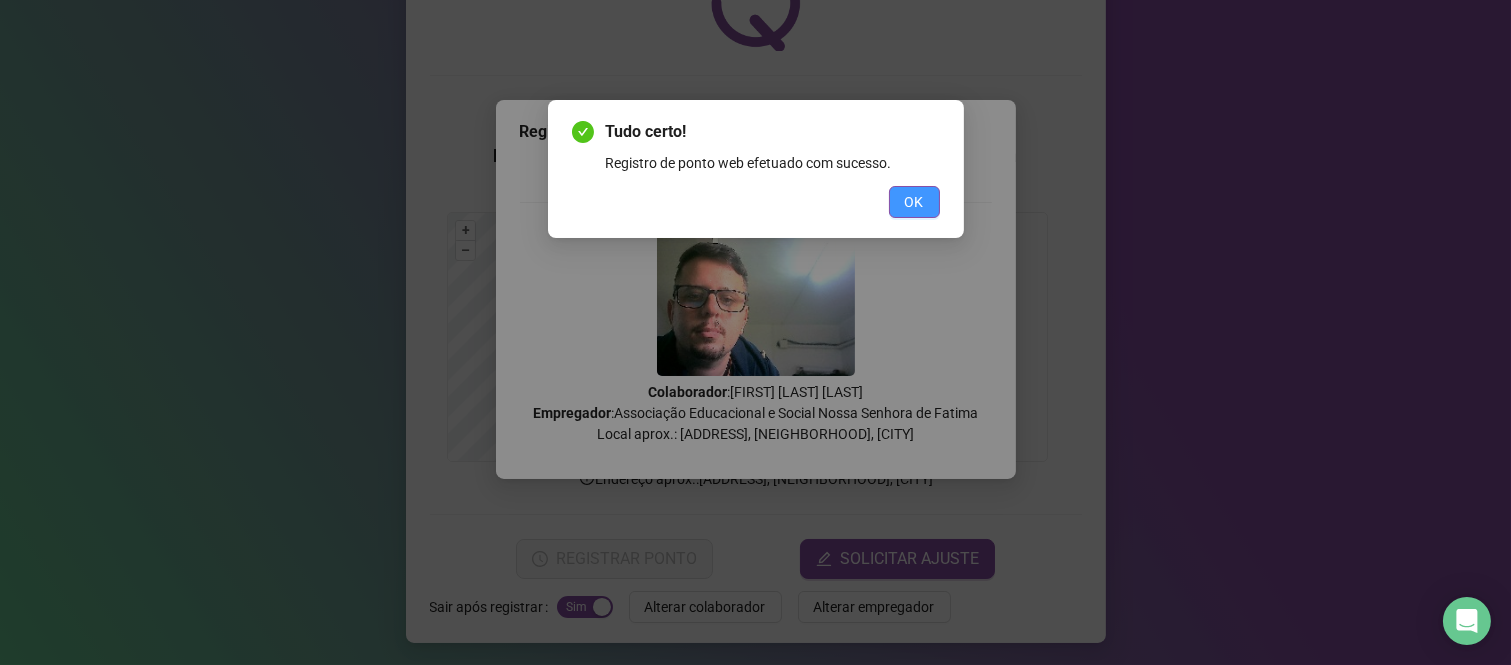 click on "OK" at bounding box center [914, 202] 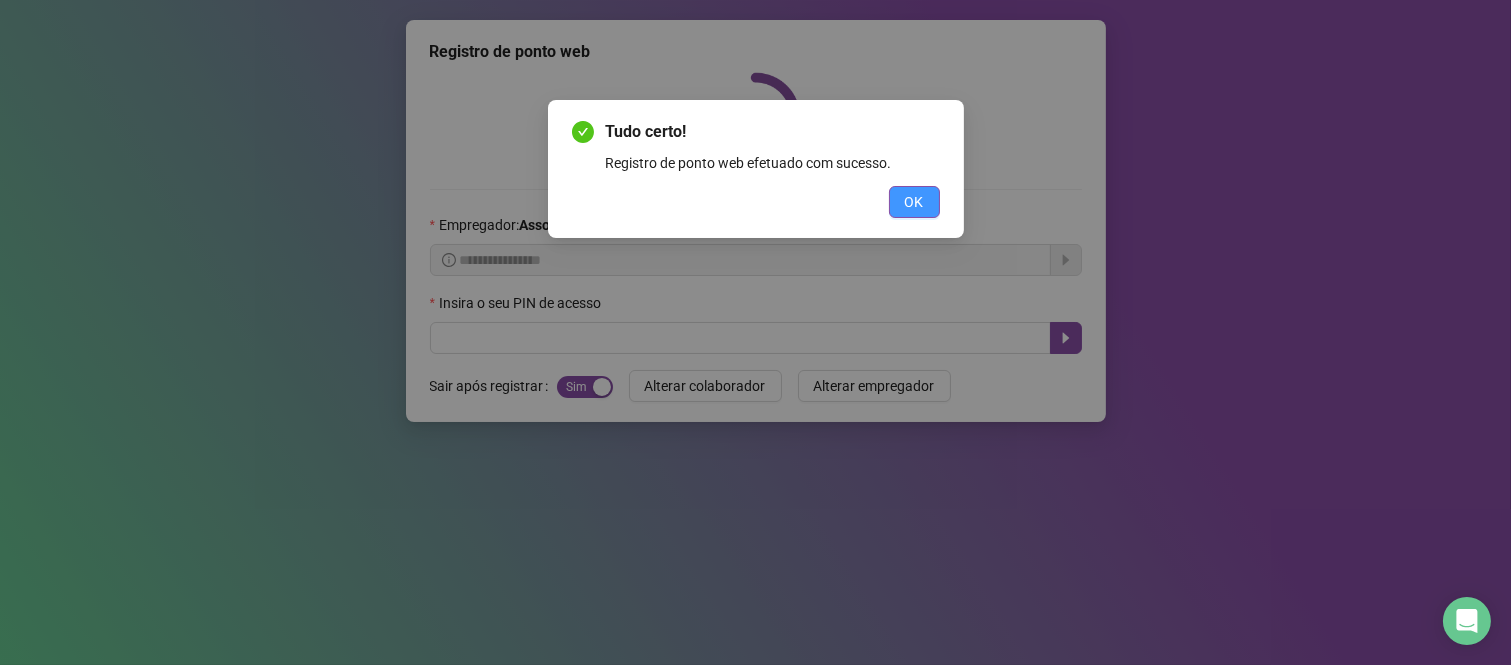 scroll, scrollTop: 0, scrollLeft: 0, axis: both 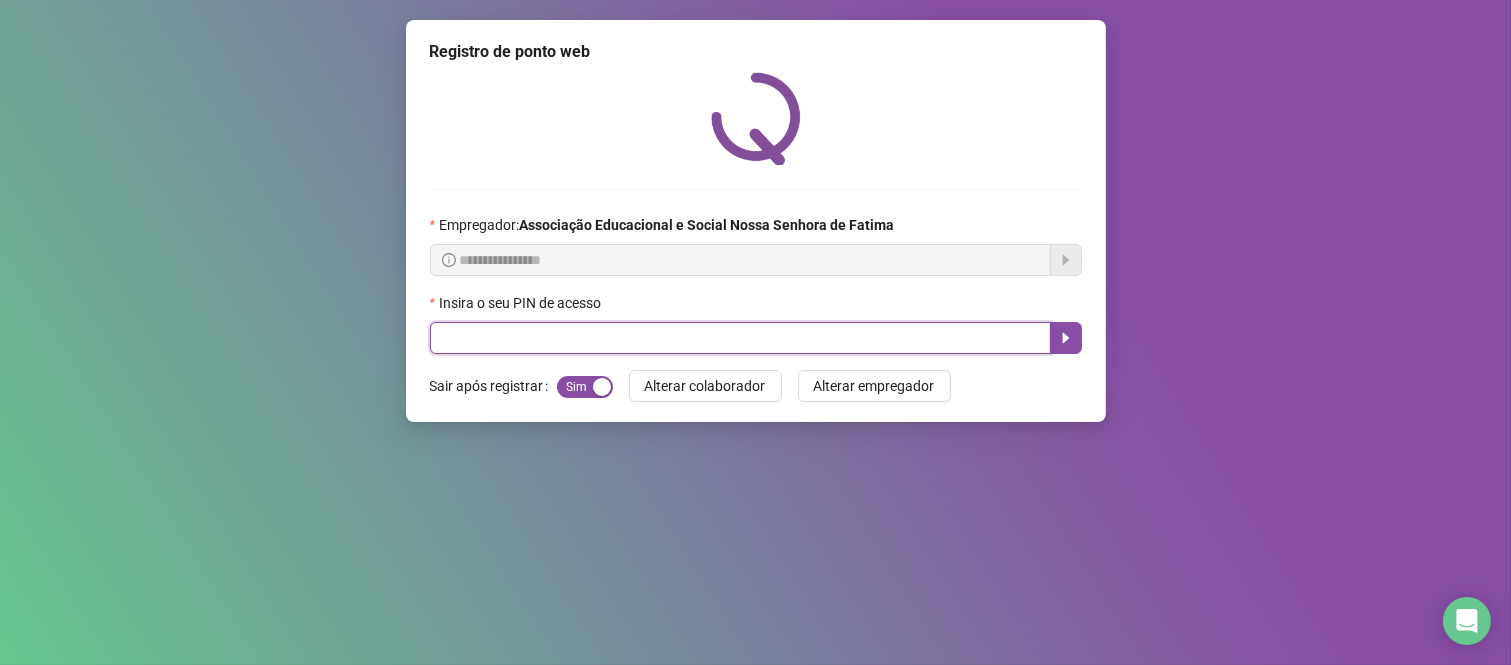 click at bounding box center [740, 338] 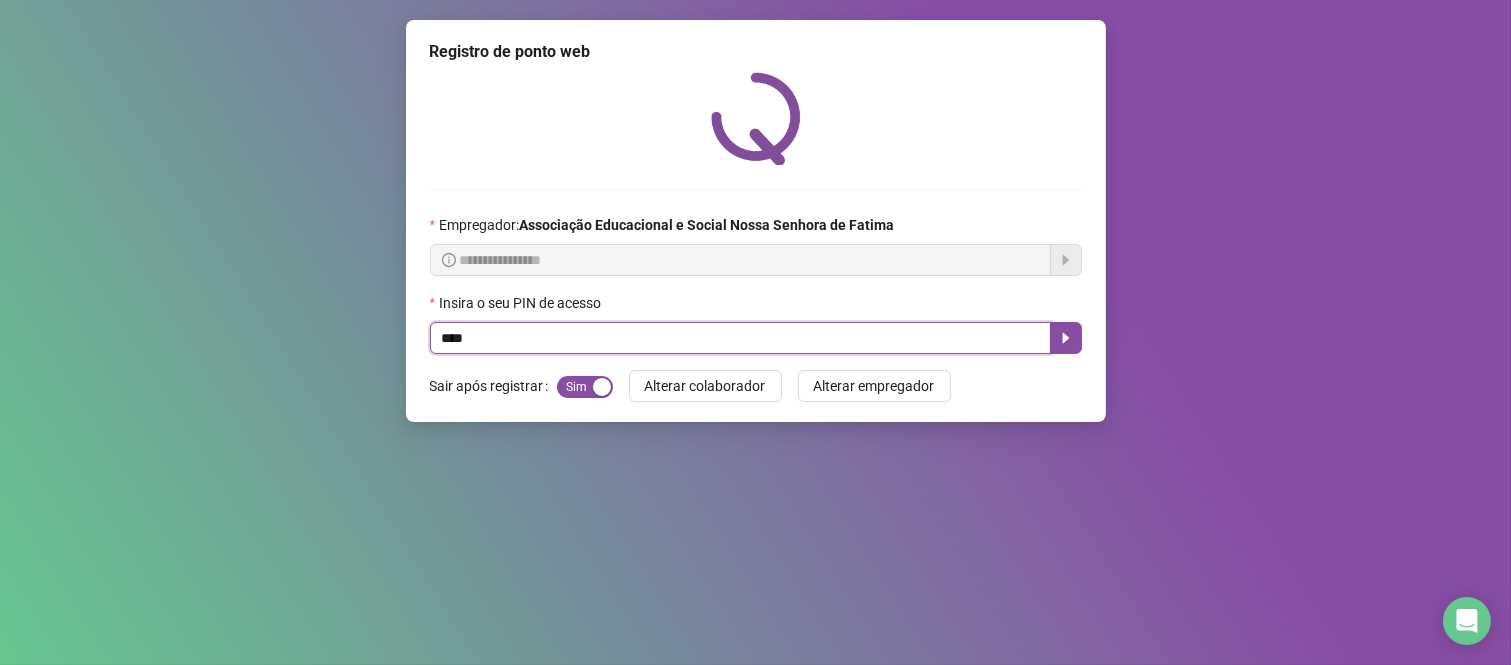 type on "****" 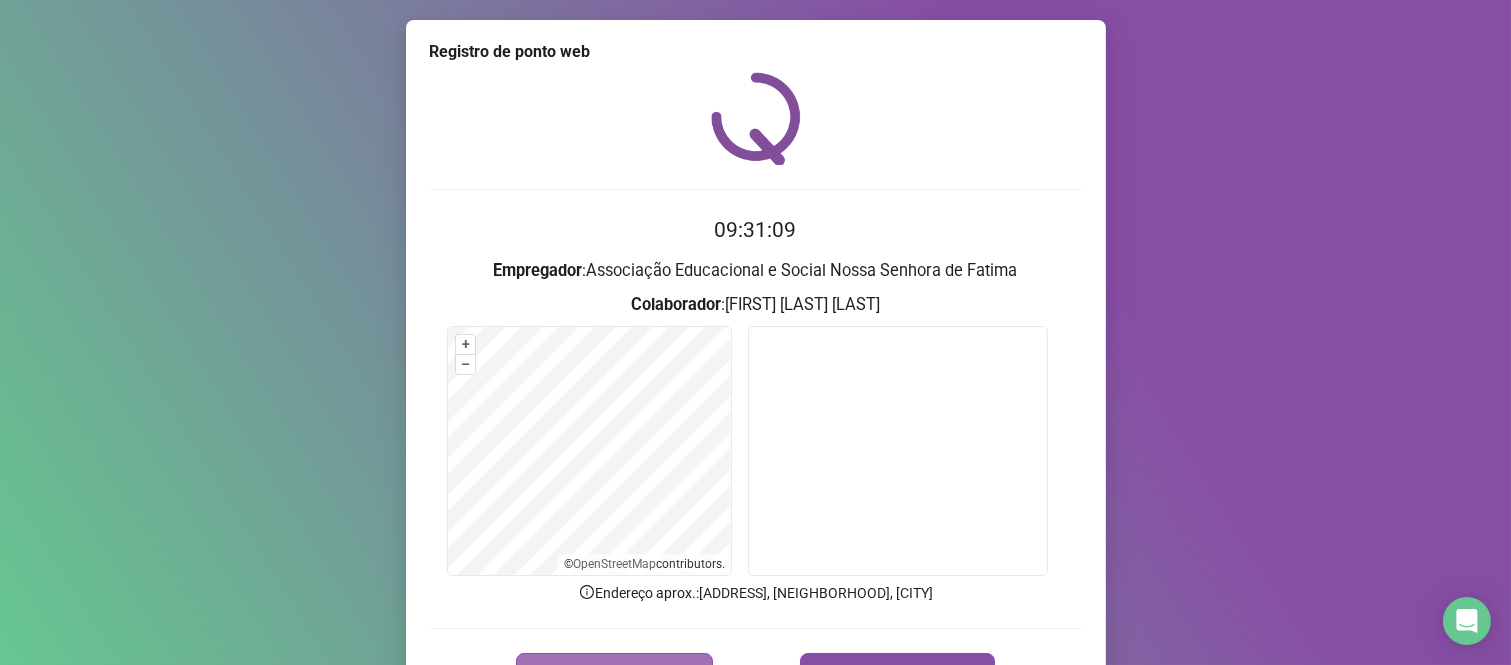click on "REGISTRAR PONTO" at bounding box center (614, 673) 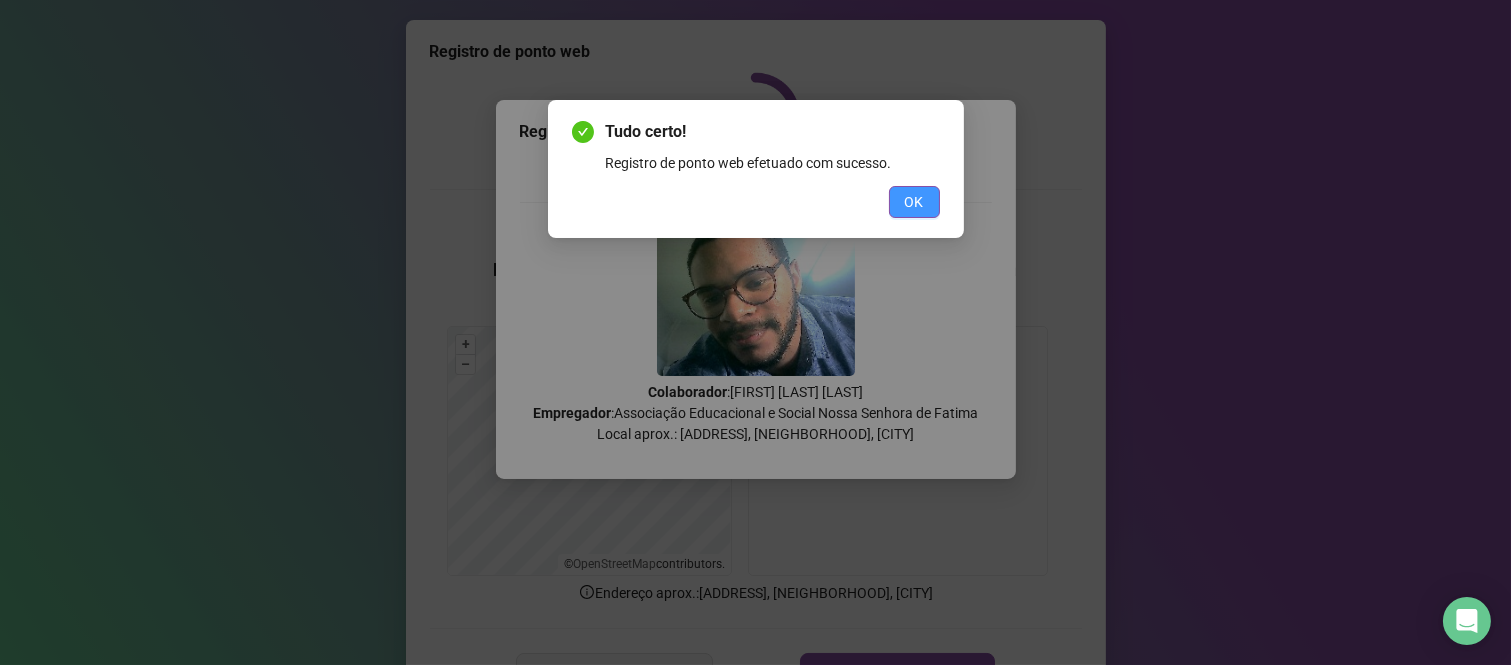click on "OK" at bounding box center [914, 202] 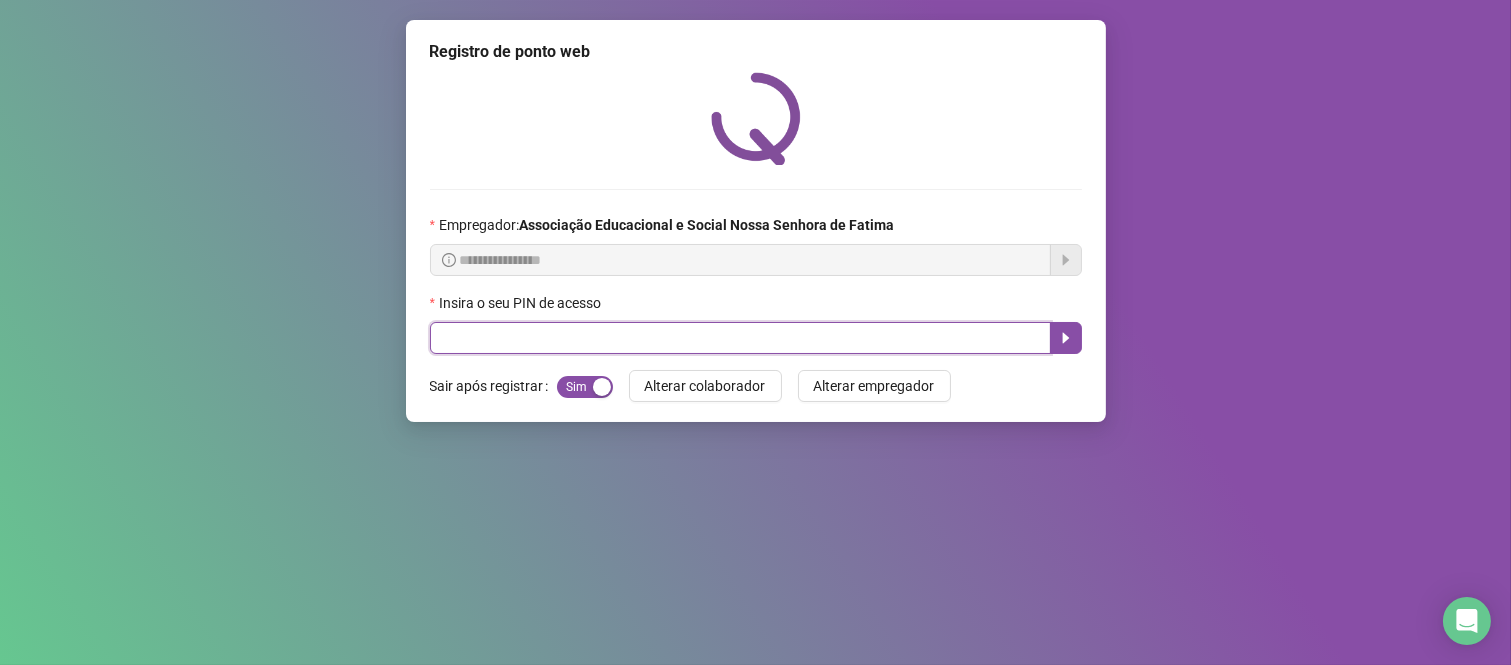 click at bounding box center [740, 338] 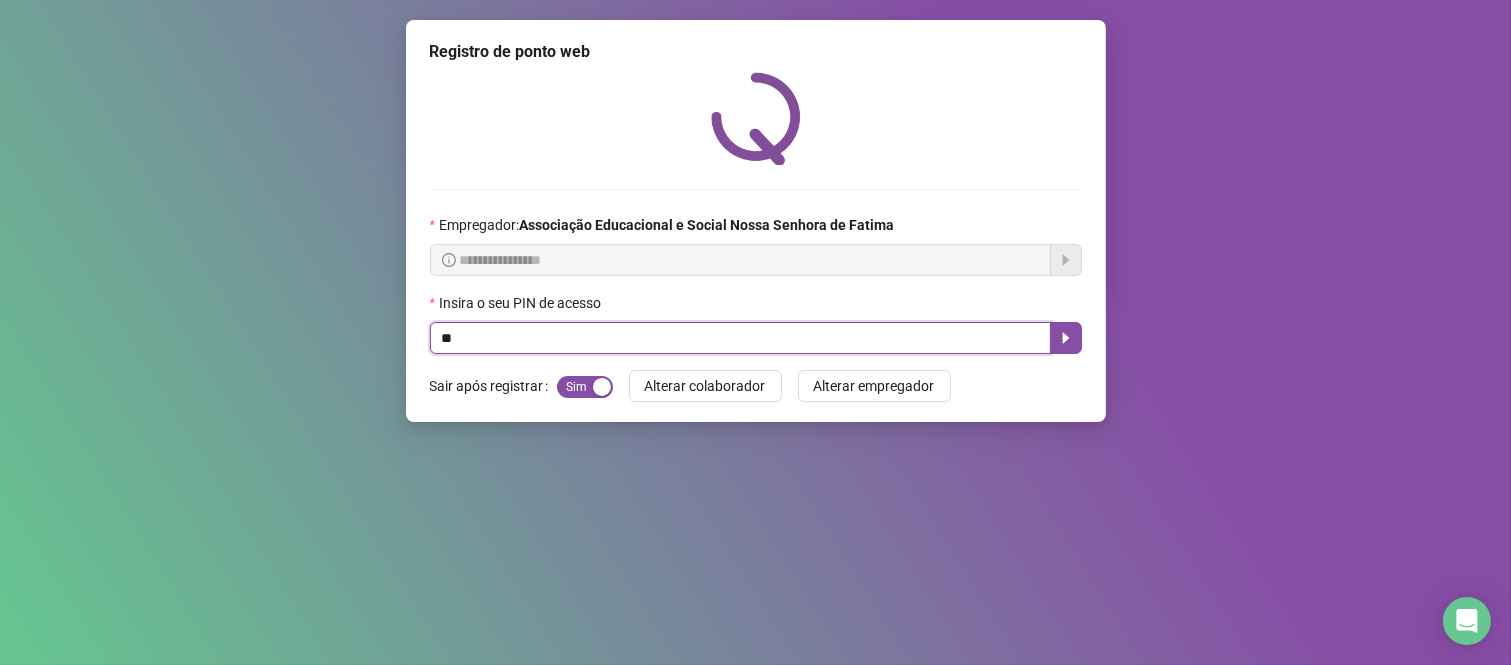 type on "***" 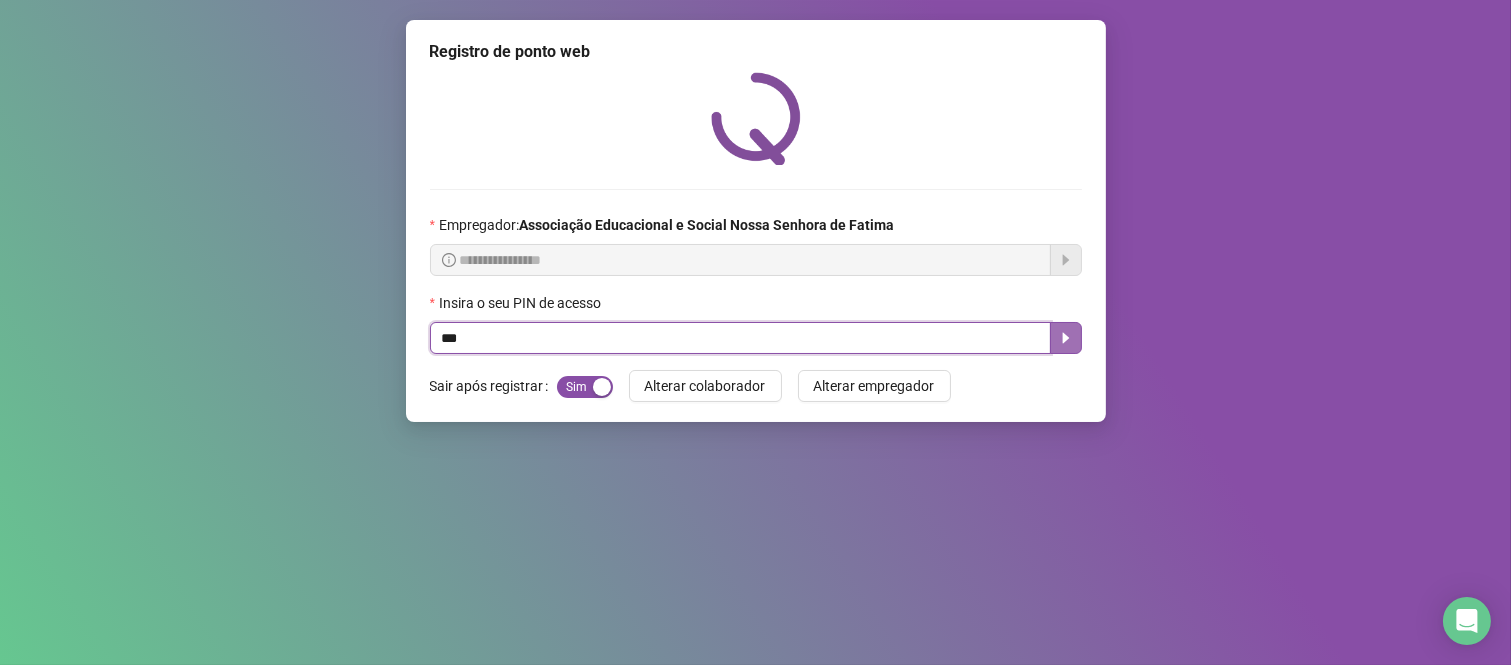 click 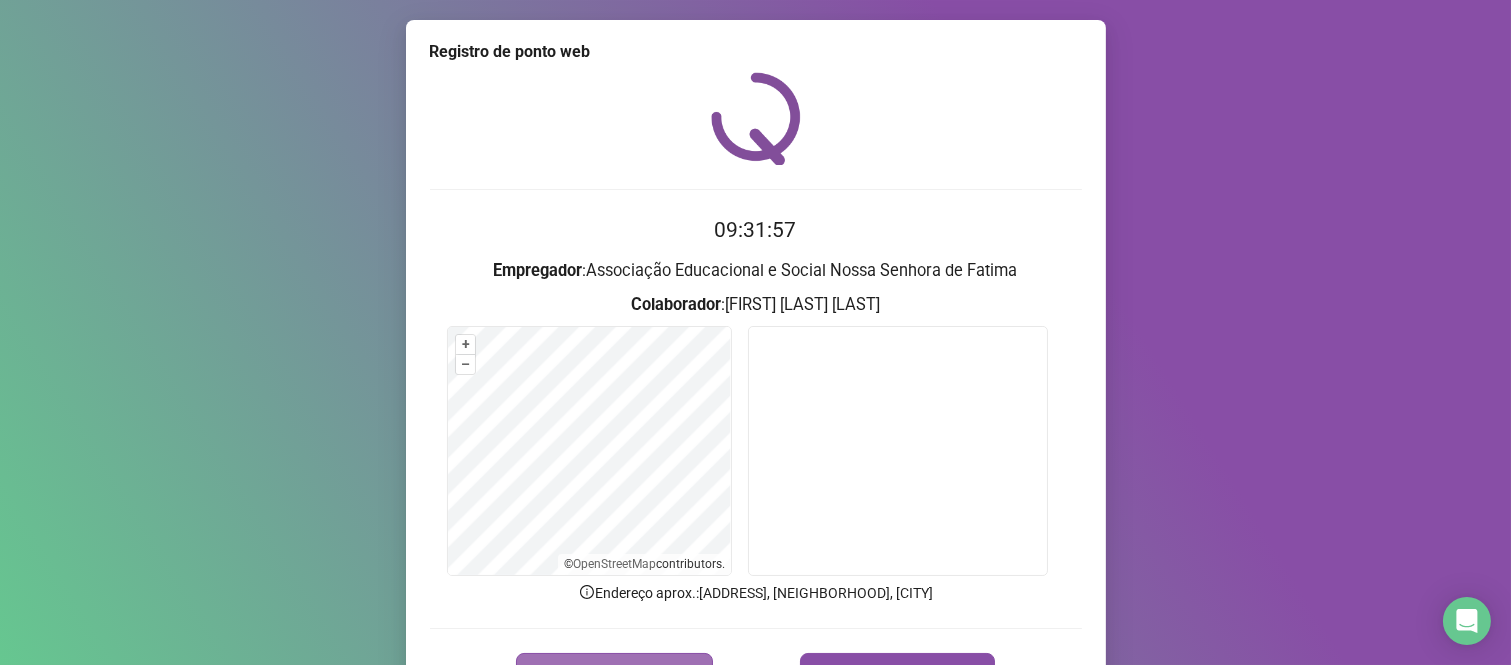 click on "REGISTRAR PONTO" at bounding box center (614, 673) 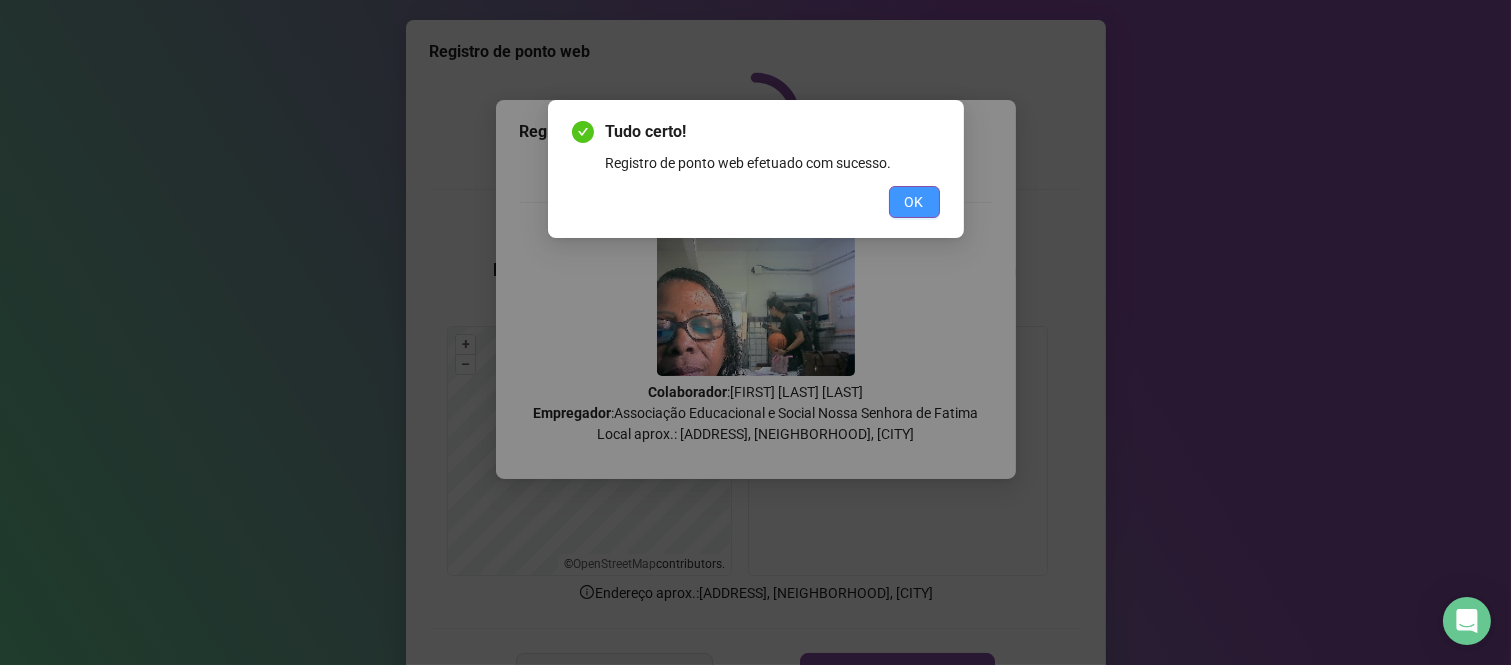 click on "OK" at bounding box center (914, 202) 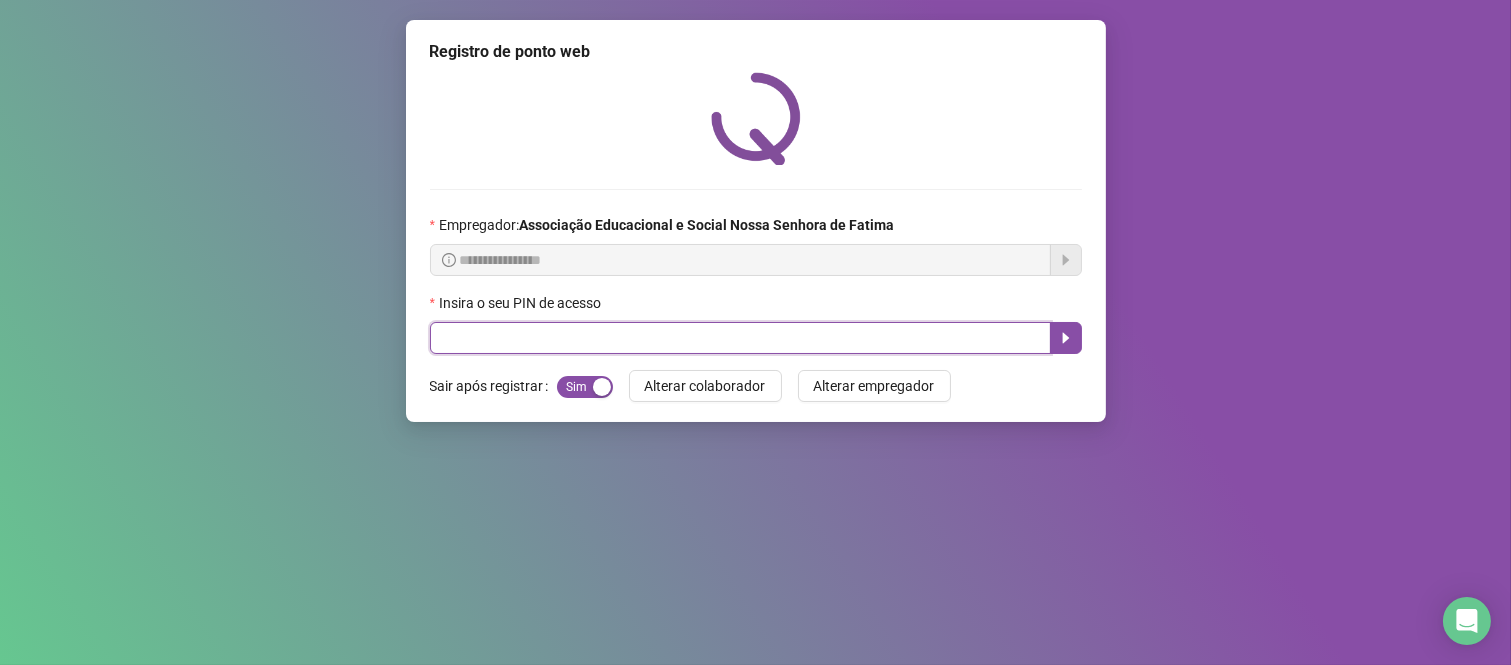 click at bounding box center (740, 338) 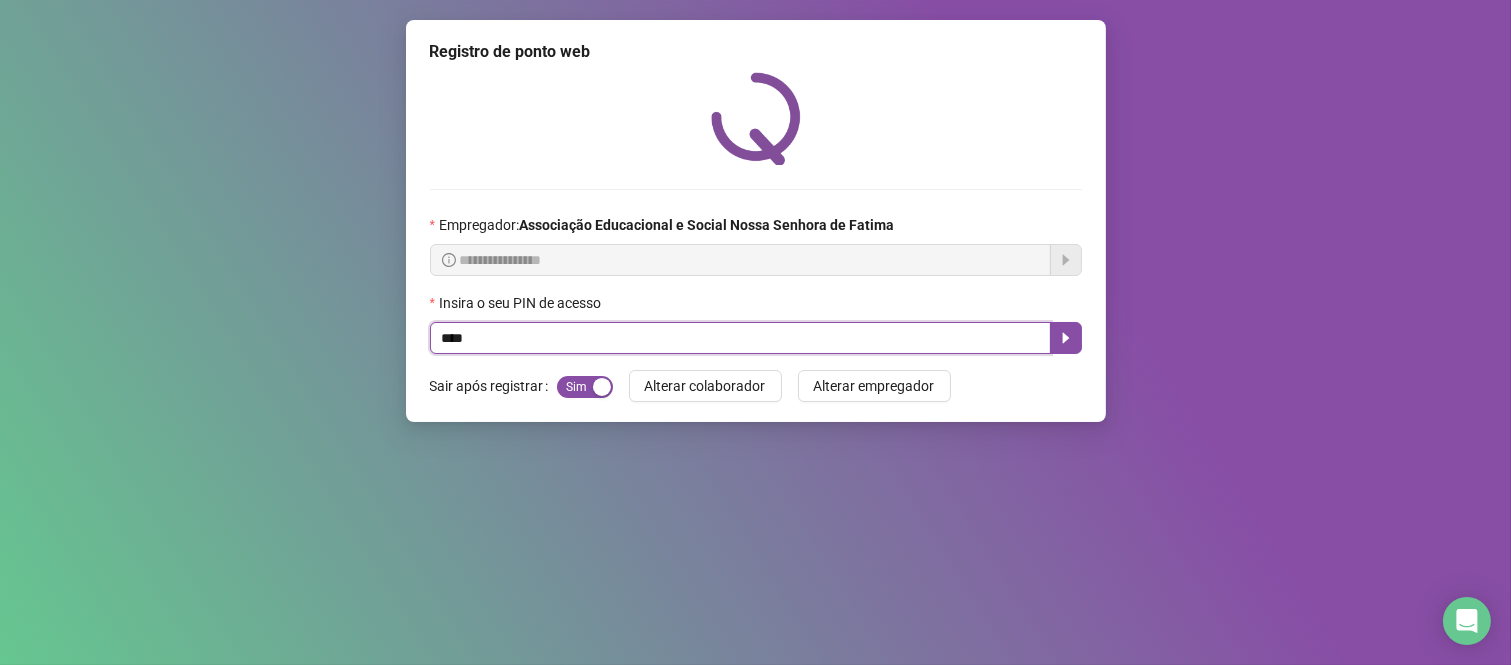 type on "****" 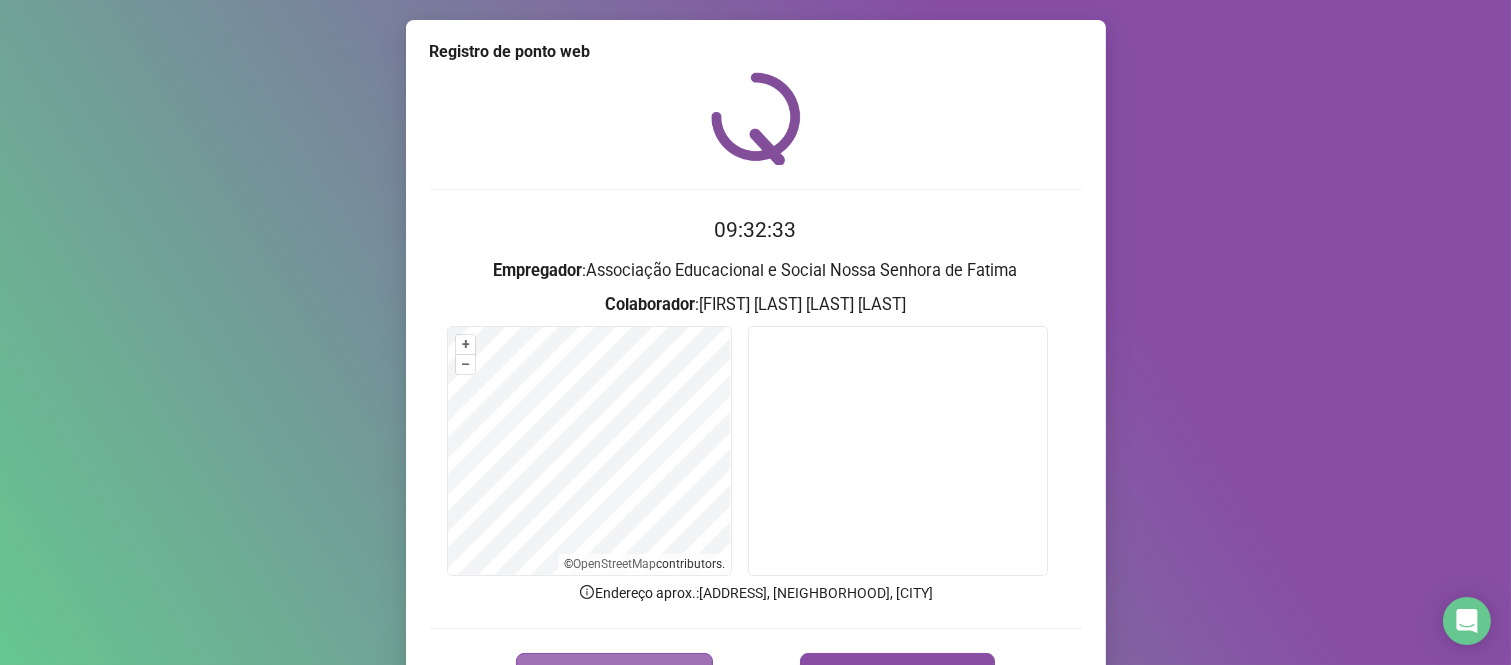 click on "REGISTRAR PONTO" at bounding box center (626, 673) 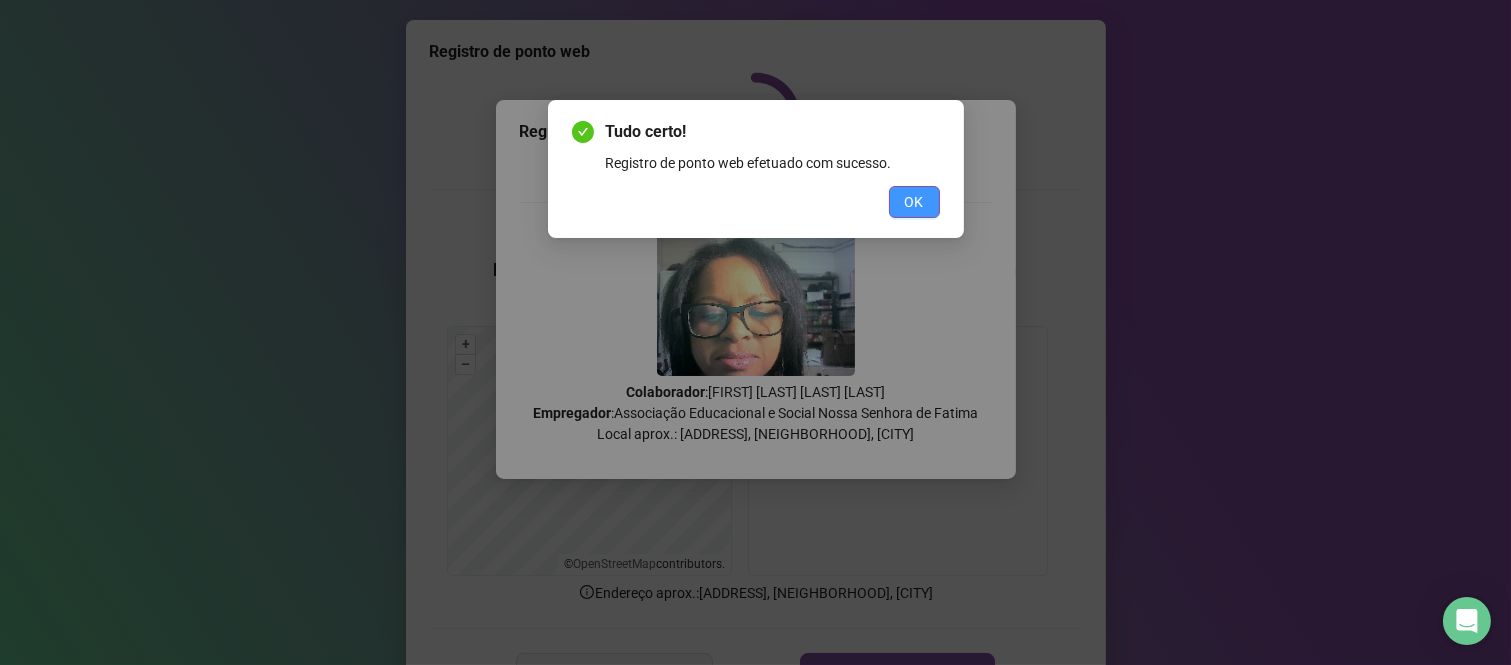 click on "OK" at bounding box center [914, 202] 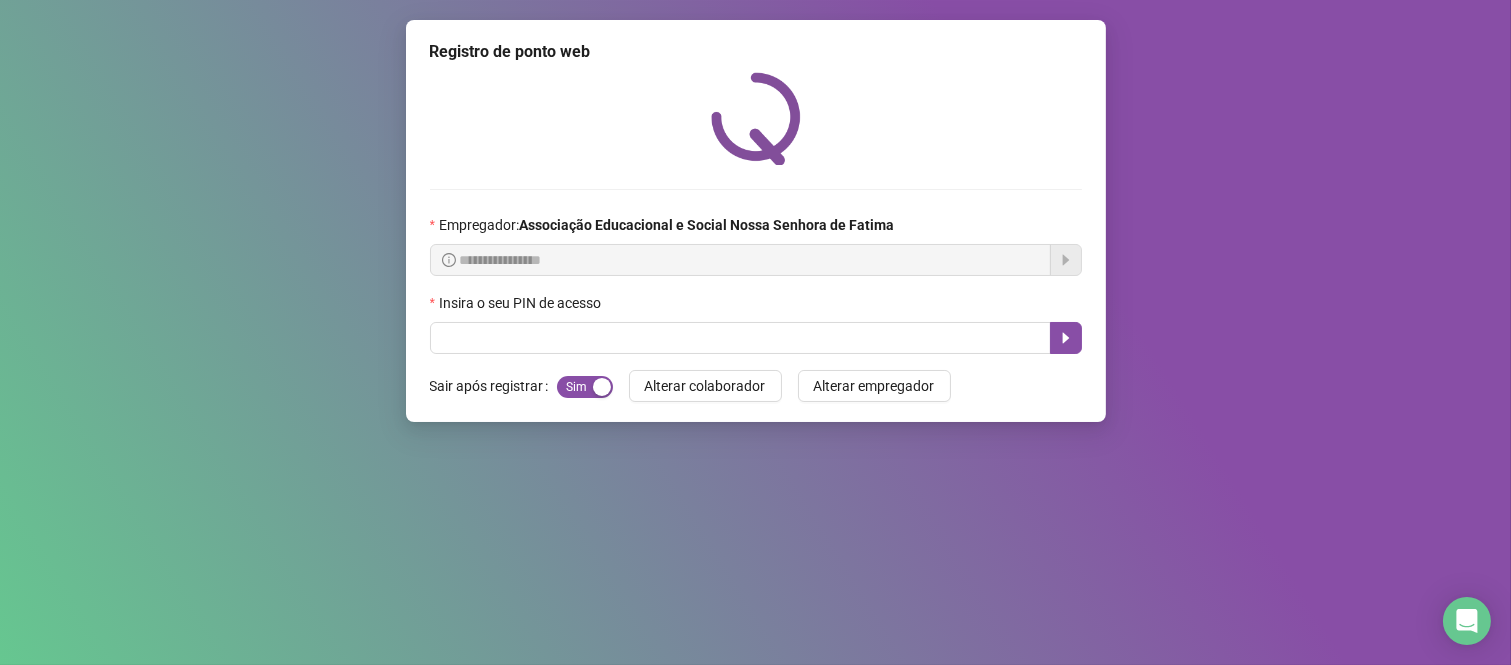 click on "**********" at bounding box center (755, 332) 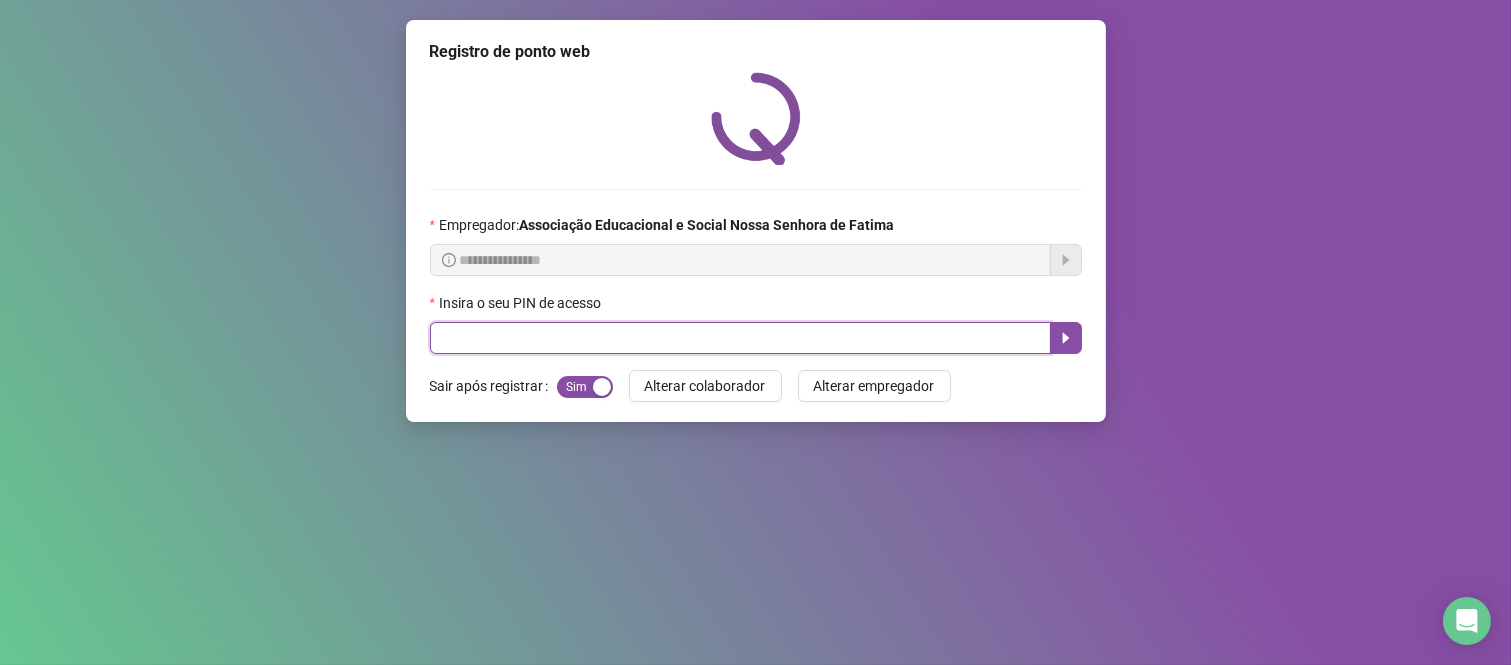 click at bounding box center [740, 338] 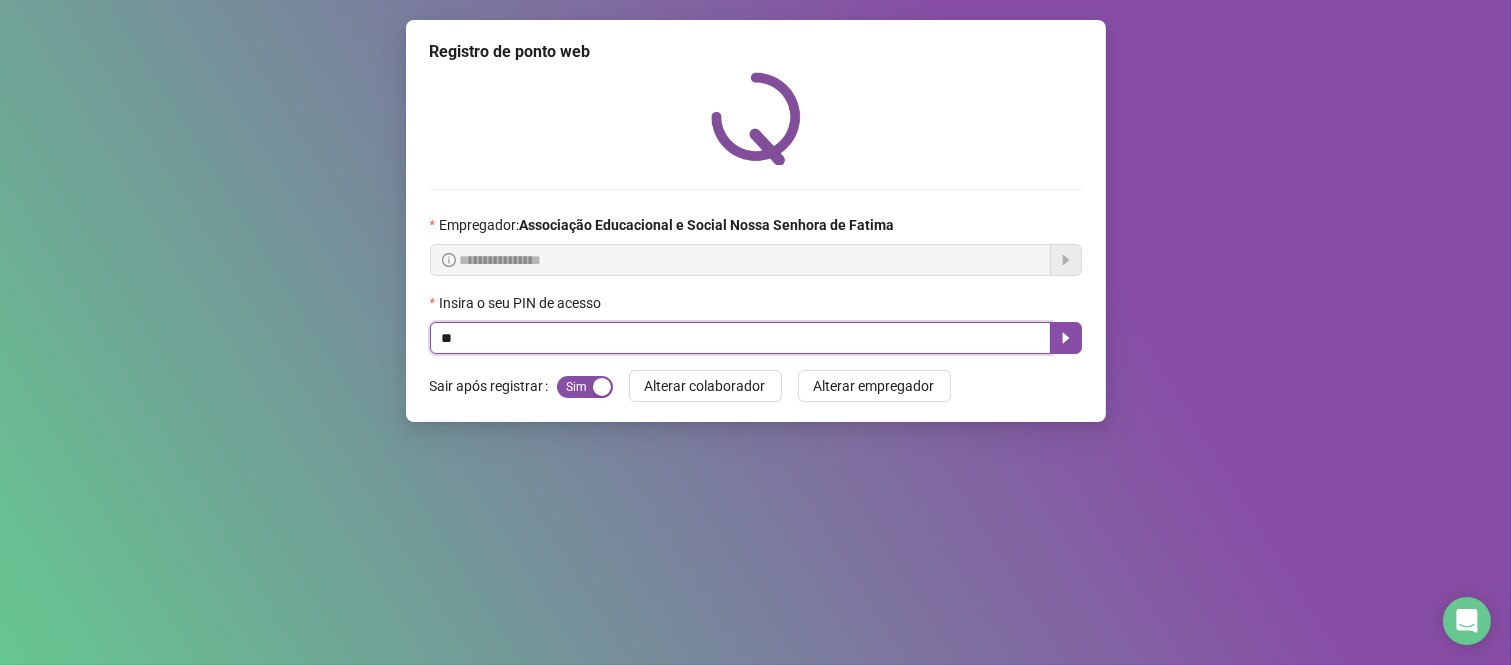 type on "***" 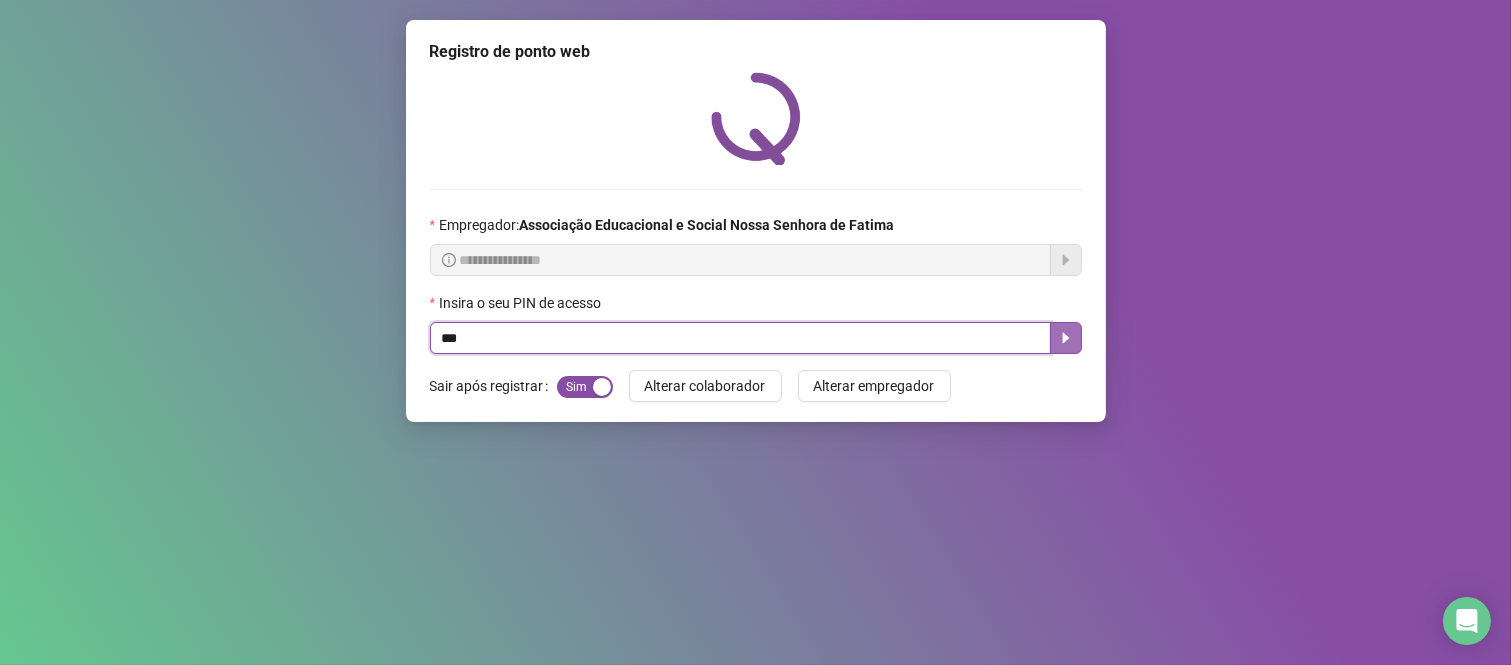 click at bounding box center [1066, 338] 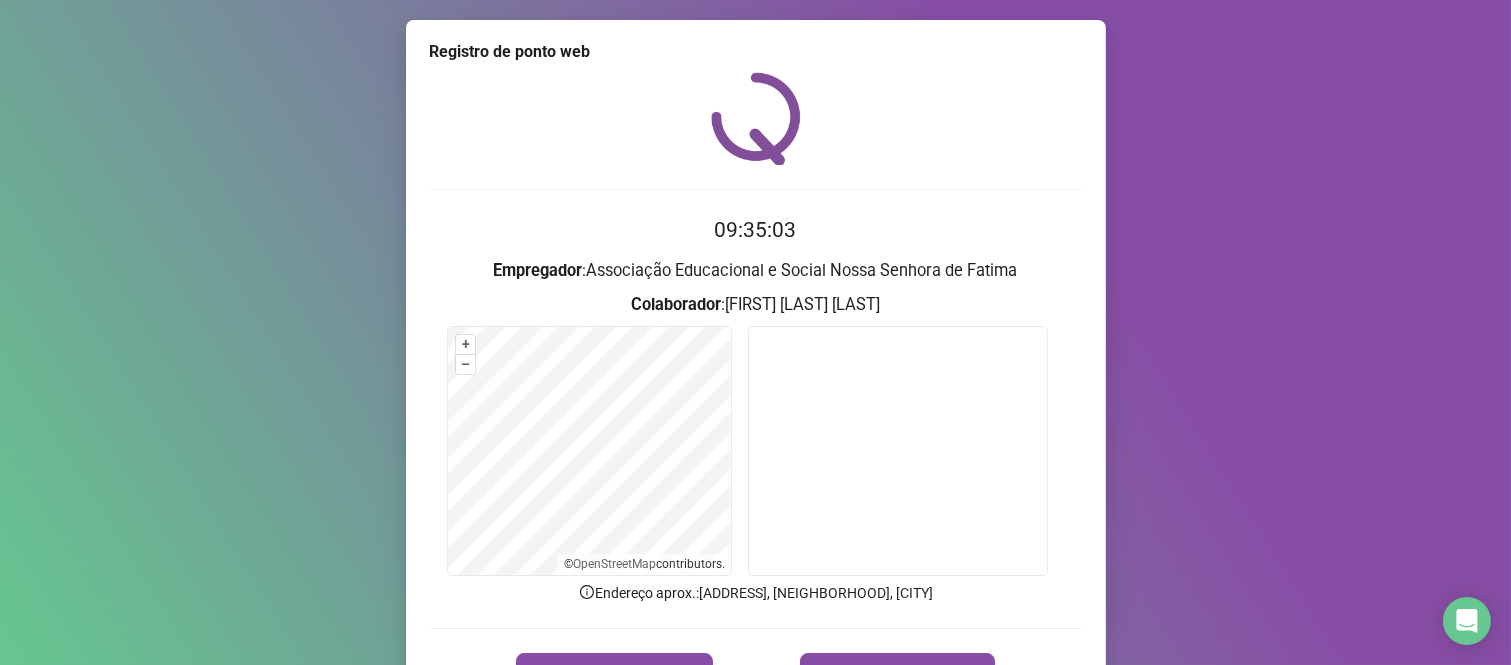 click on "Registro de ponto web 09:35:03 Empregador :  Associação Educacional e Social Nossa Senhora de Fatima Colaborador :  [FIRST] [LAST] [LAST] + – ⇧ › ©  OpenStreetMap  contributors. Endereço aprox. :  [ADDRESS], [NEIGHBORHOOD], [CITY]" at bounding box center [755, 332] 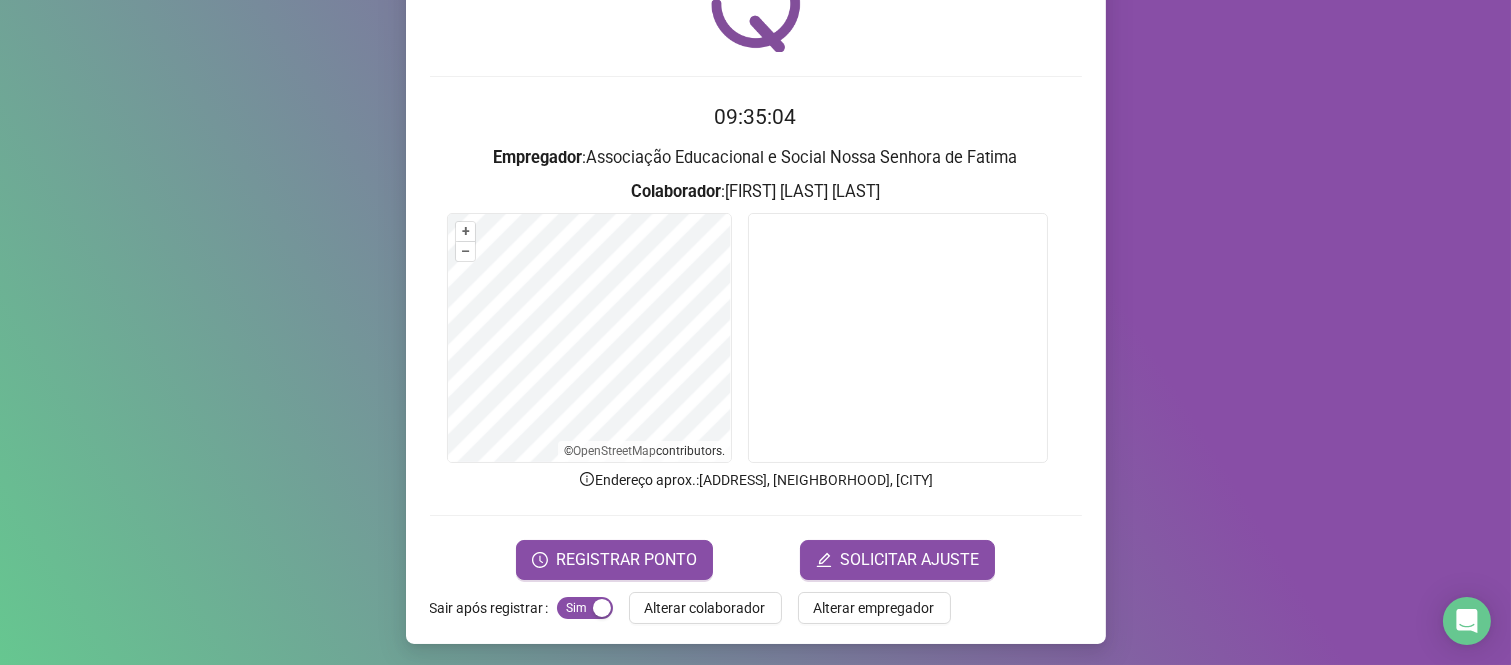 scroll, scrollTop: 114, scrollLeft: 0, axis: vertical 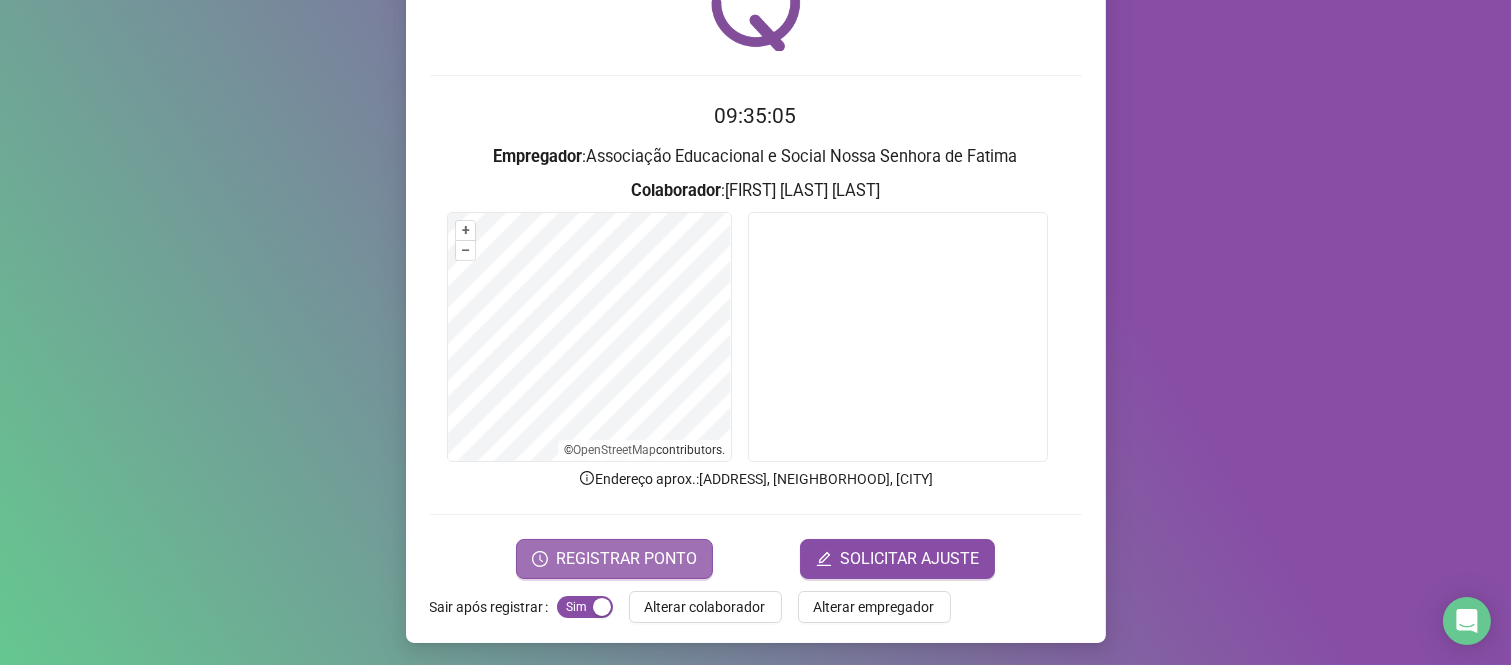 click on "REGISTRAR PONTO" at bounding box center [626, 559] 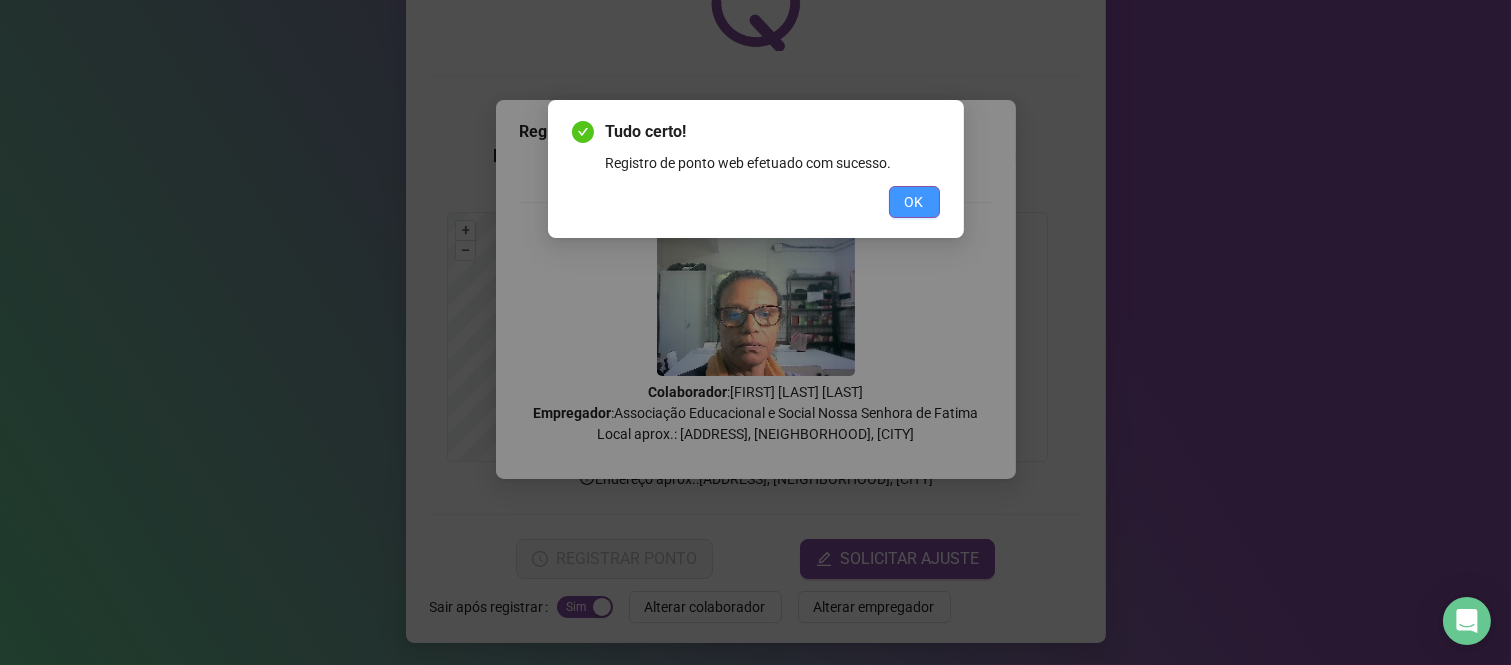 click on "OK" at bounding box center (914, 202) 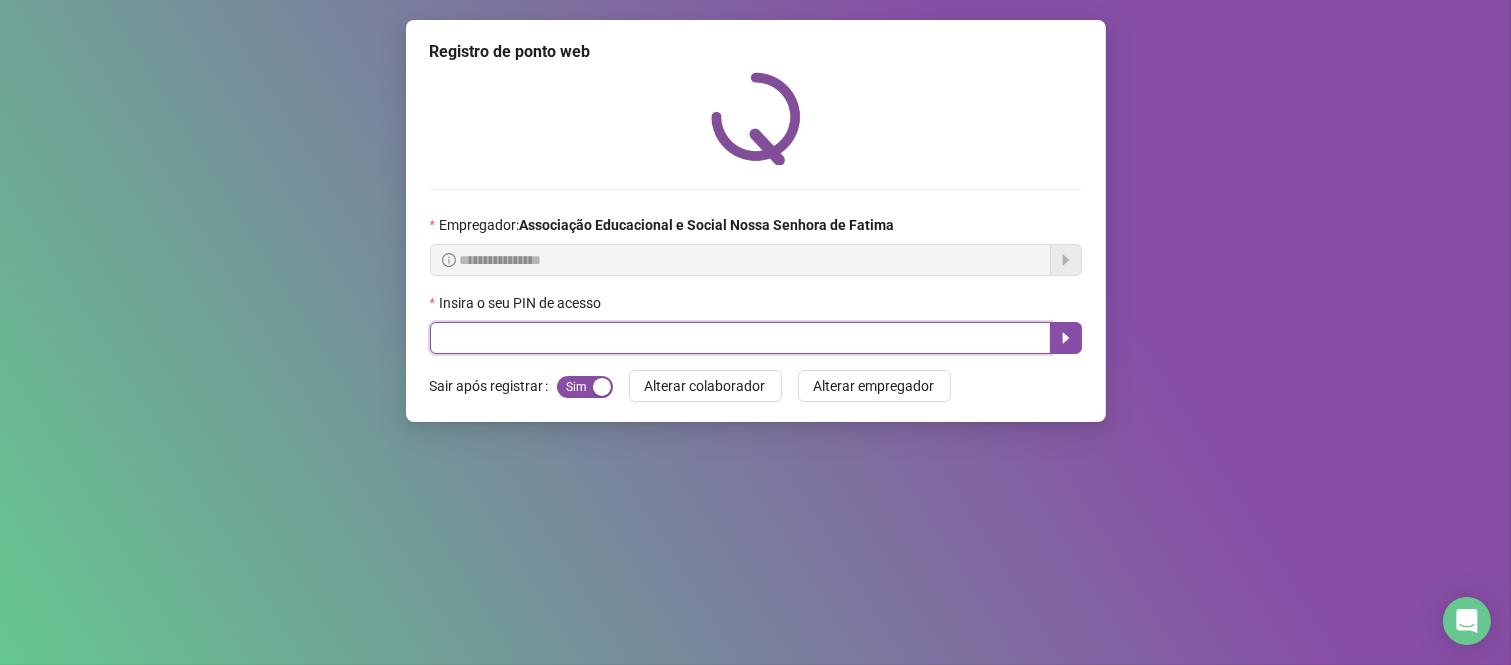 click at bounding box center [740, 338] 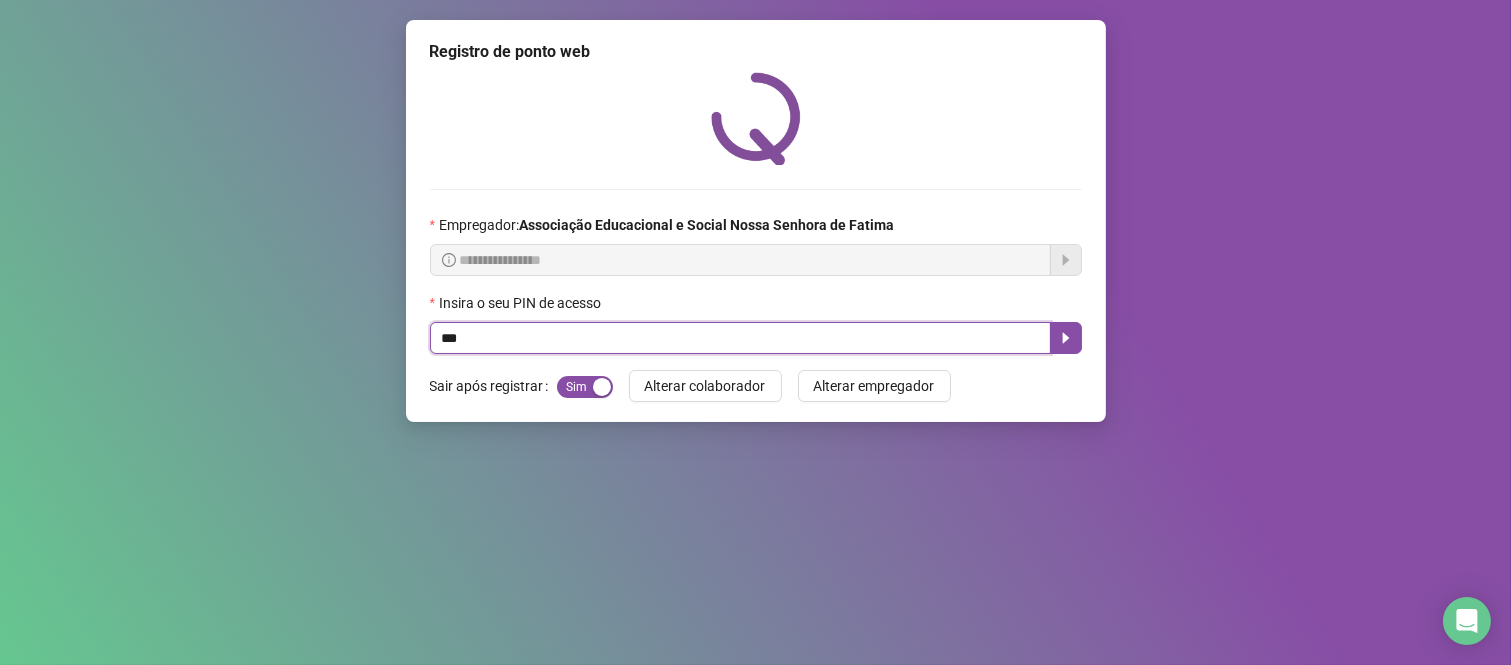 type on "***" 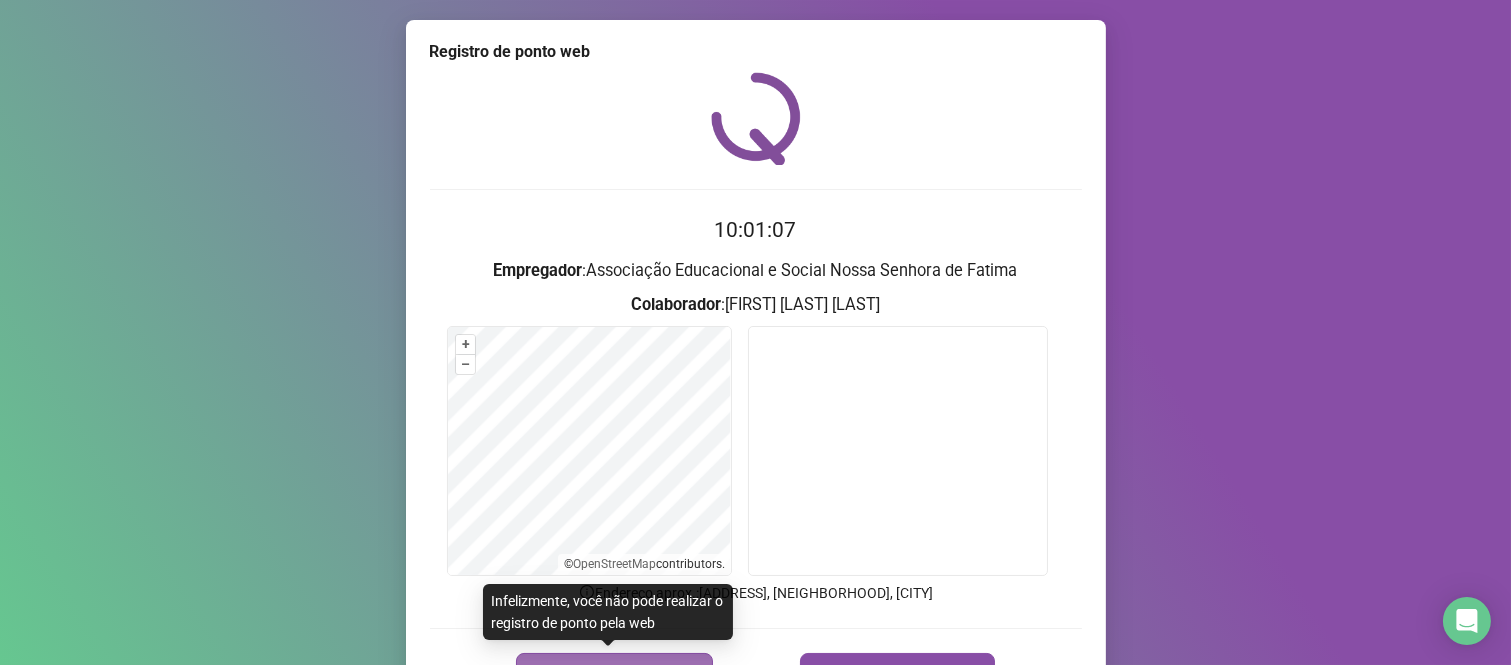 click on "REGISTRAR PONTO" at bounding box center (614, 673) 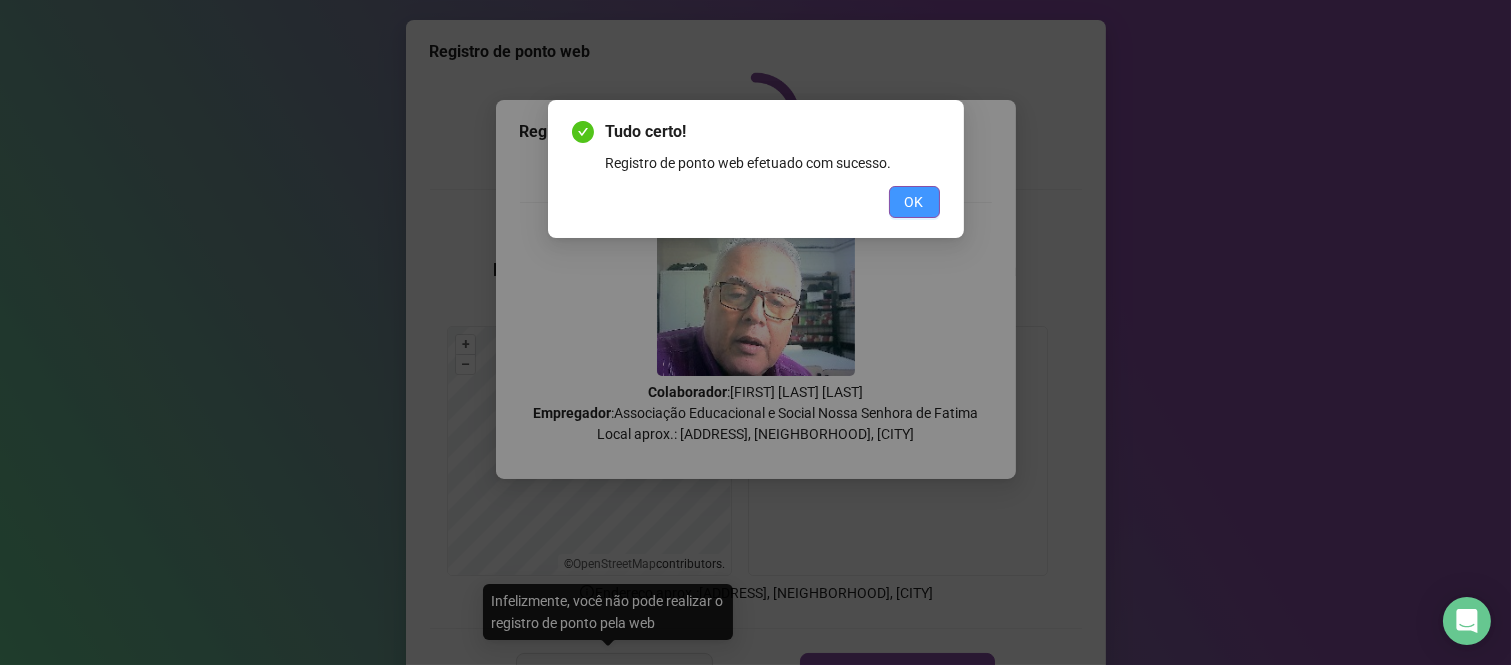 click on "OK" at bounding box center (914, 202) 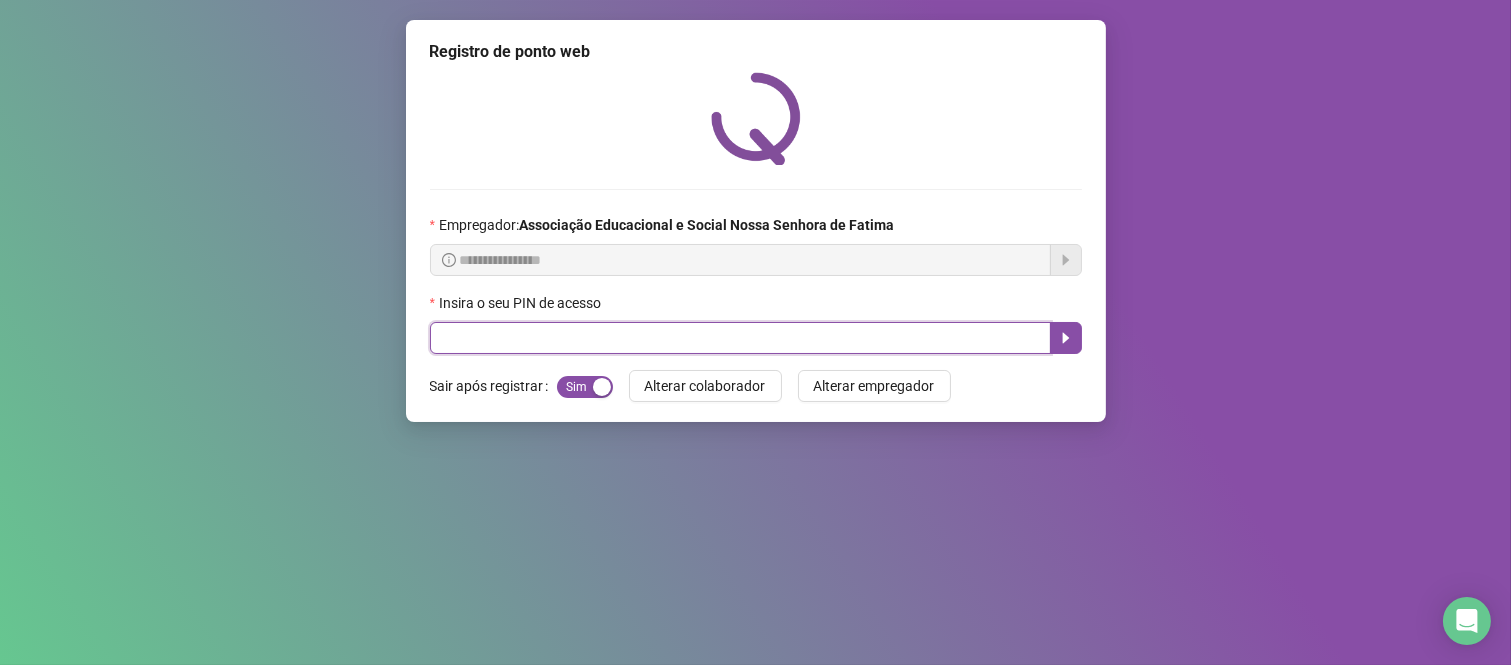 click at bounding box center (740, 338) 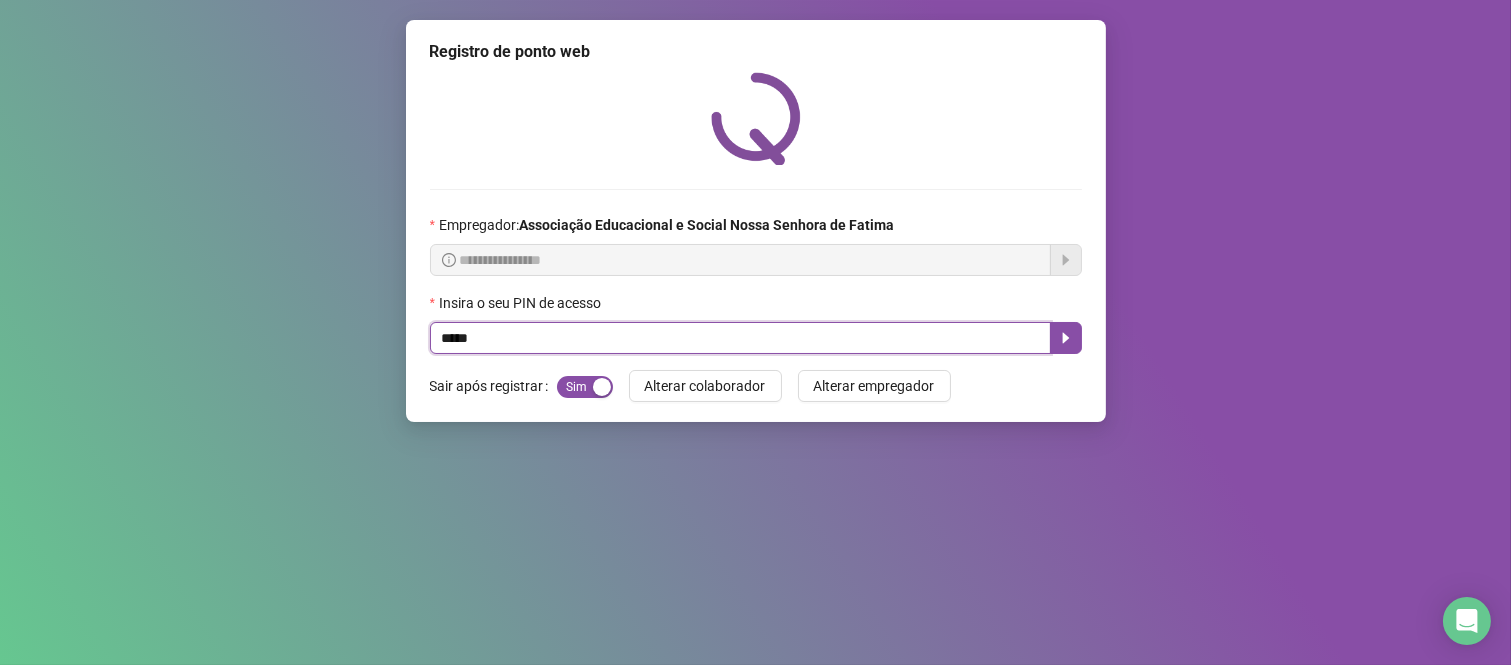 type on "*****" 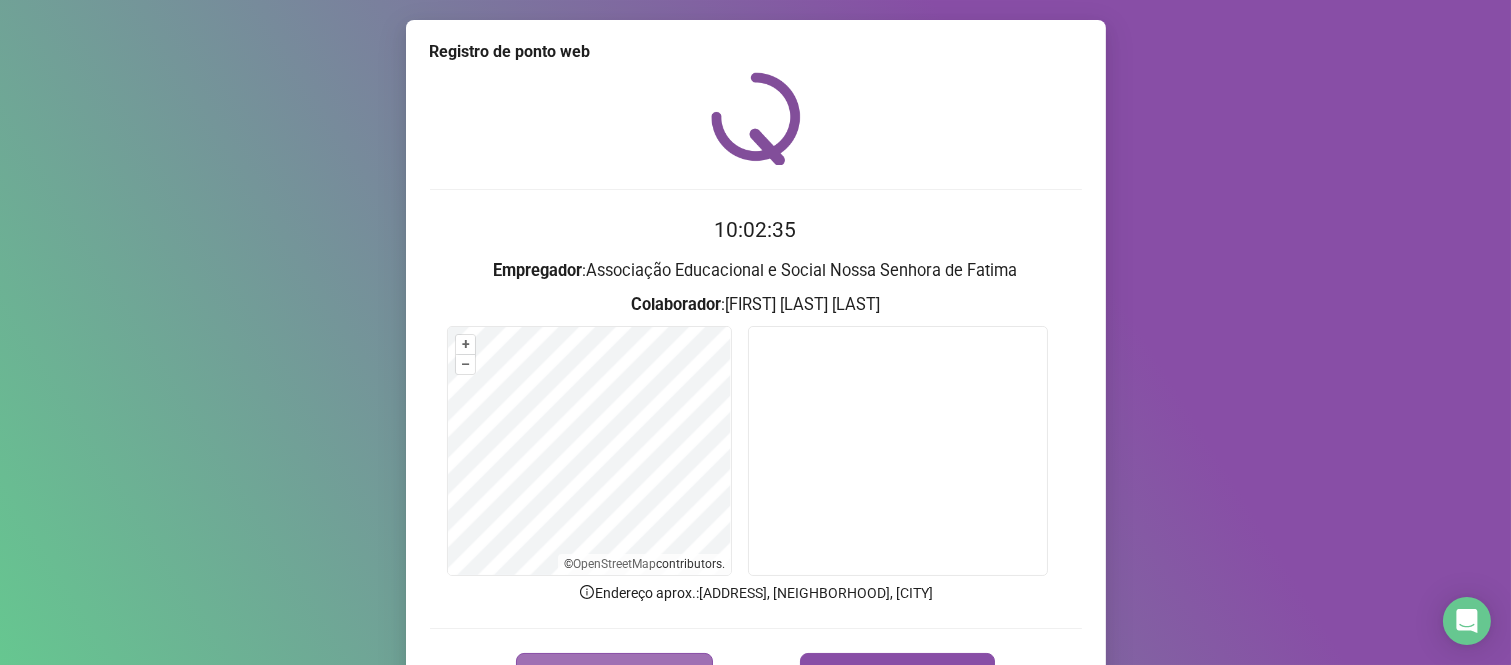 click on "REGISTRAR PONTO" at bounding box center [614, 673] 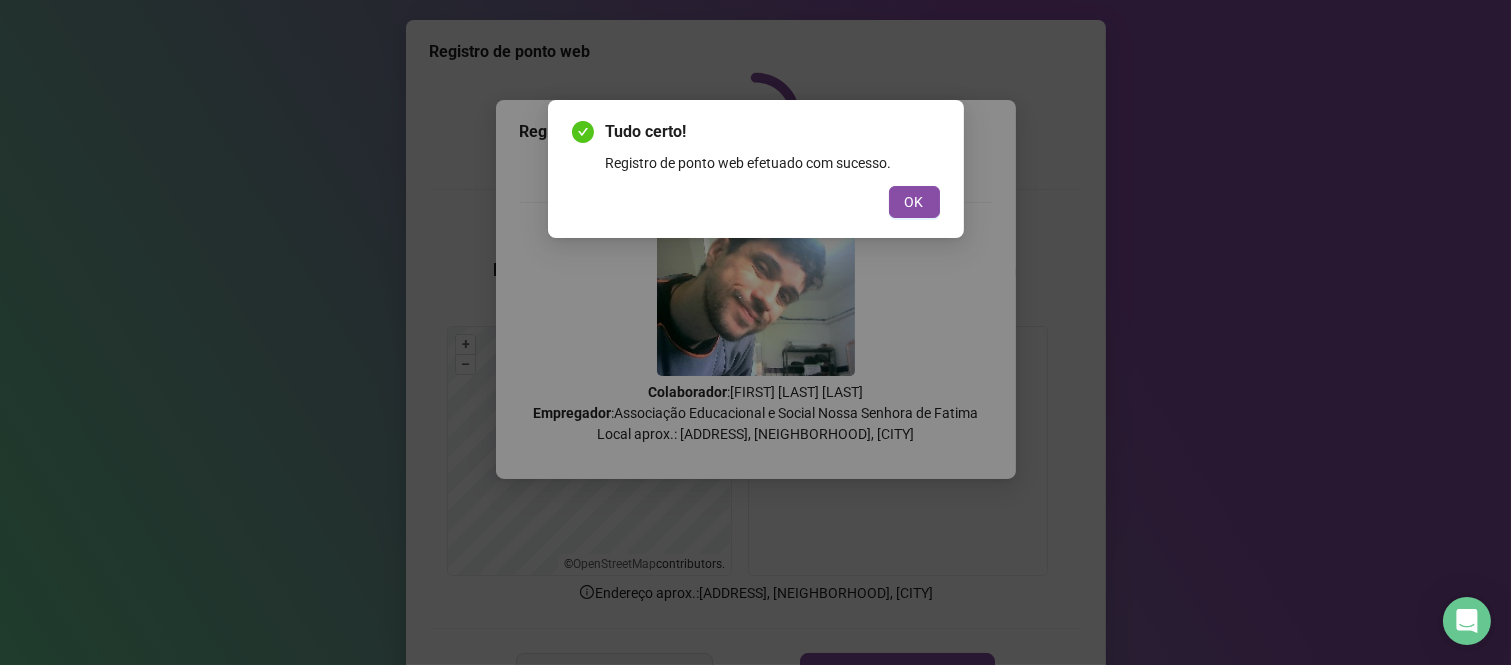 click on "Tudo certo! Registro de ponto web efetuado com sucesso. OK" at bounding box center (756, 169) 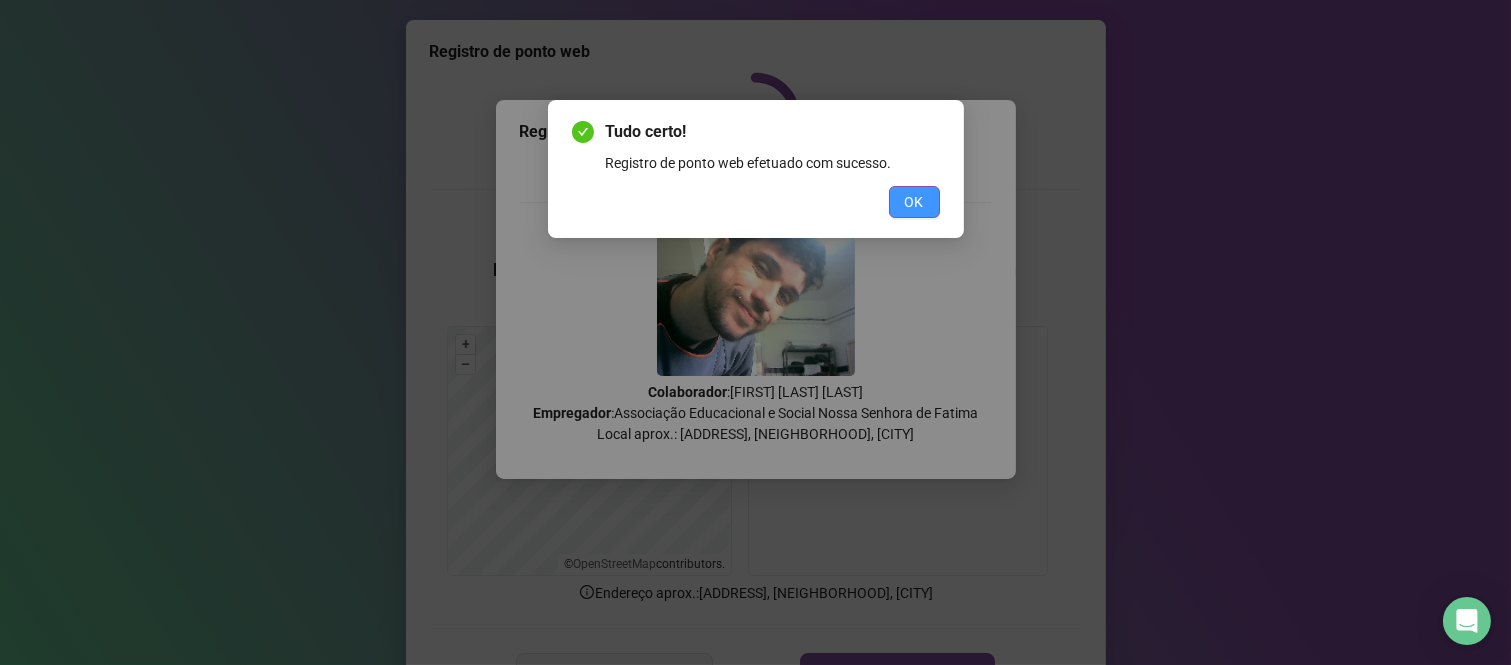 click on "OK" at bounding box center (914, 202) 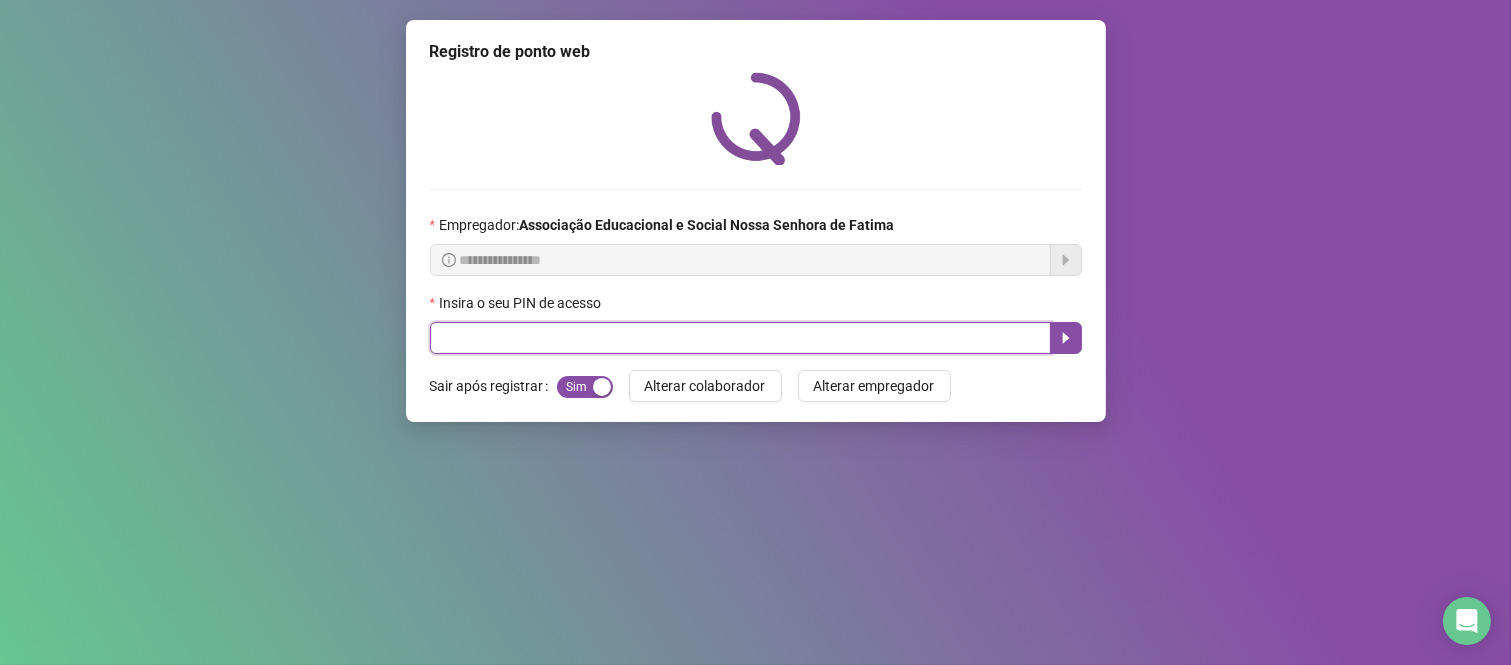 click at bounding box center (740, 338) 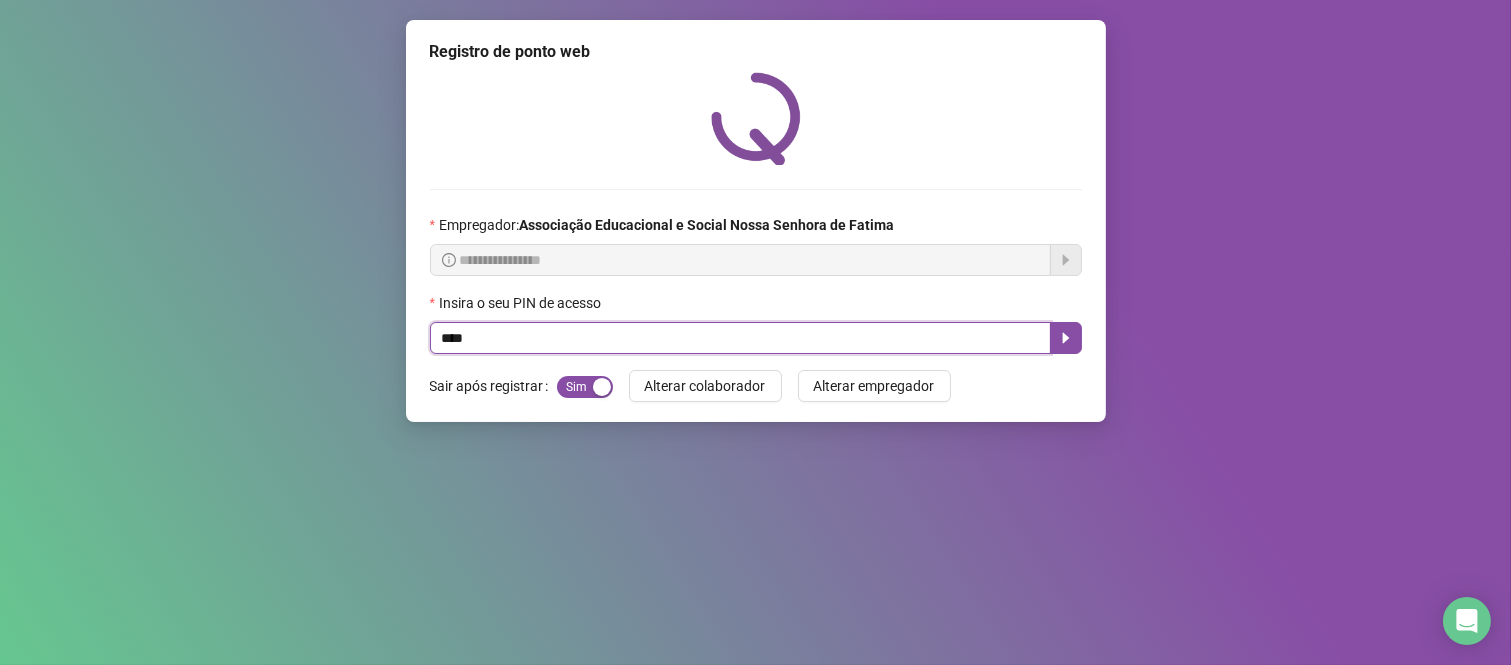 type on "*****" 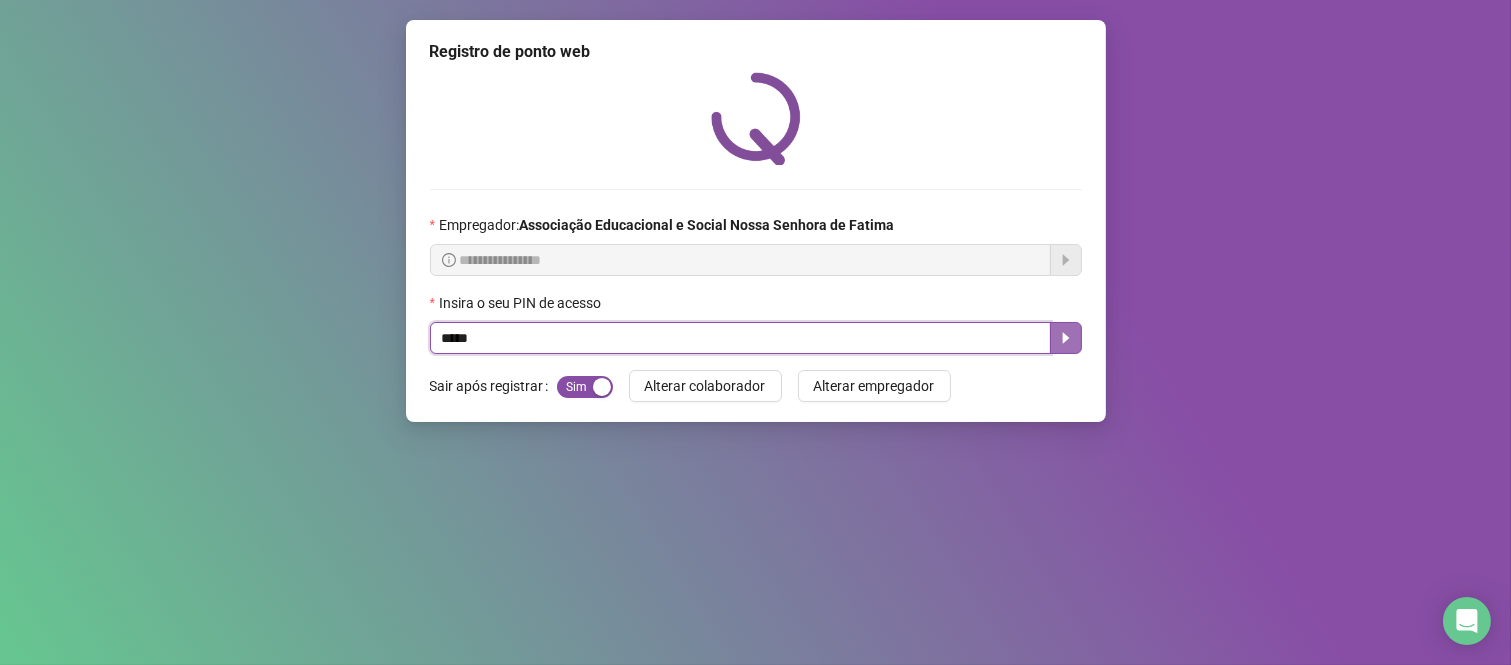 click at bounding box center (1066, 338) 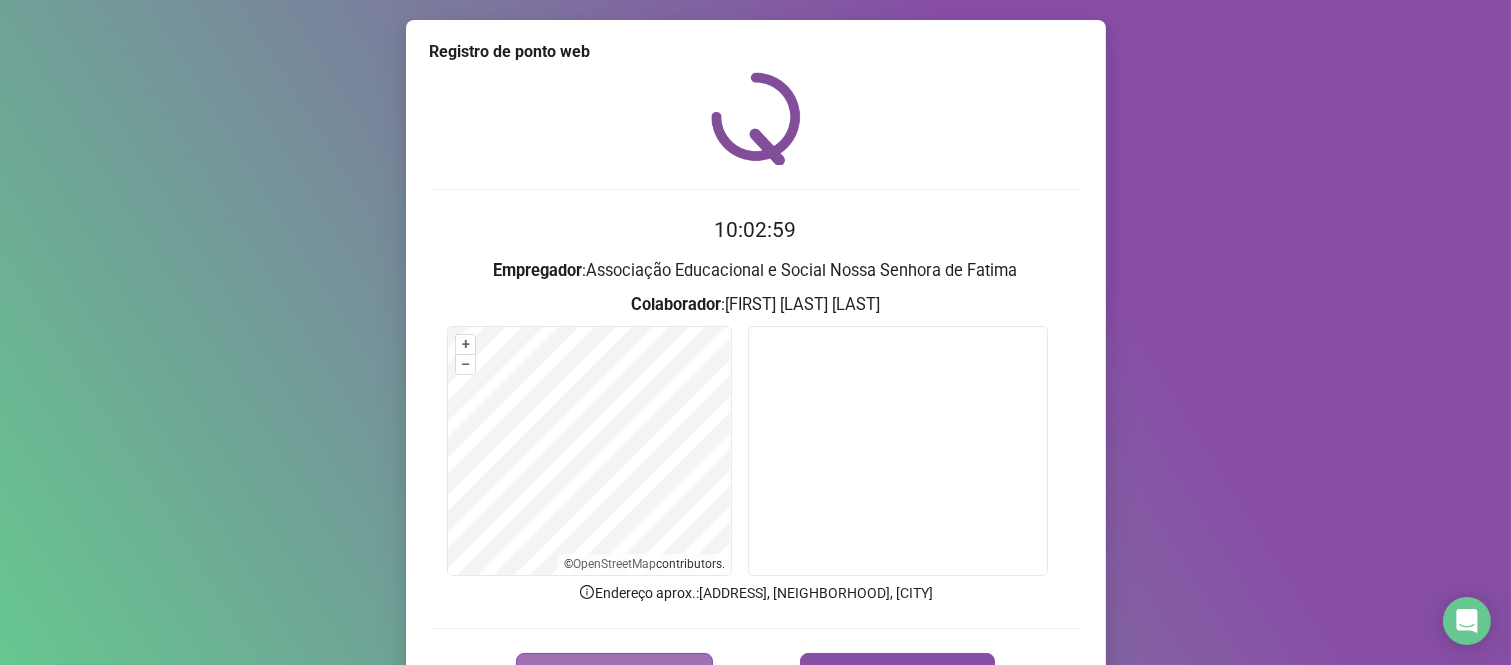 click on "REGISTRAR PONTO" at bounding box center (614, 673) 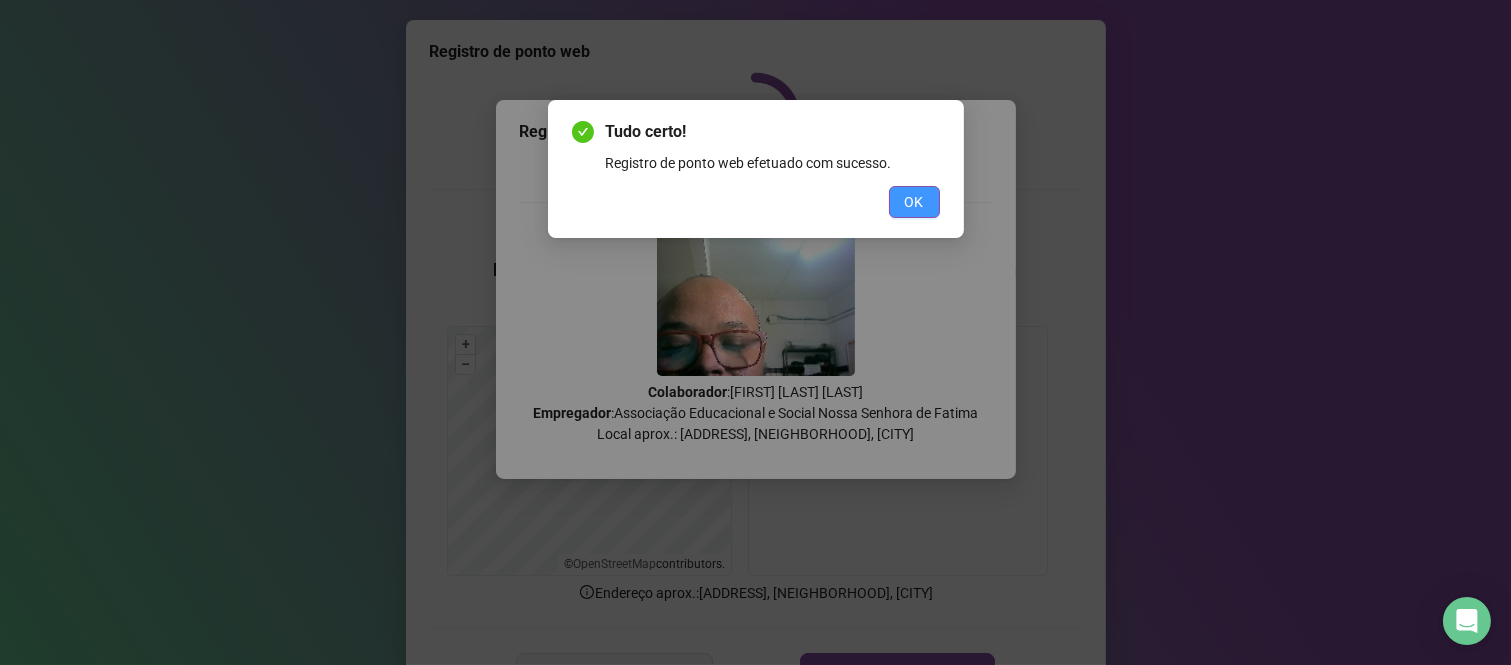 click on "OK" at bounding box center (914, 202) 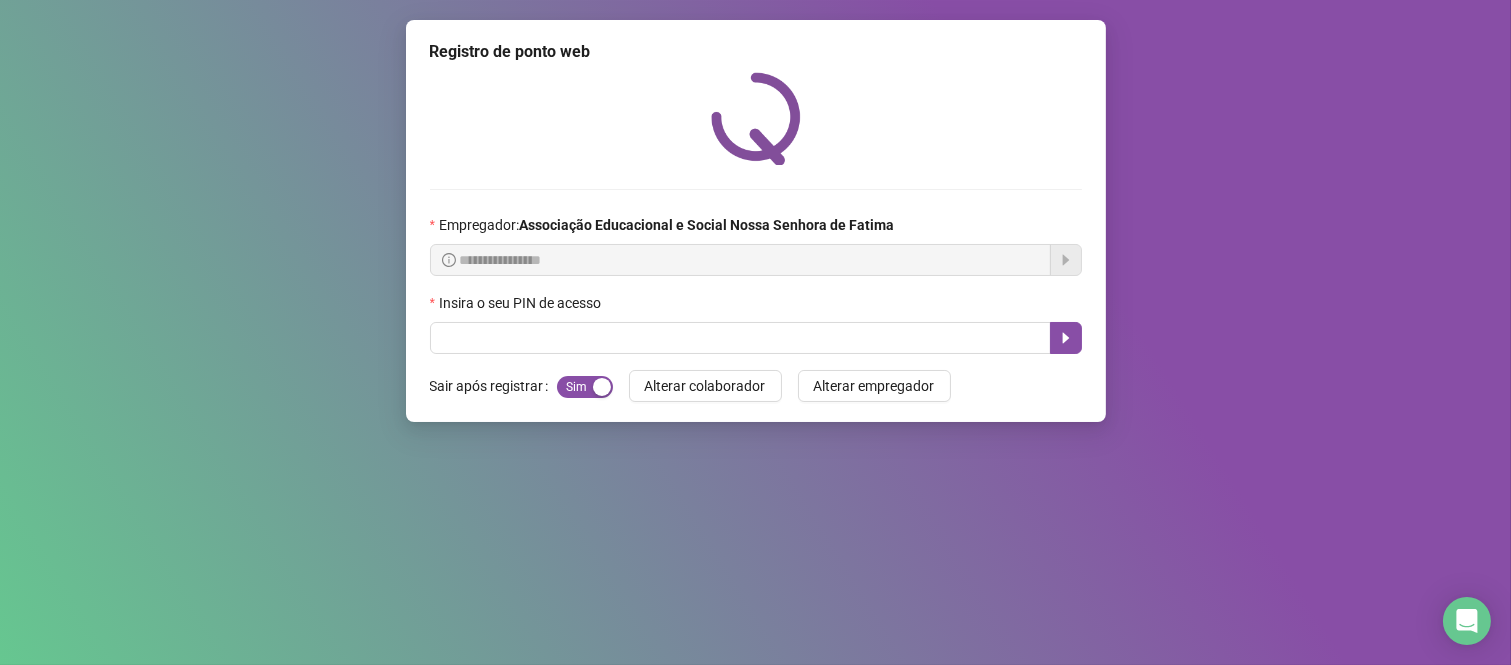 click on "**********" at bounding box center (756, 221) 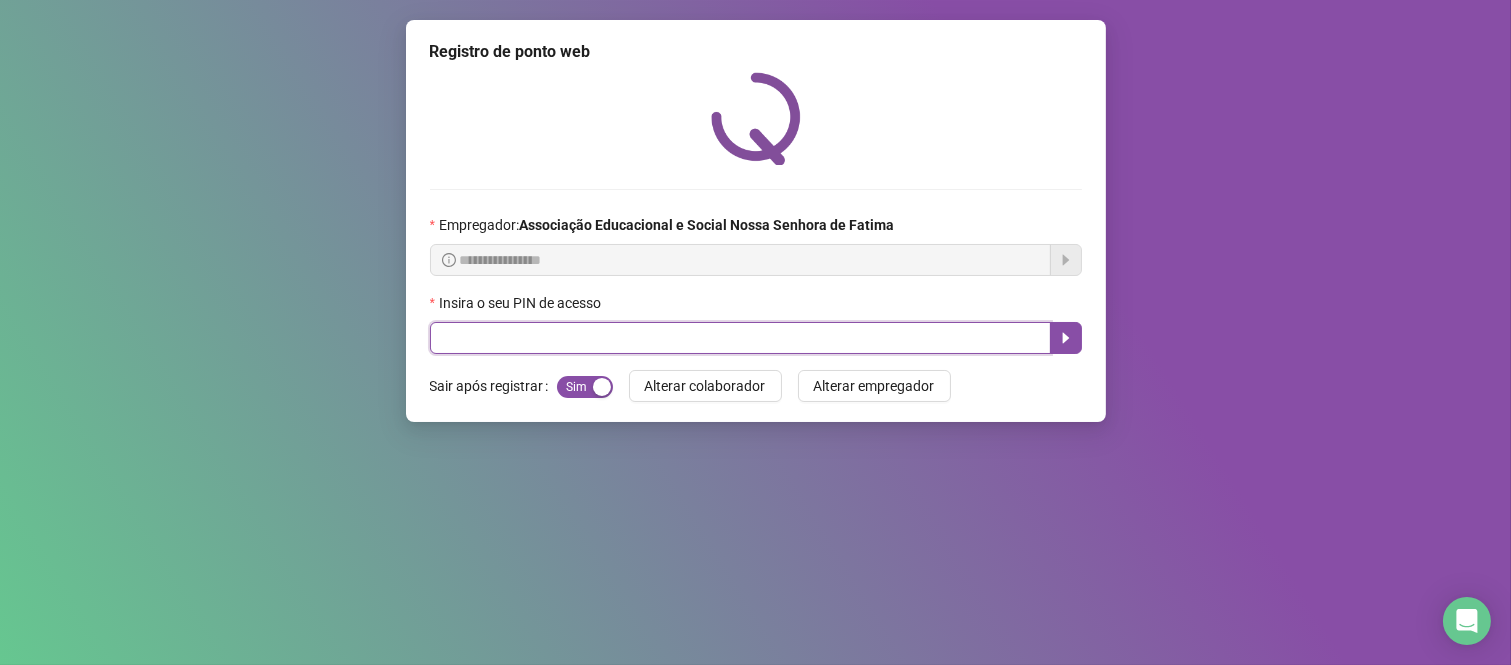 click at bounding box center (740, 338) 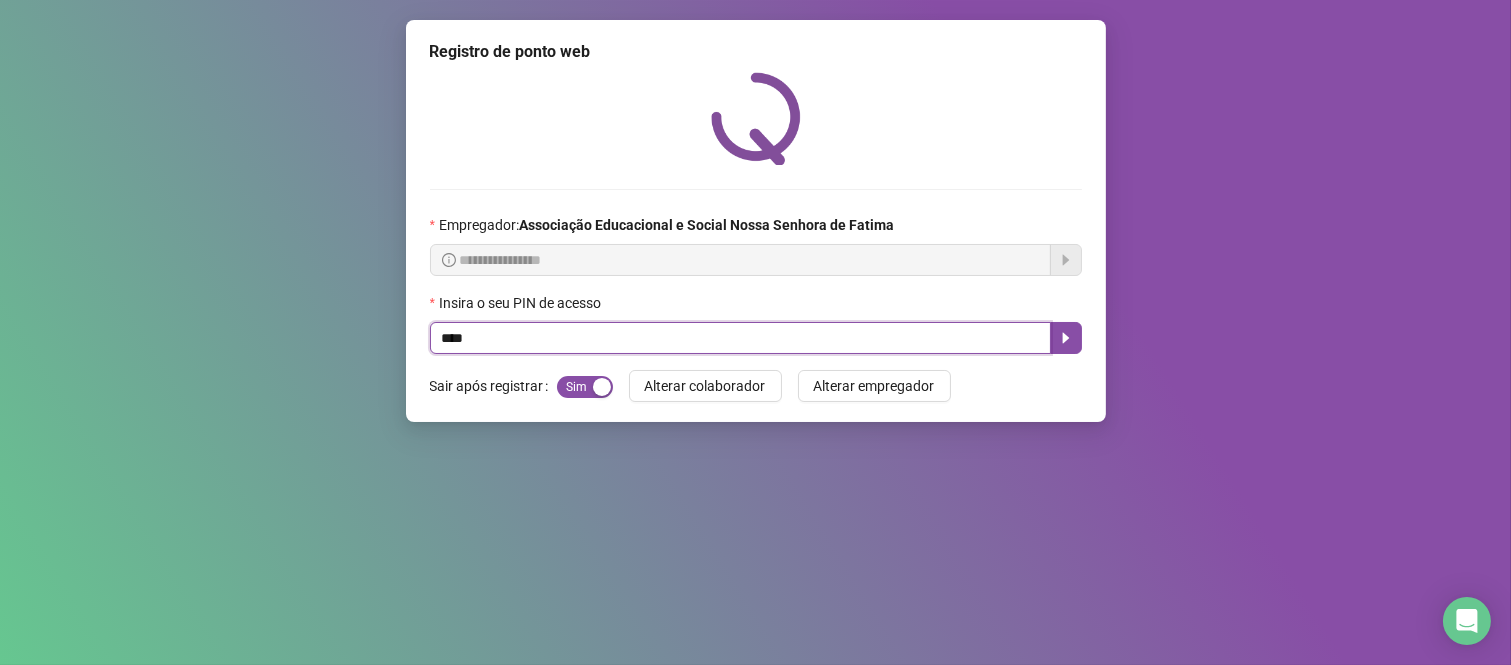 type on "****" 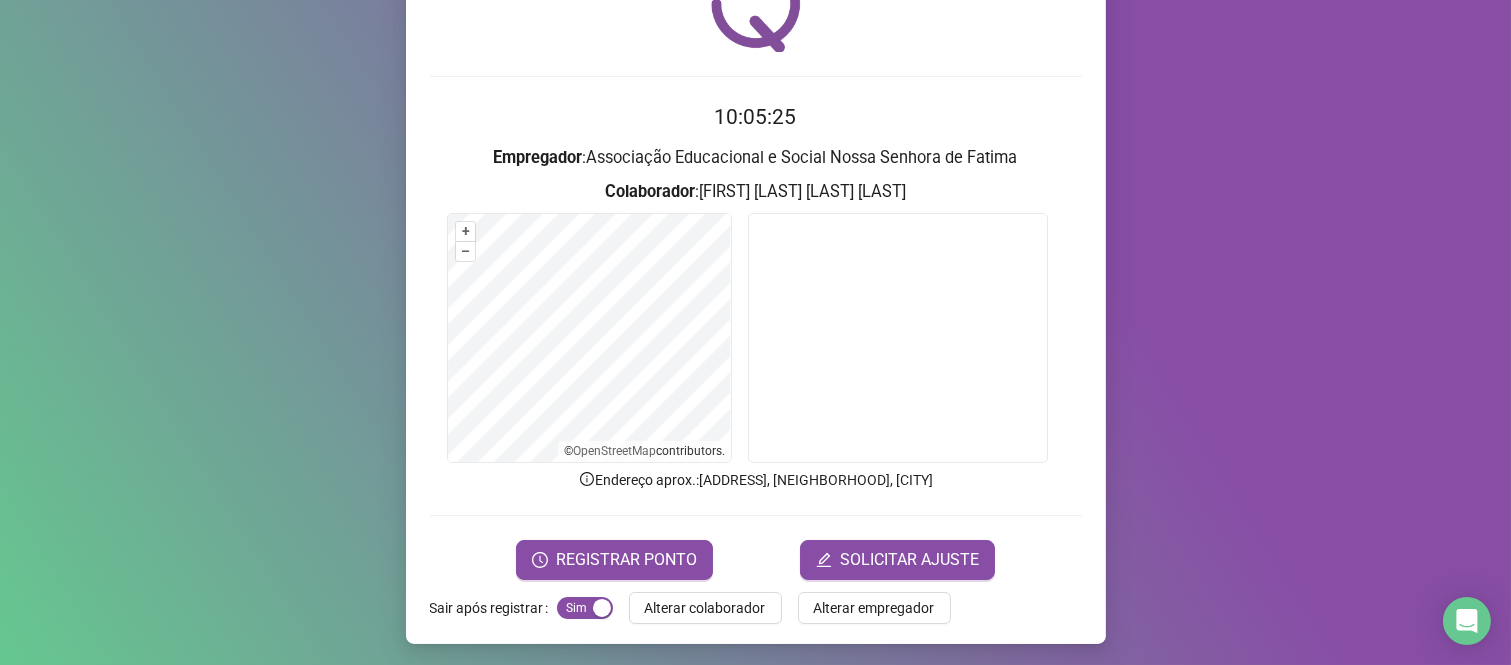 scroll, scrollTop: 114, scrollLeft: 0, axis: vertical 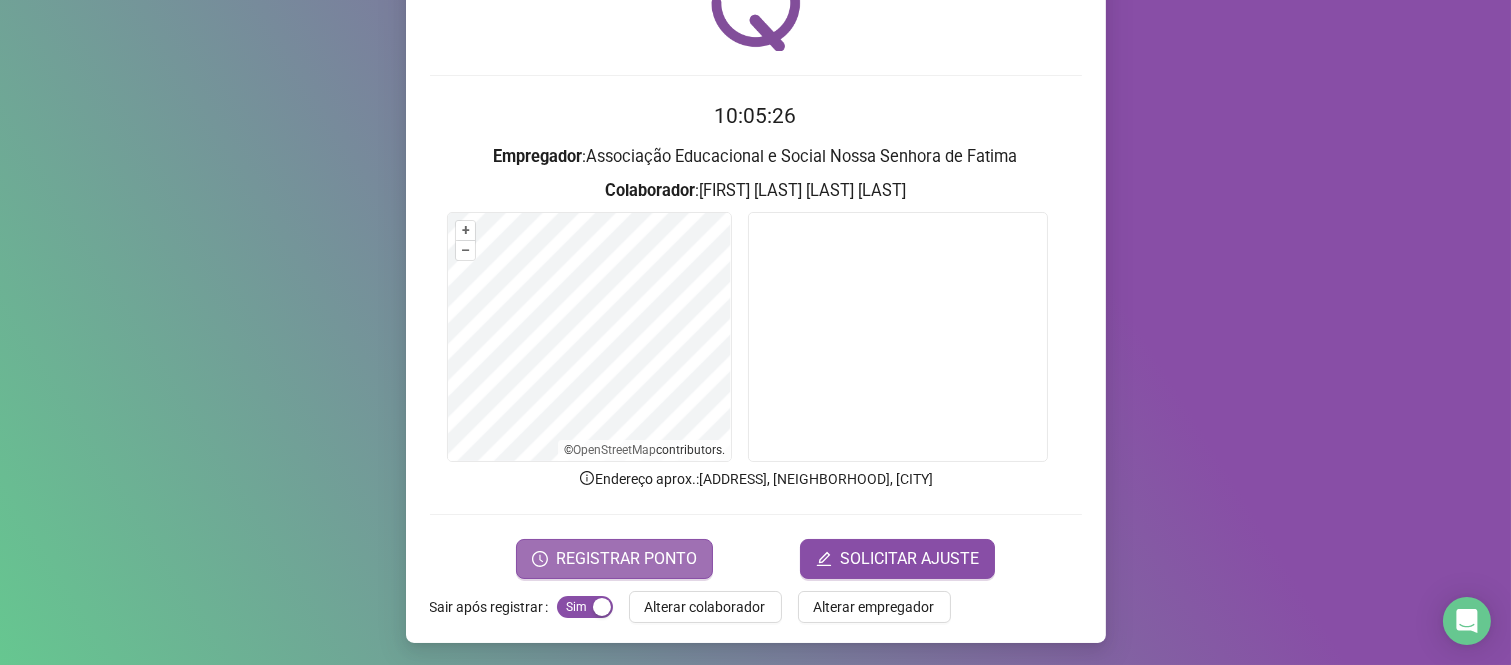 click on "REGISTRAR PONTO" at bounding box center (614, 559) 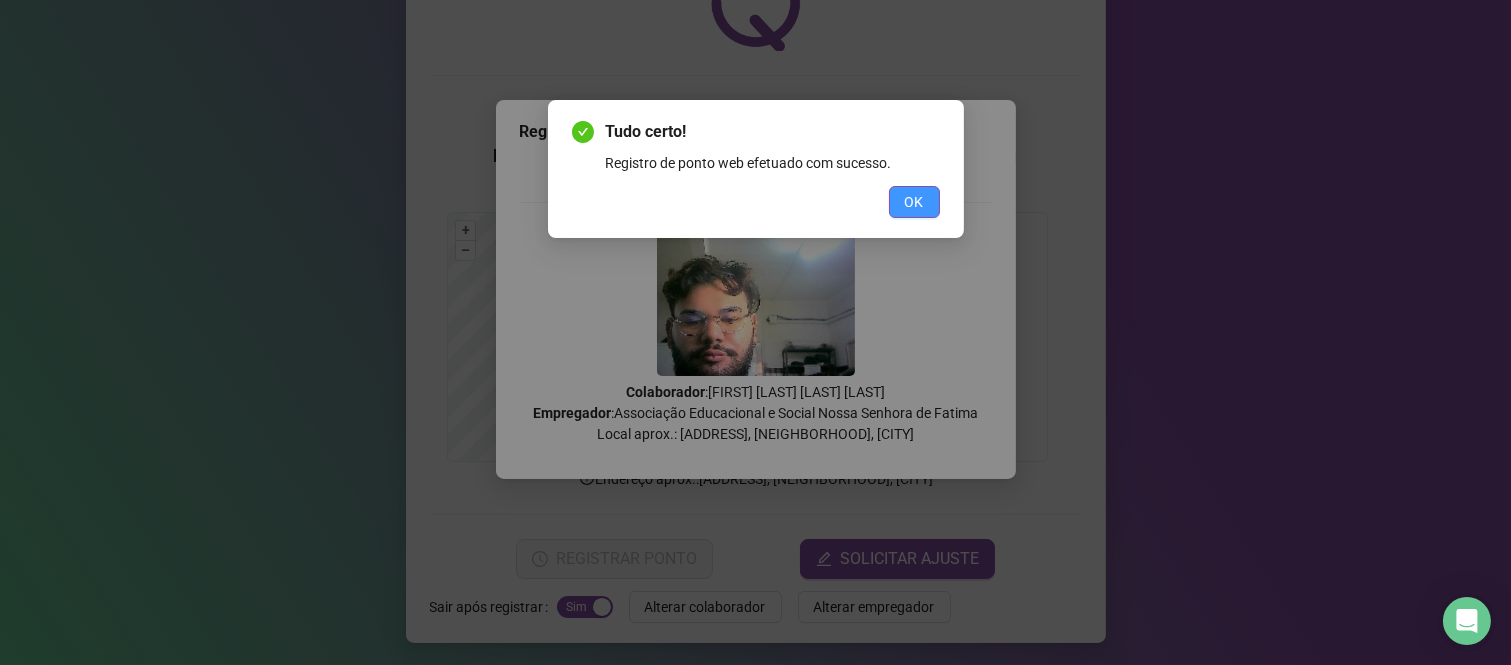 click on "OK" at bounding box center [914, 202] 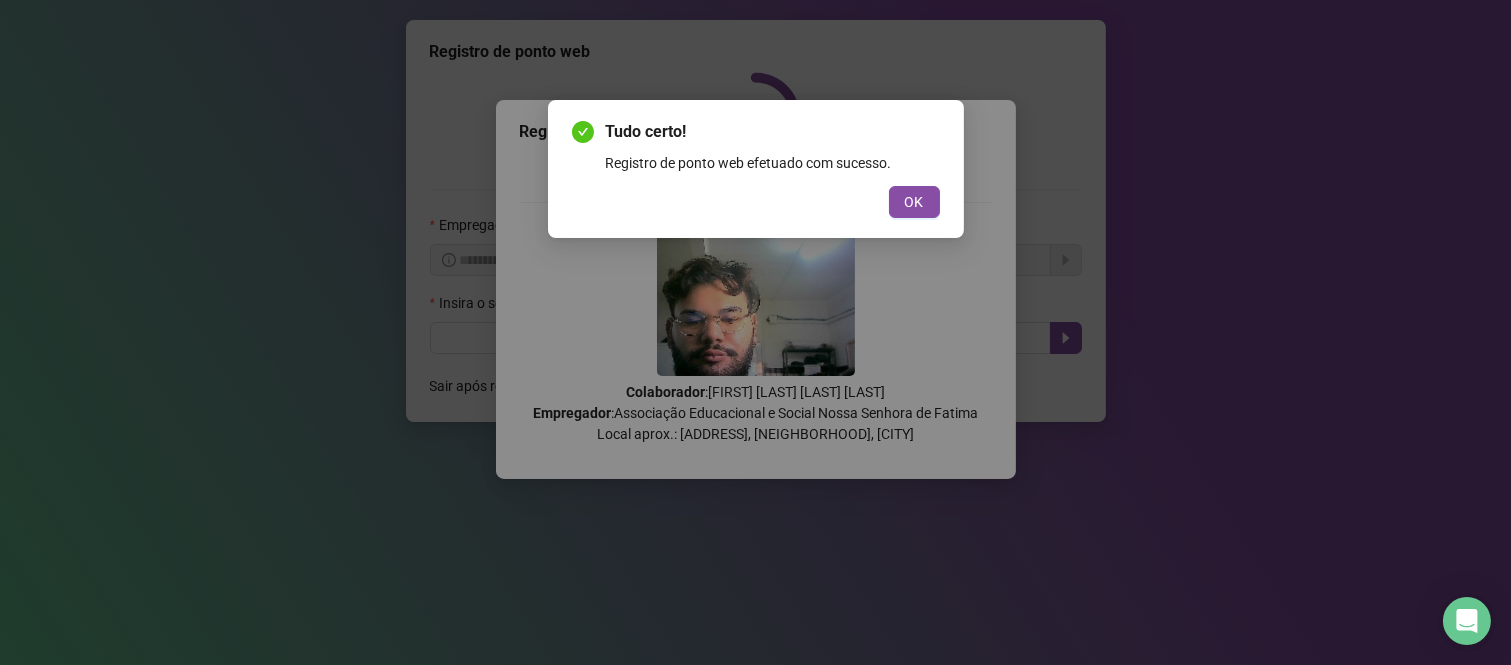 scroll, scrollTop: 0, scrollLeft: 0, axis: both 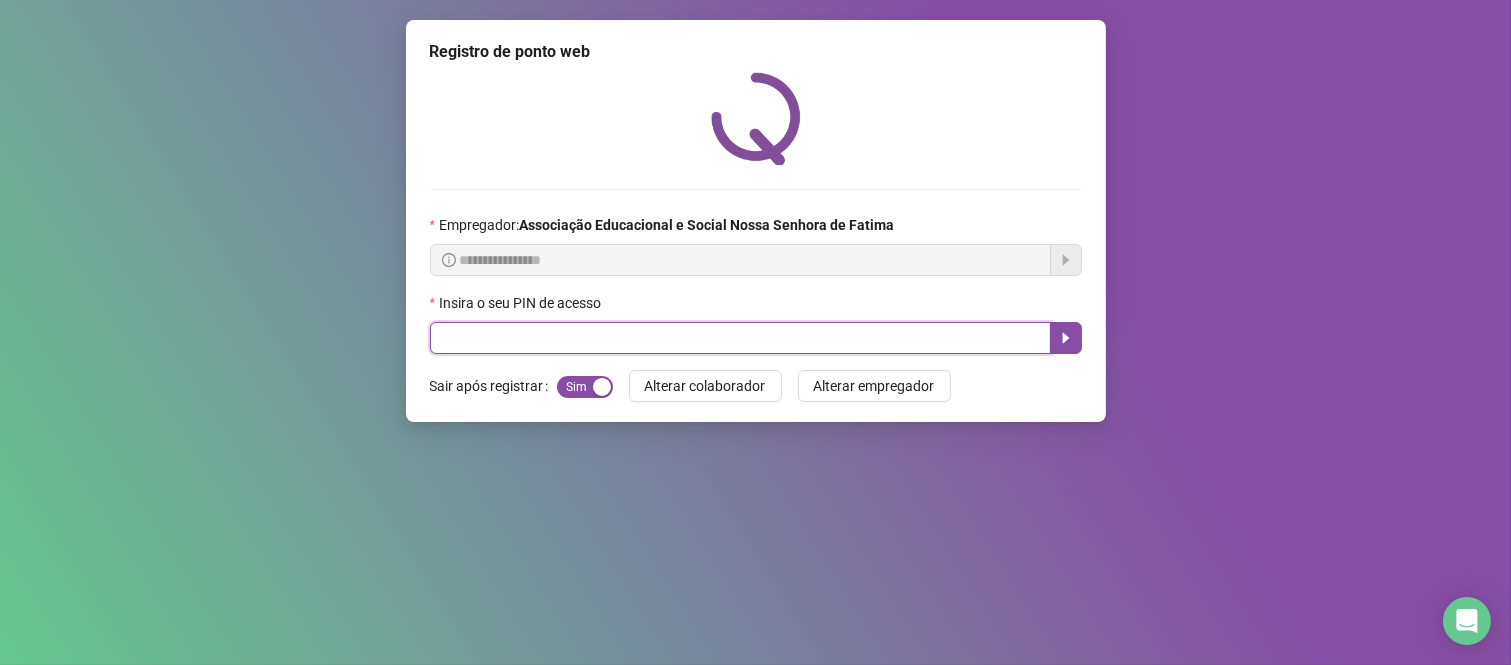 click at bounding box center [740, 338] 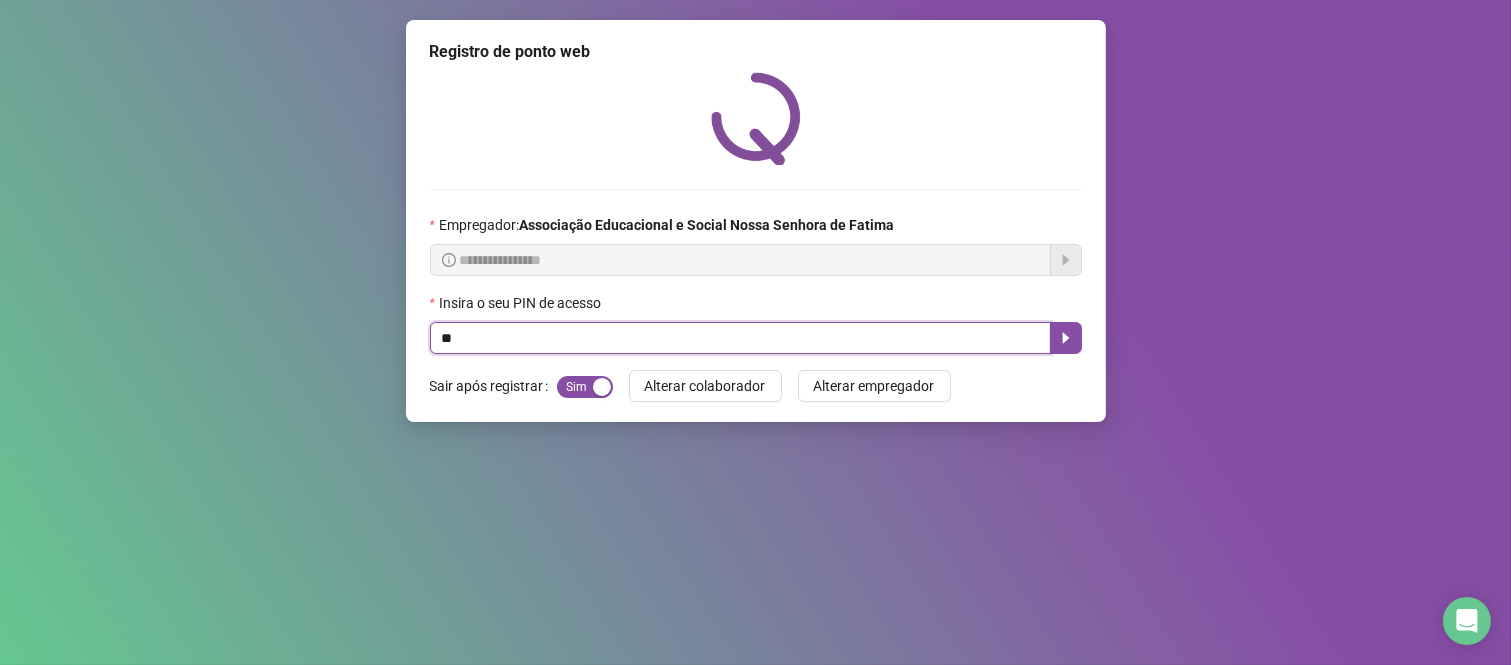 type on "***" 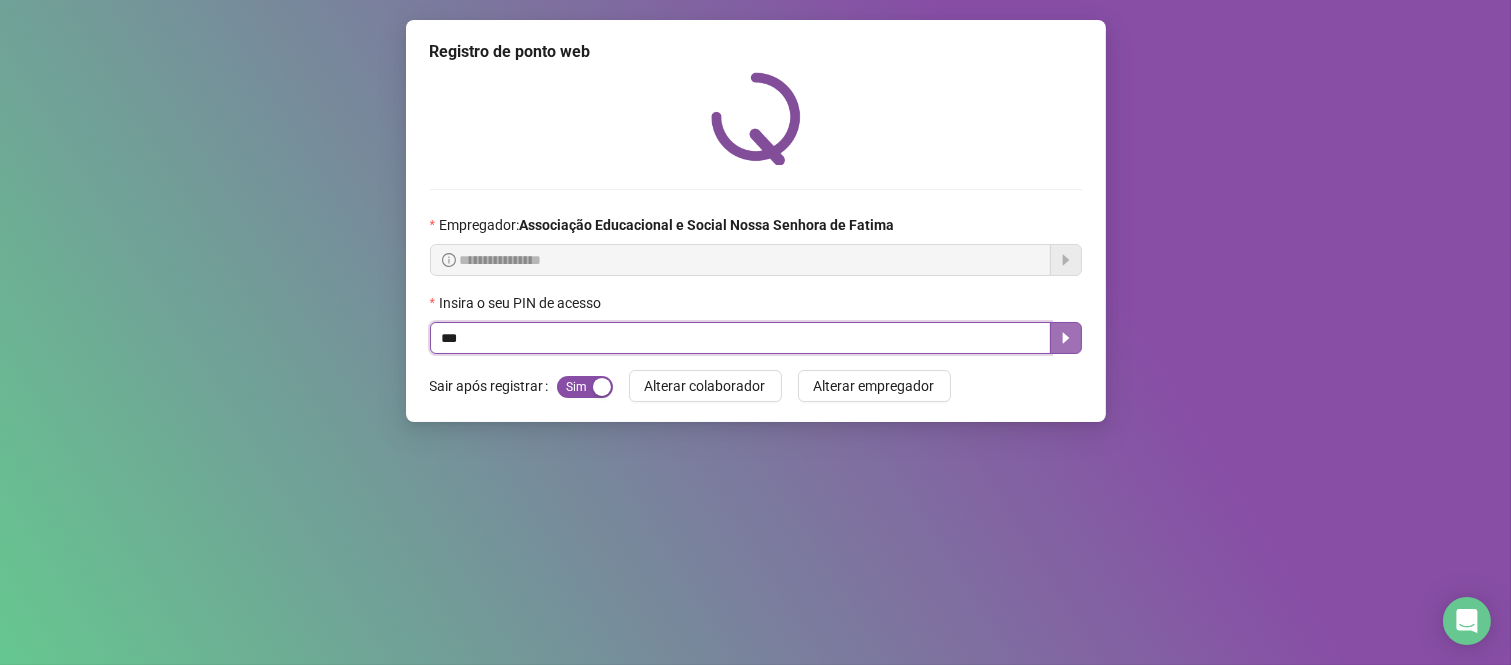 click 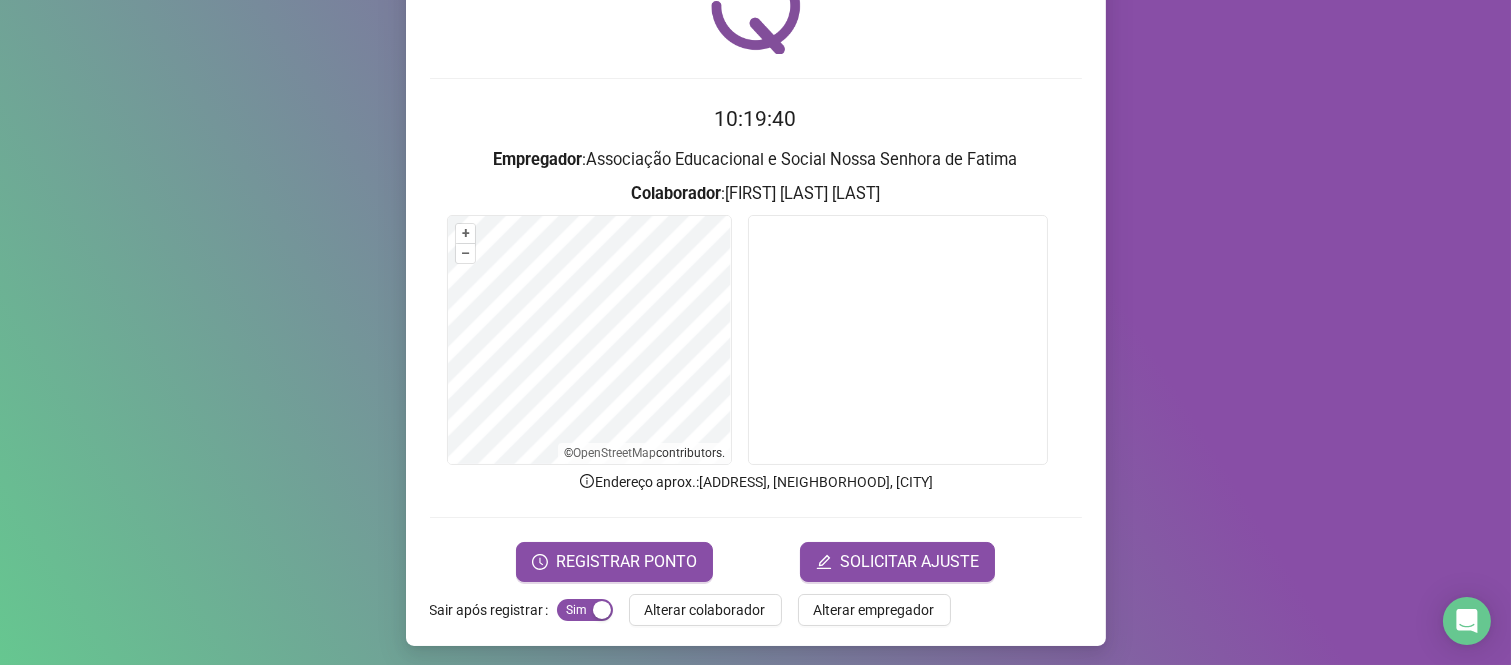 scroll, scrollTop: 114, scrollLeft: 0, axis: vertical 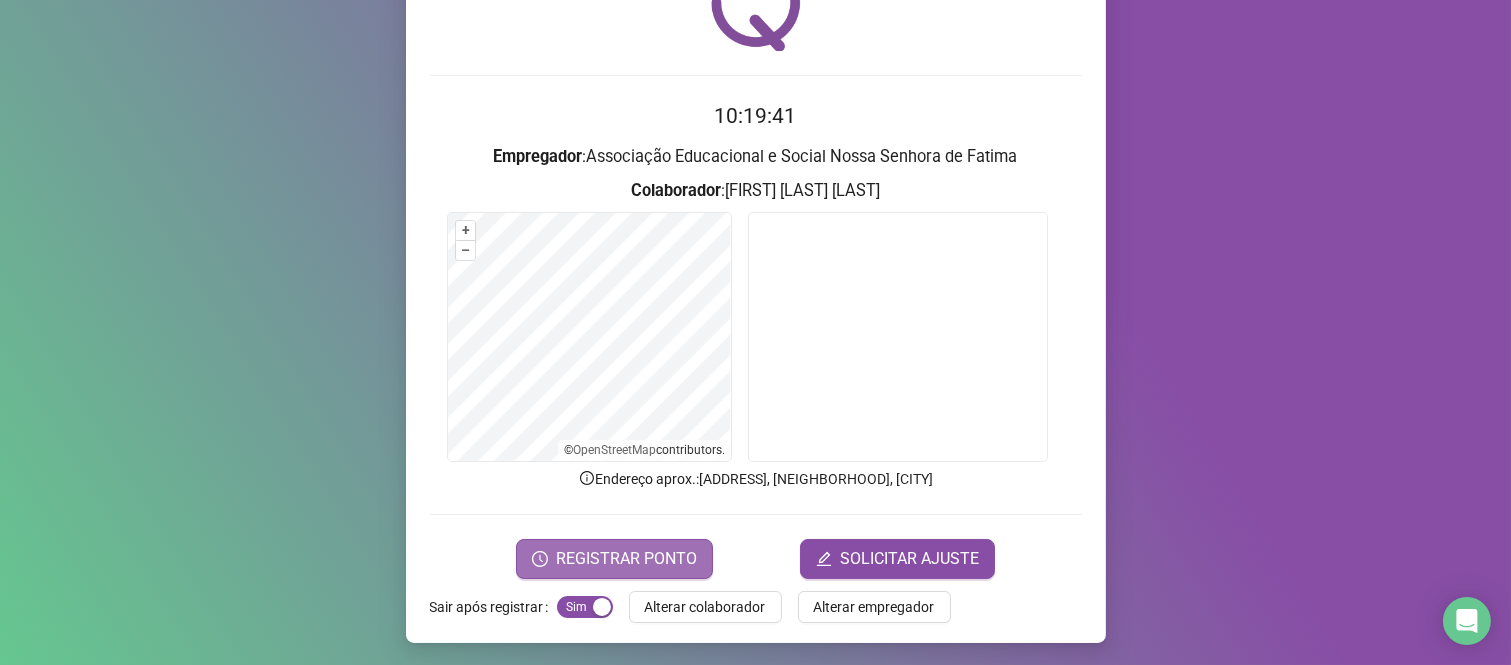 click on "REGISTRAR PONTO" at bounding box center (626, 559) 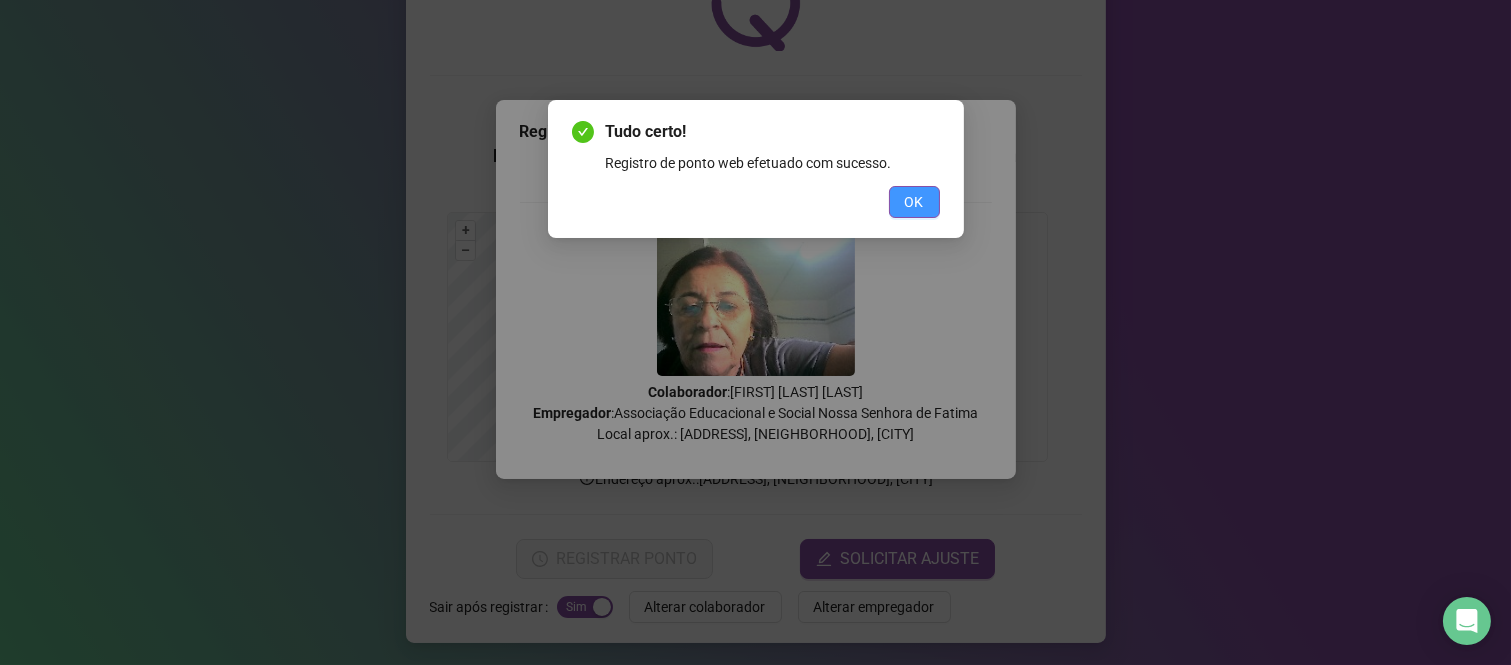 click on "OK" at bounding box center [914, 202] 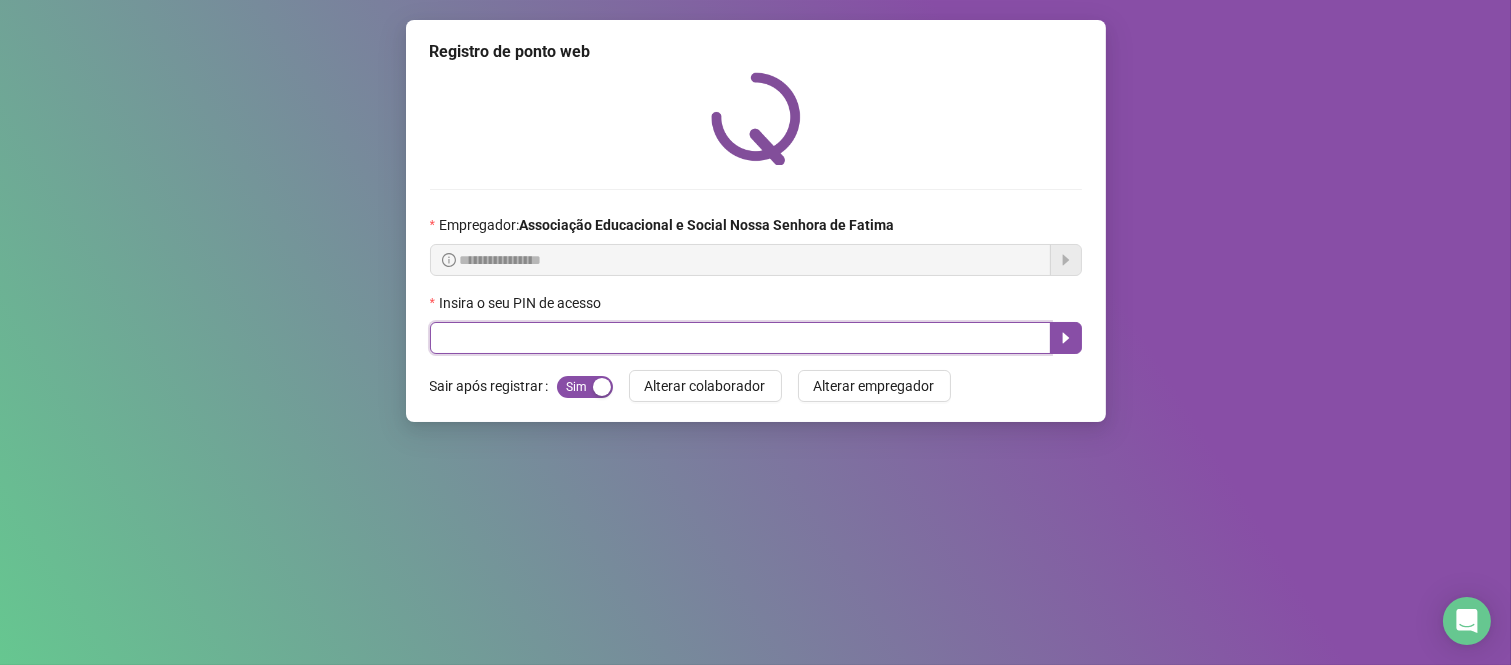 click at bounding box center (740, 338) 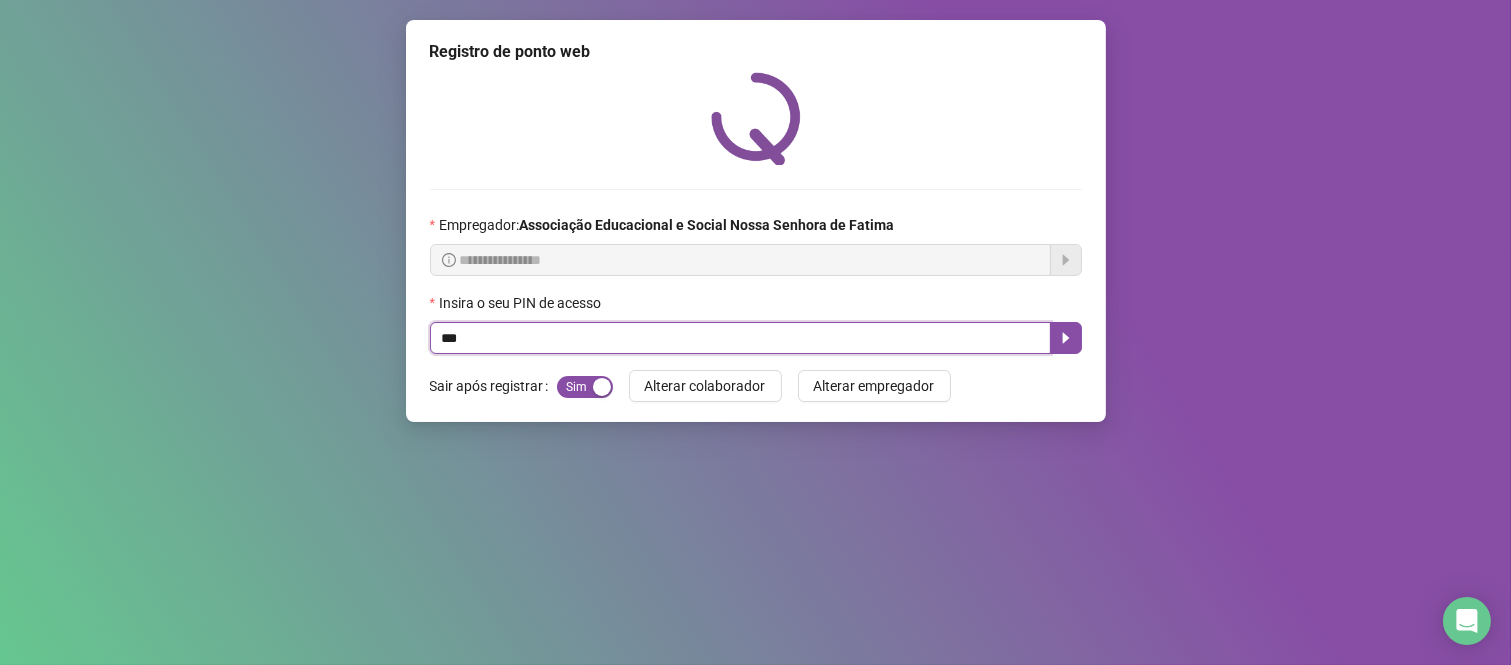 type on "***" 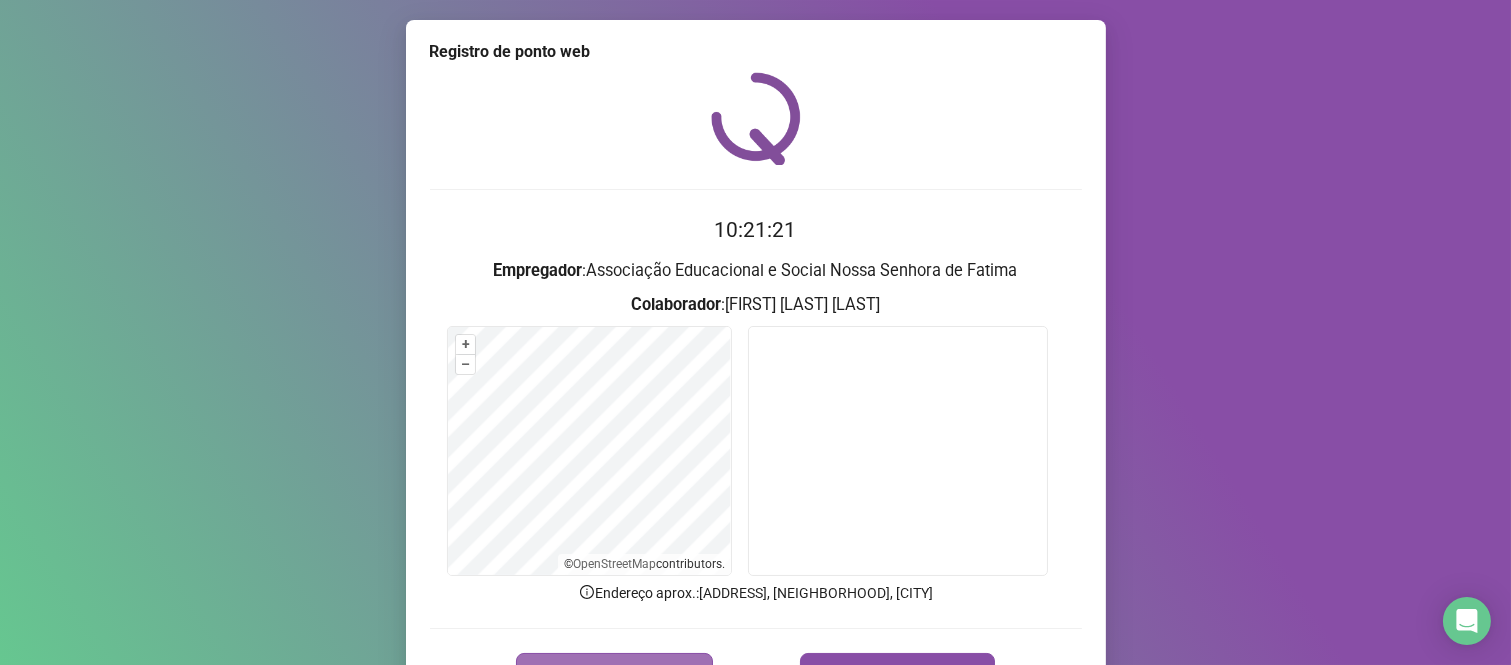 click on "REGISTRAR PONTO" at bounding box center (614, 673) 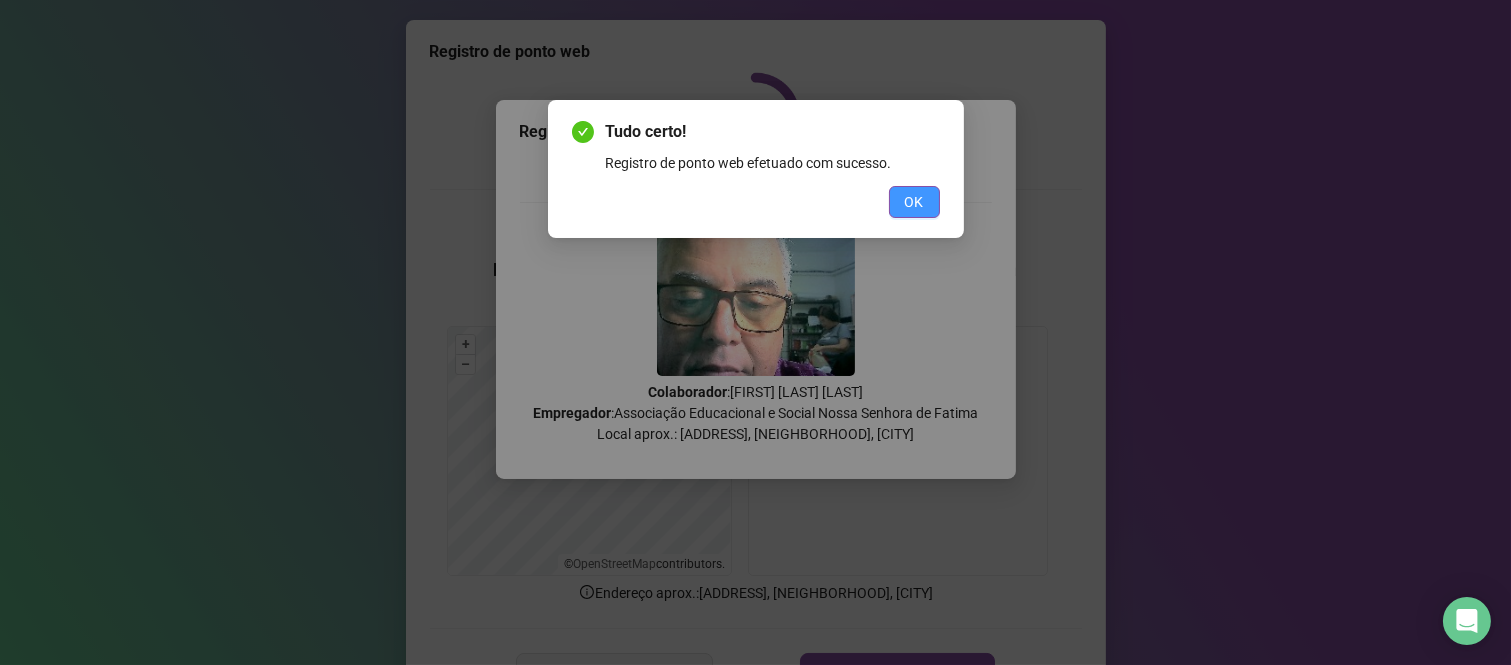 click on "OK" at bounding box center (914, 202) 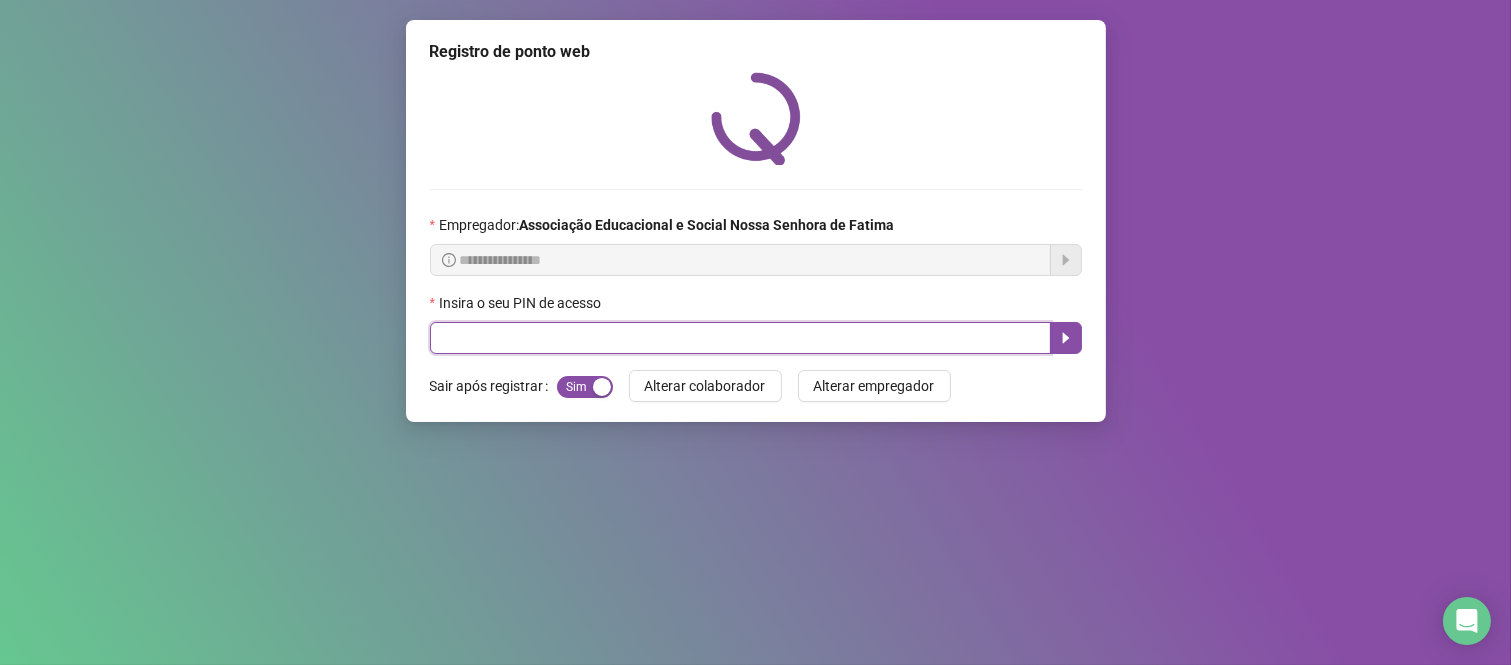 click at bounding box center [740, 338] 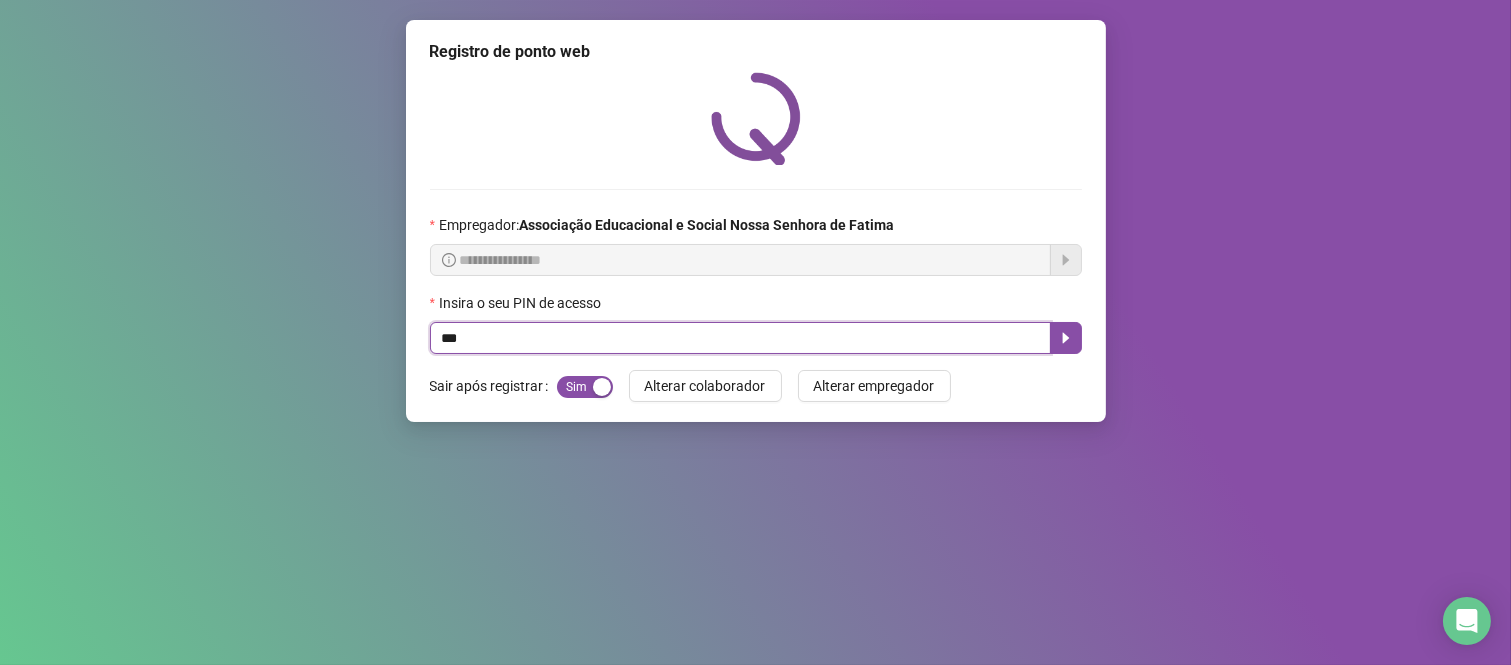 type on "****" 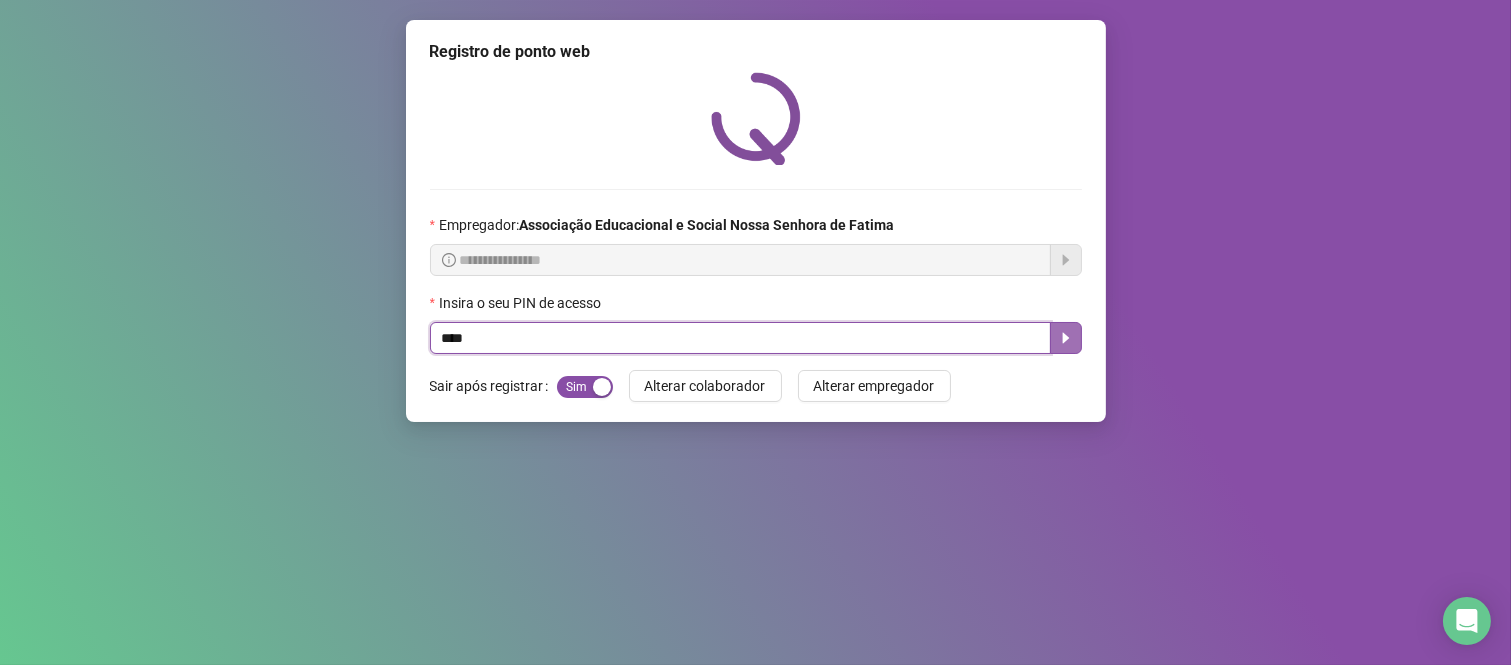 click at bounding box center (1066, 338) 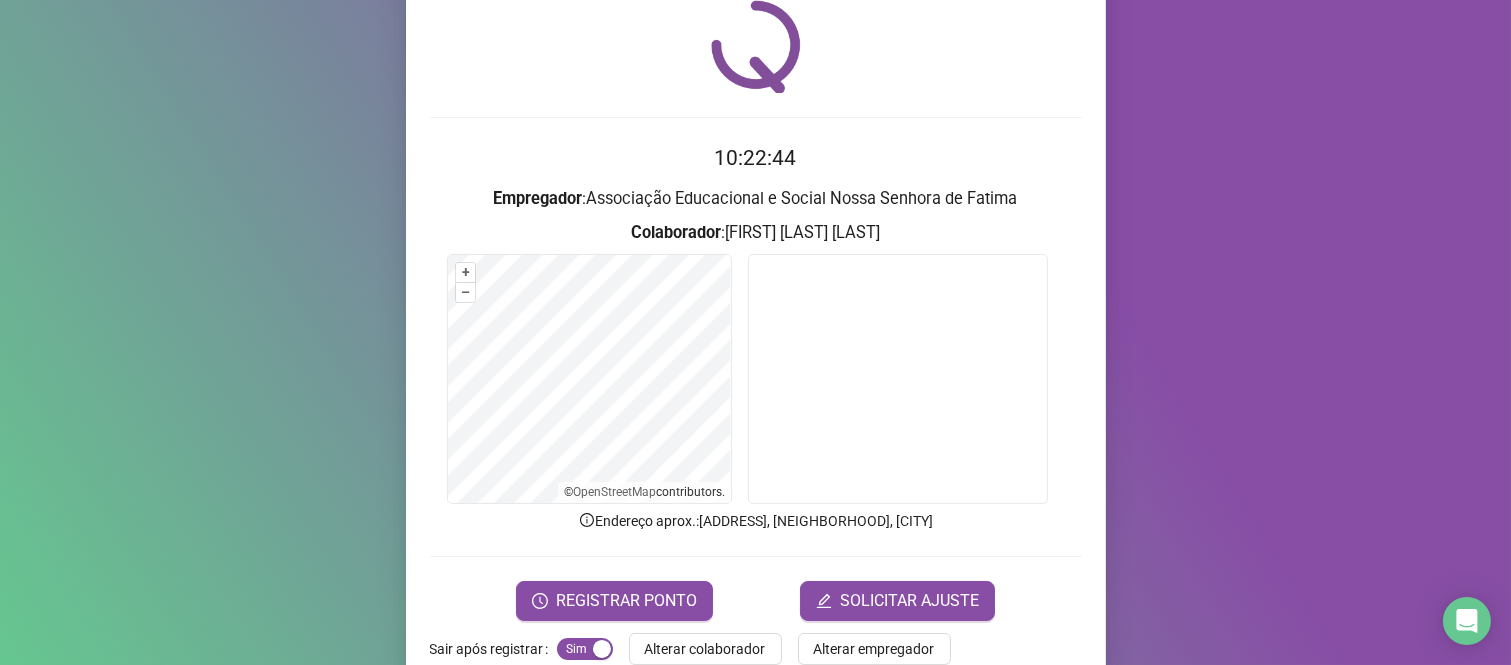 scroll, scrollTop: 111, scrollLeft: 0, axis: vertical 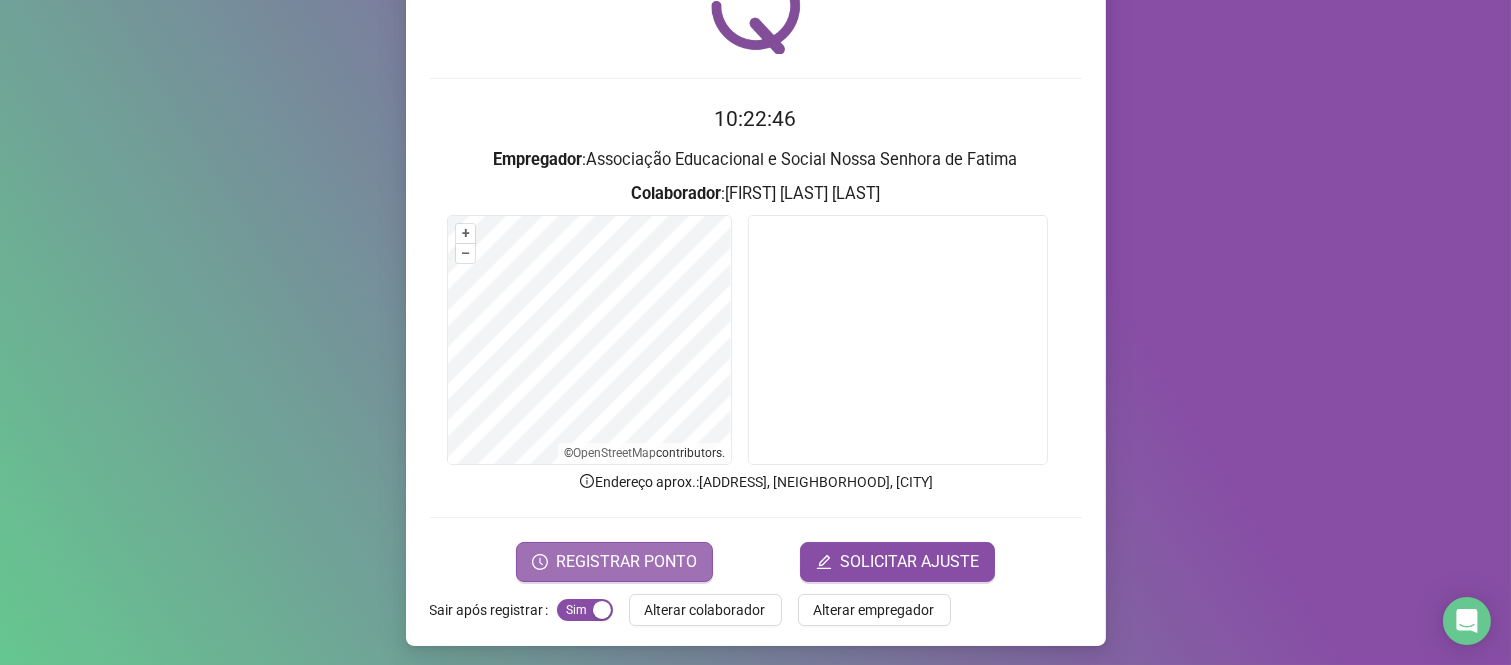 click on "REGISTRAR PONTO" at bounding box center [626, 562] 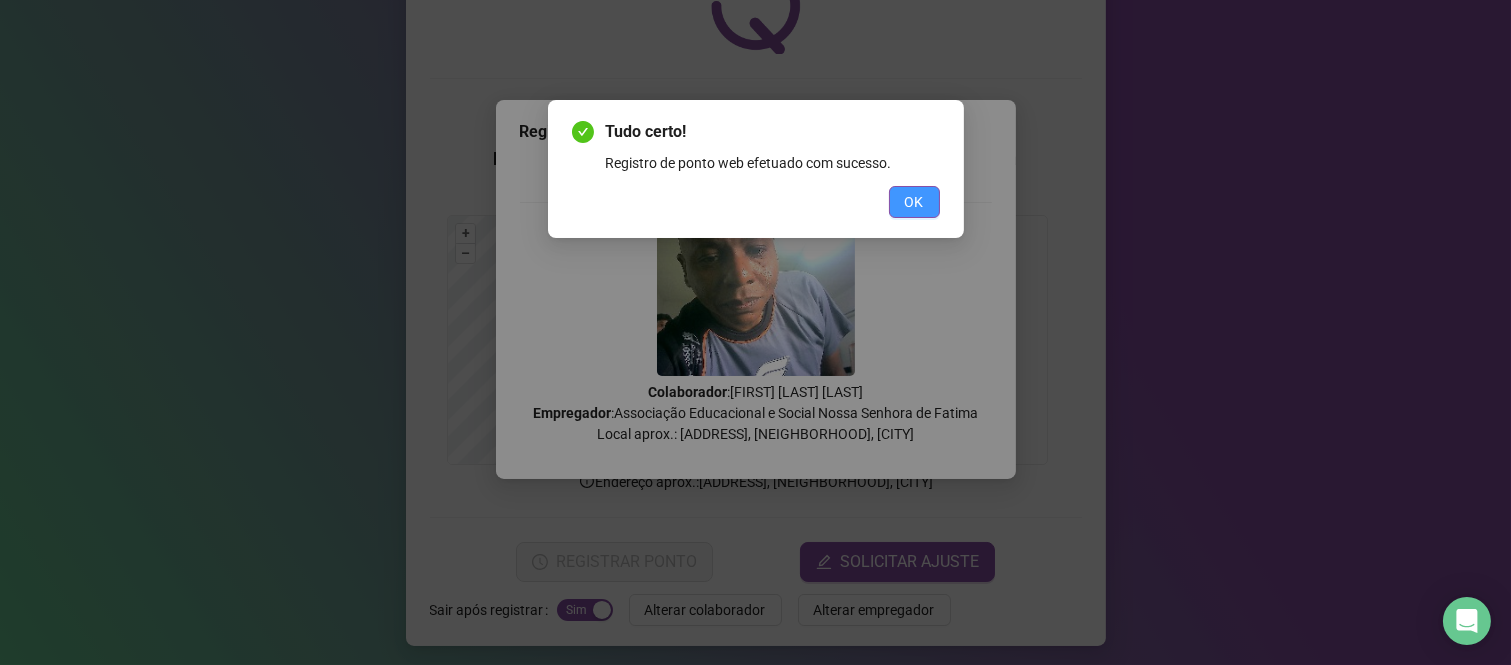 click on "OK" at bounding box center (914, 202) 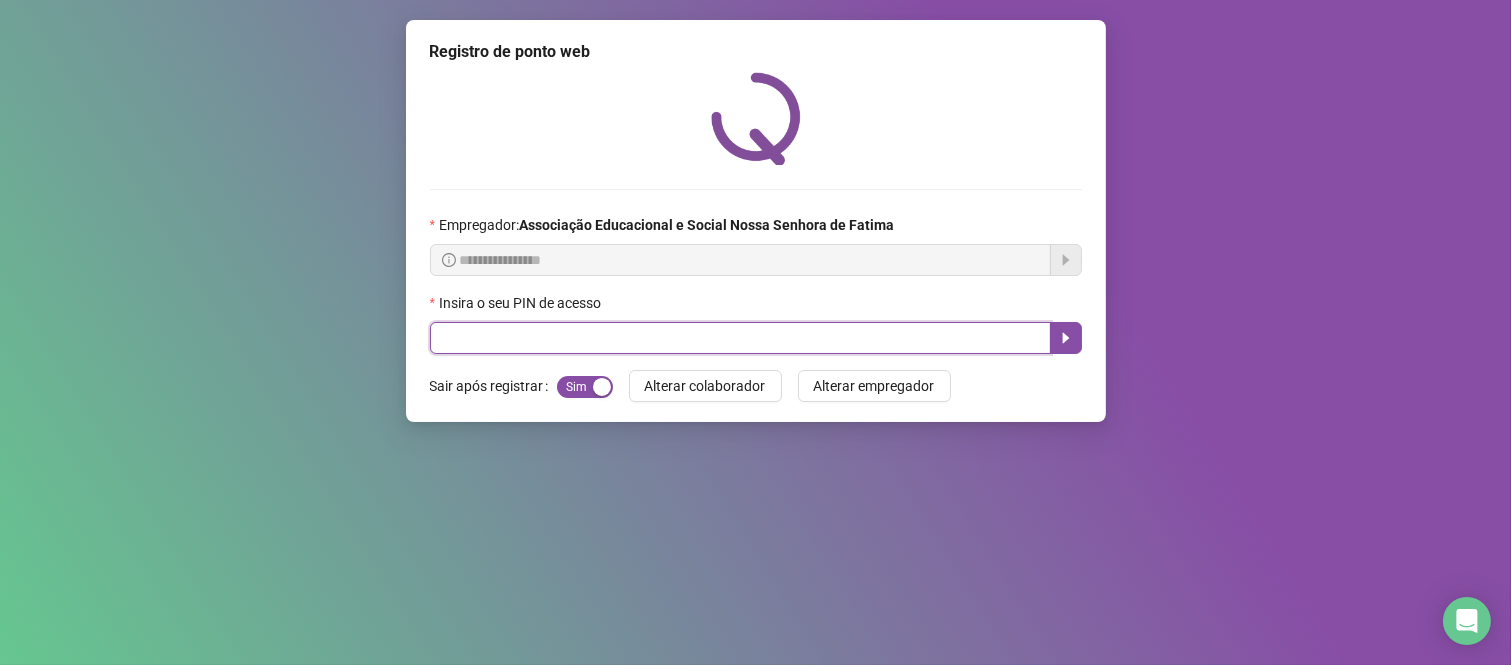 click at bounding box center (740, 338) 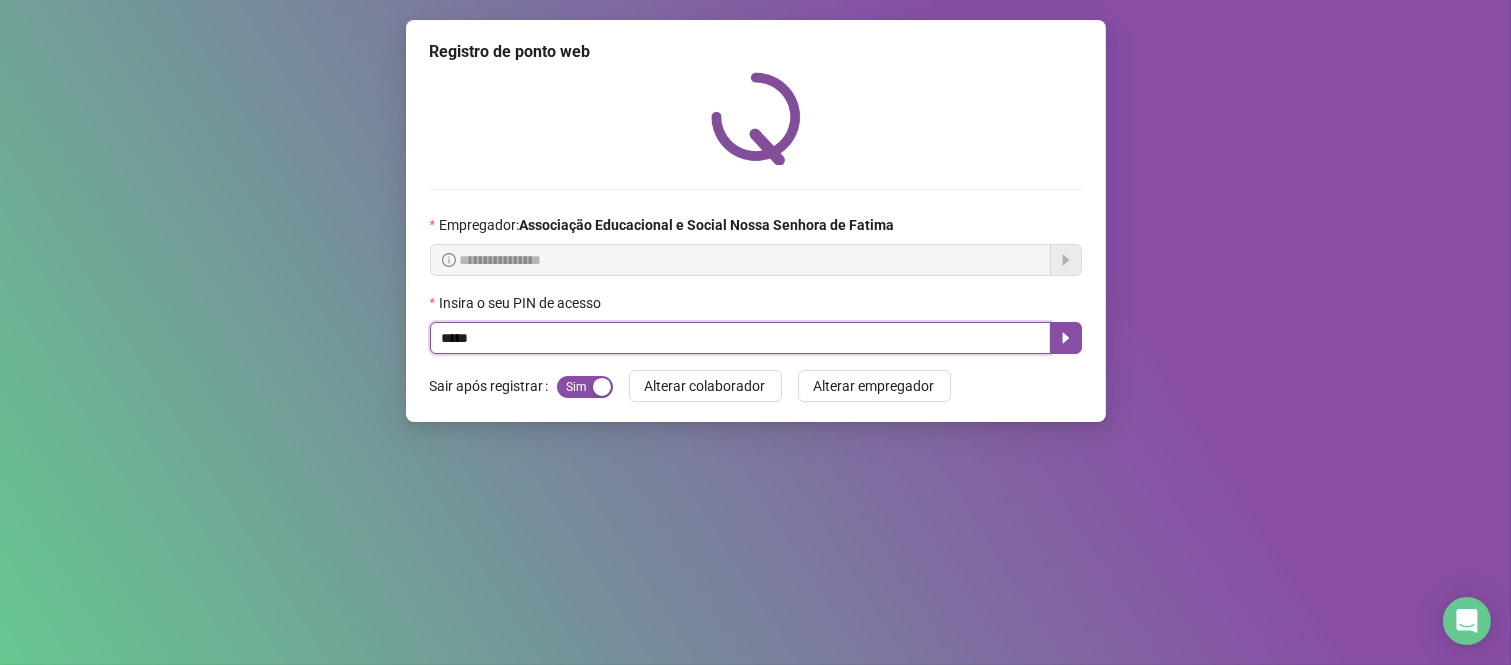 type on "*****" 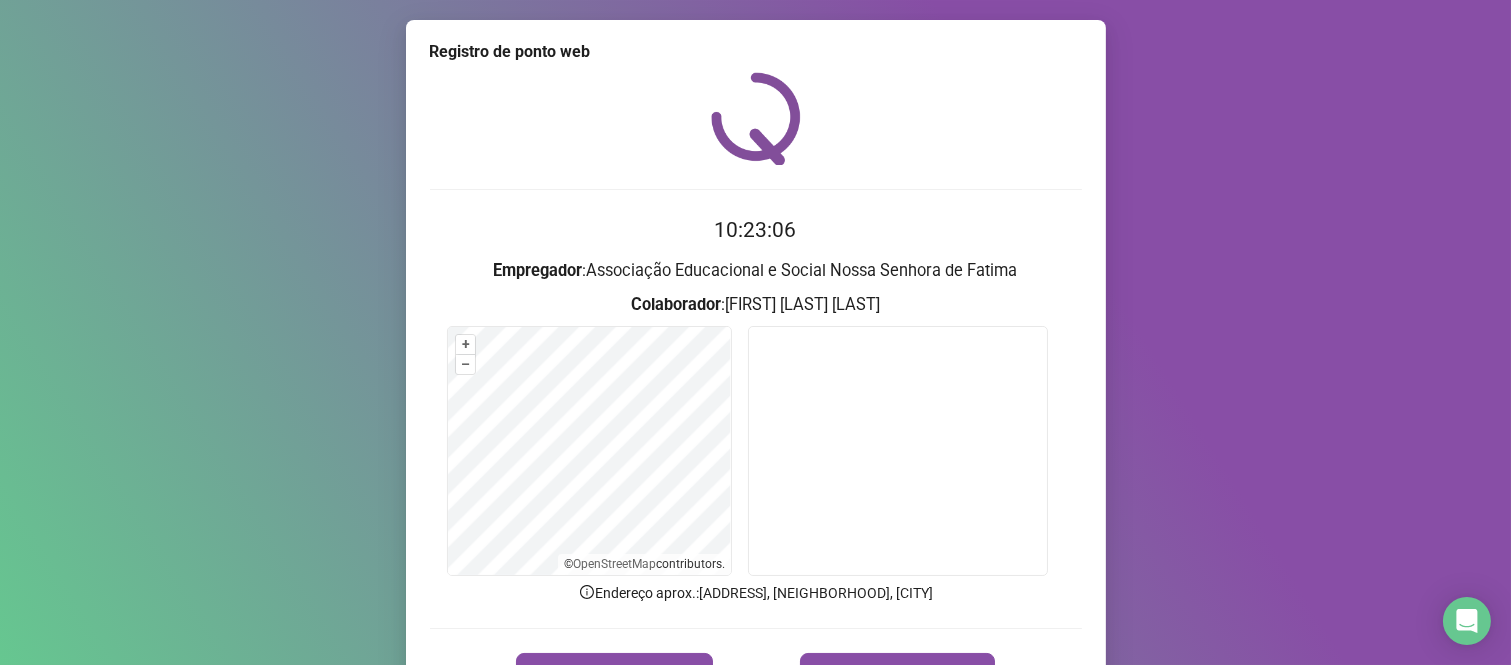click on "10:23:06 Empregador :  Associação Educacional e Social Nossa Senhora de Fatima Colaborador :  [FIRST] [LAST] [LAST] + – ⇧ › ©  OpenStreetMap  contributors. Endereço aprox. :  [ADDRESS], [NEIGHBORHOOD], [CITY] REGISTRAR PONTO SOLICITAR AJUSTE" at bounding box center [756, 453] 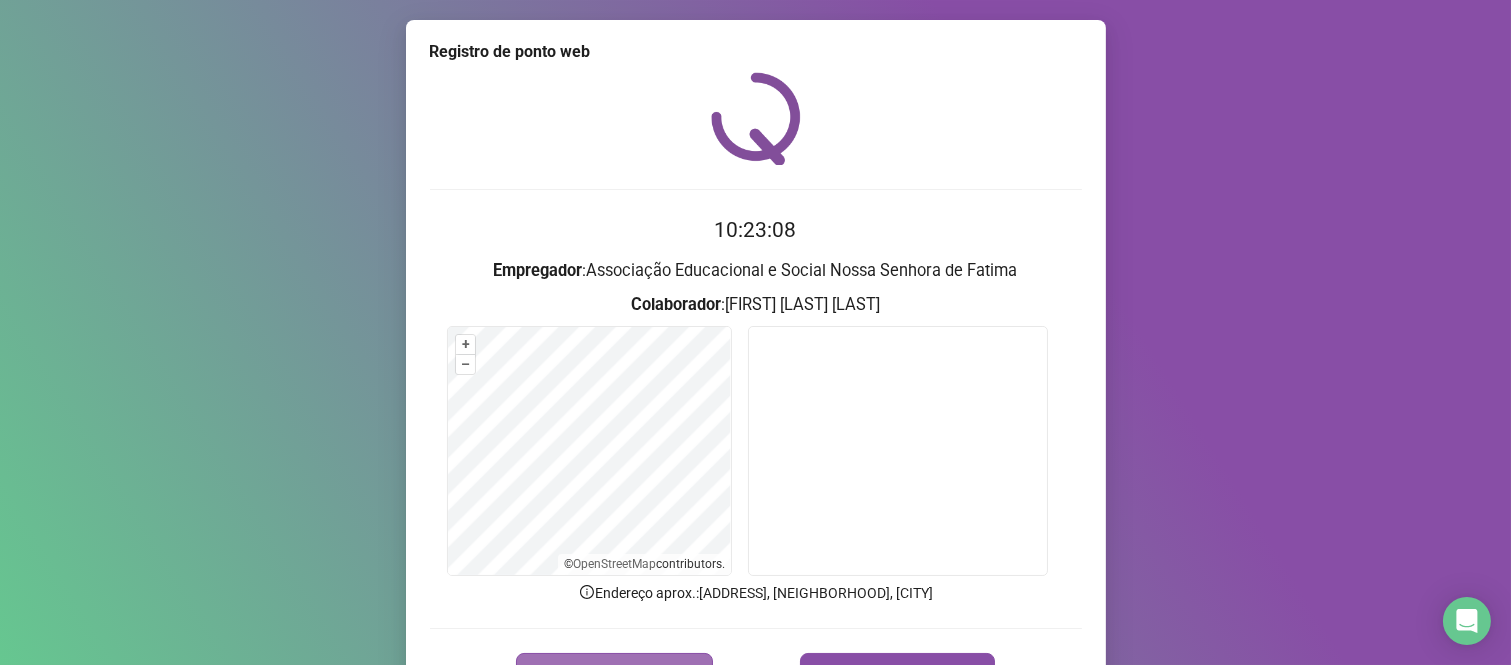 click on "REGISTRAR PONTO" at bounding box center [614, 673] 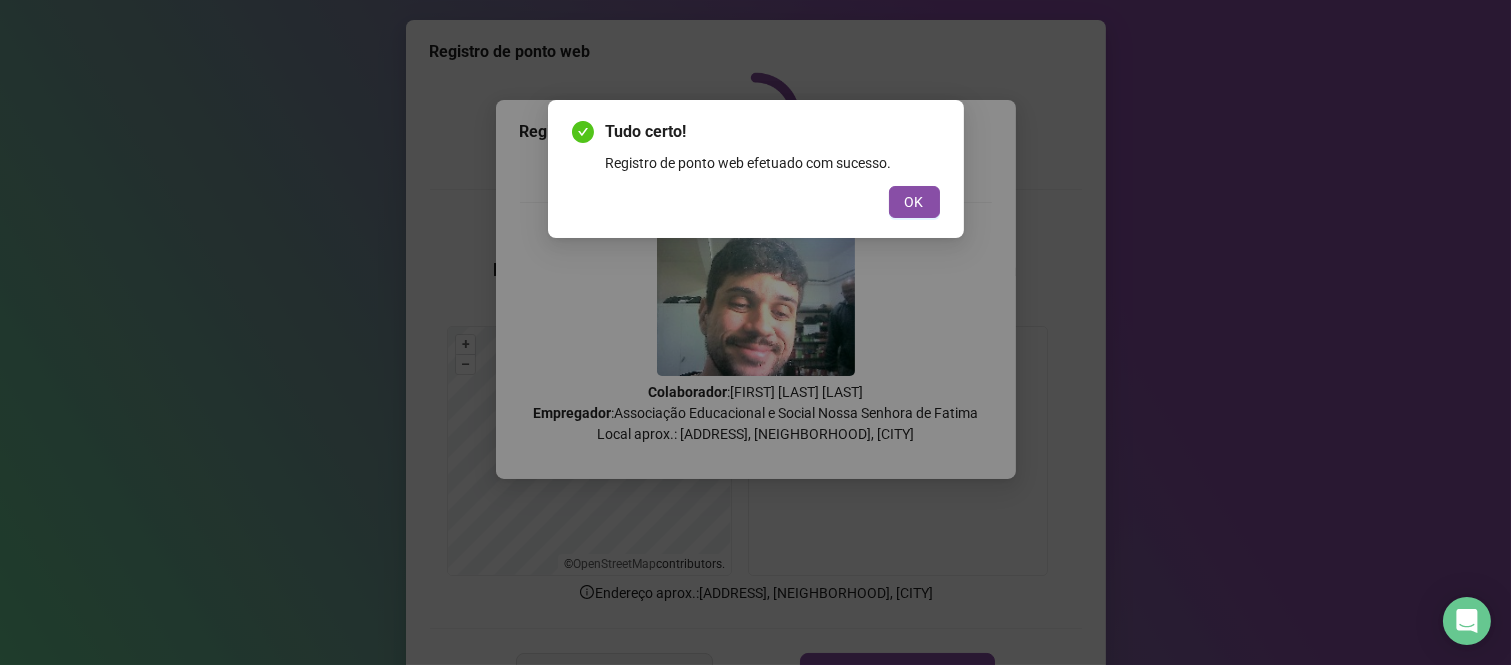 click on "Tudo certo! Registro de ponto web efetuado com sucesso. OK" at bounding box center (756, 169) 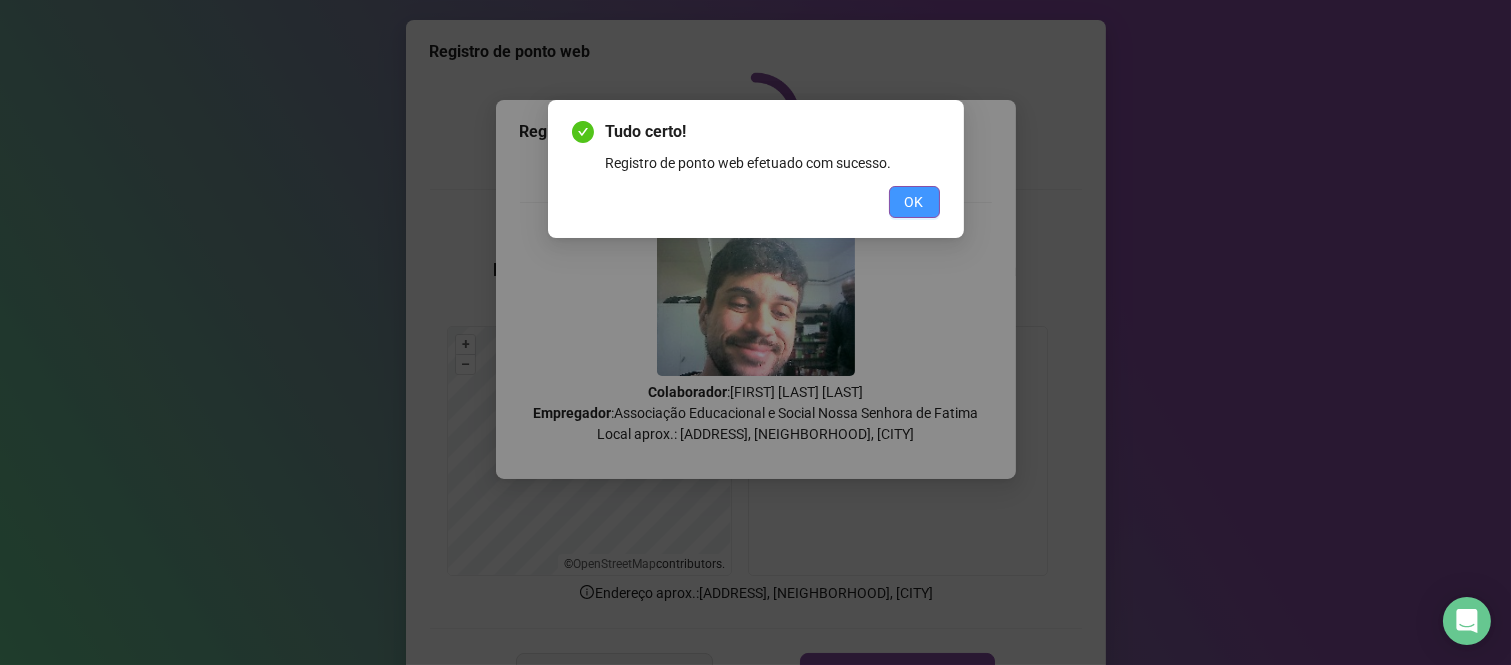 click on "OK" at bounding box center (914, 202) 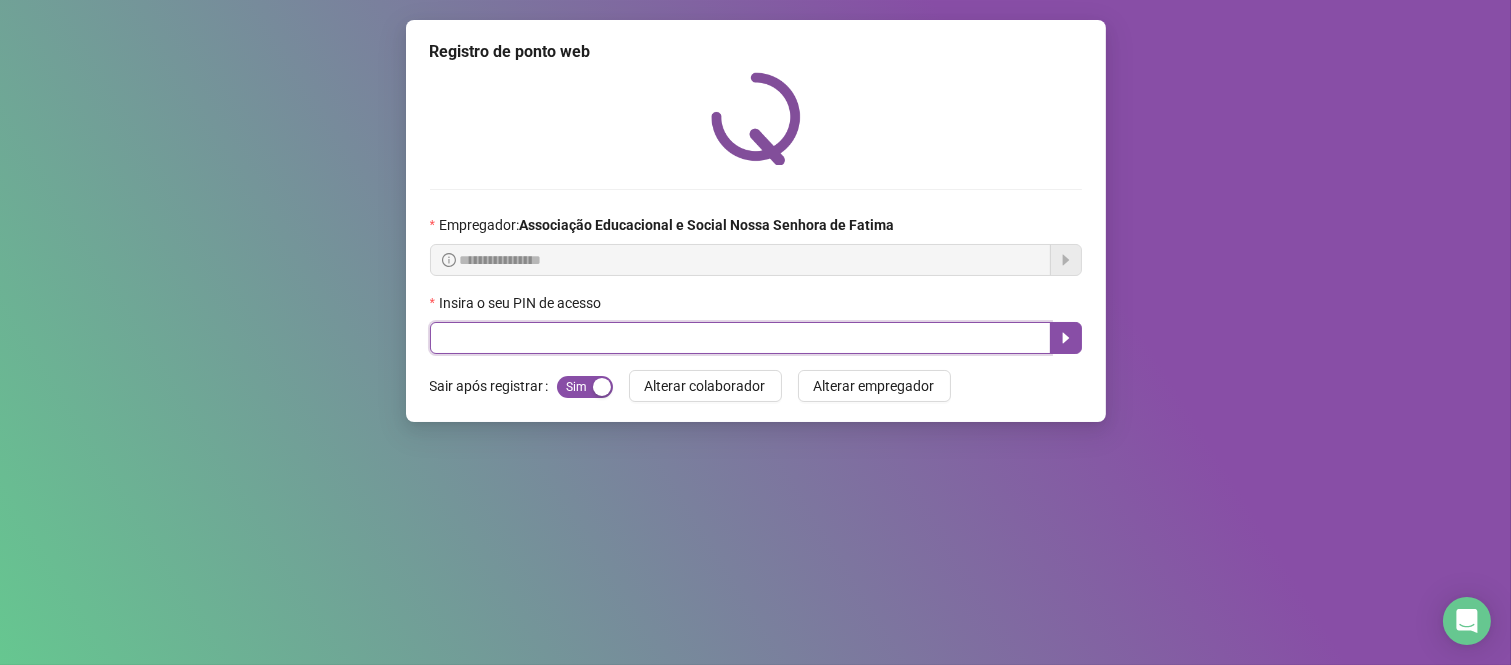 click at bounding box center (740, 338) 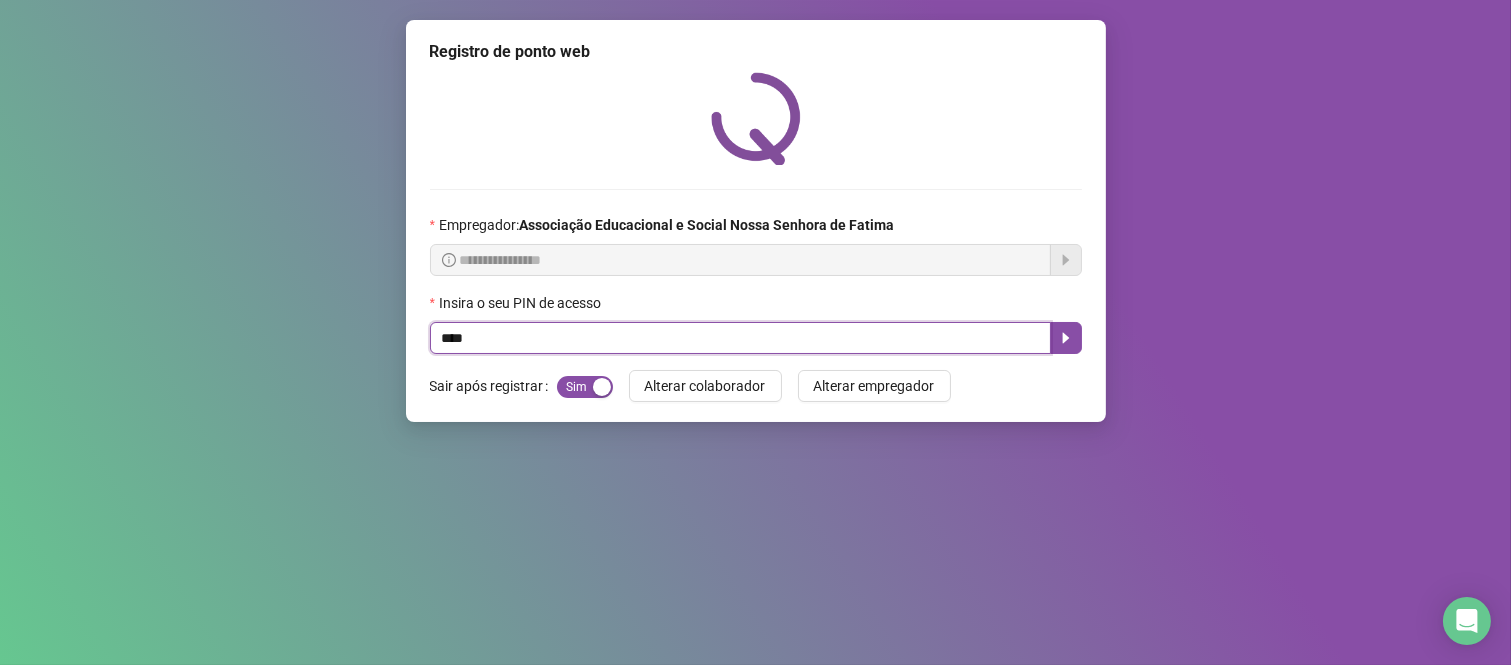 type on "****" 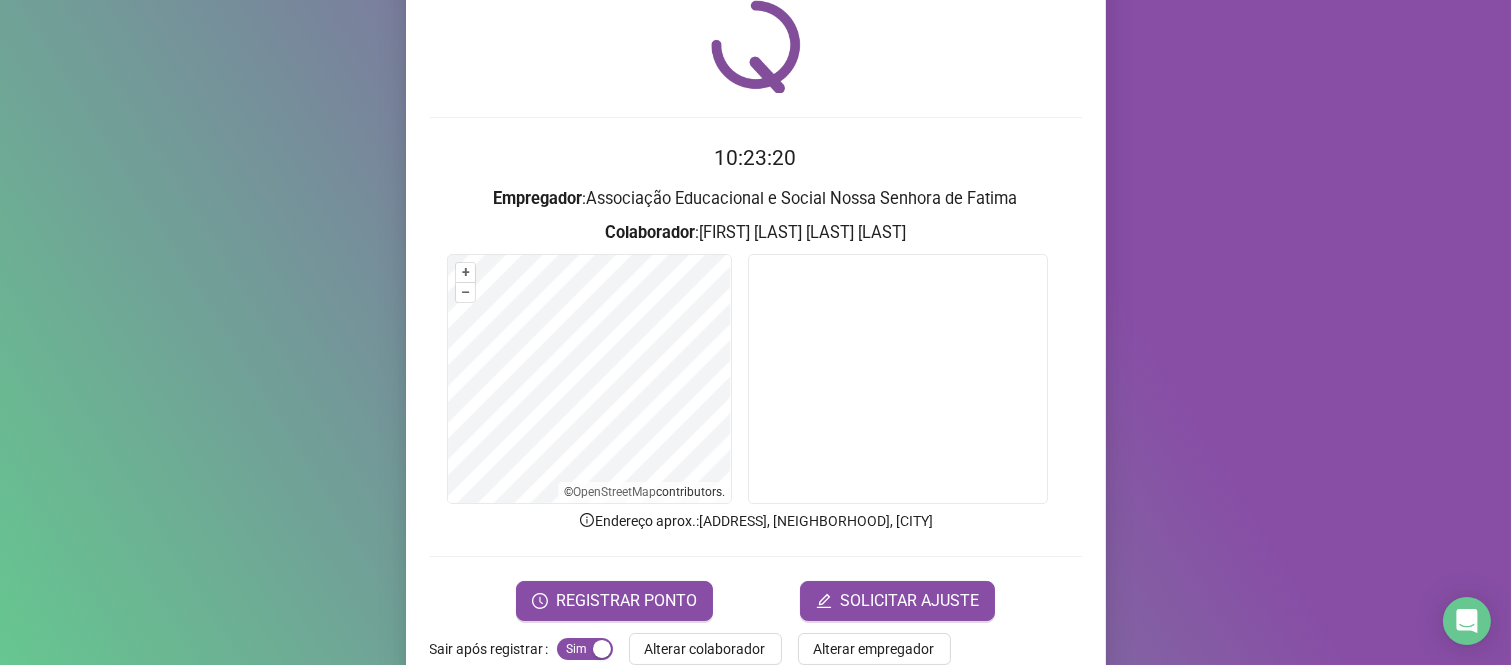 scroll, scrollTop: 111, scrollLeft: 0, axis: vertical 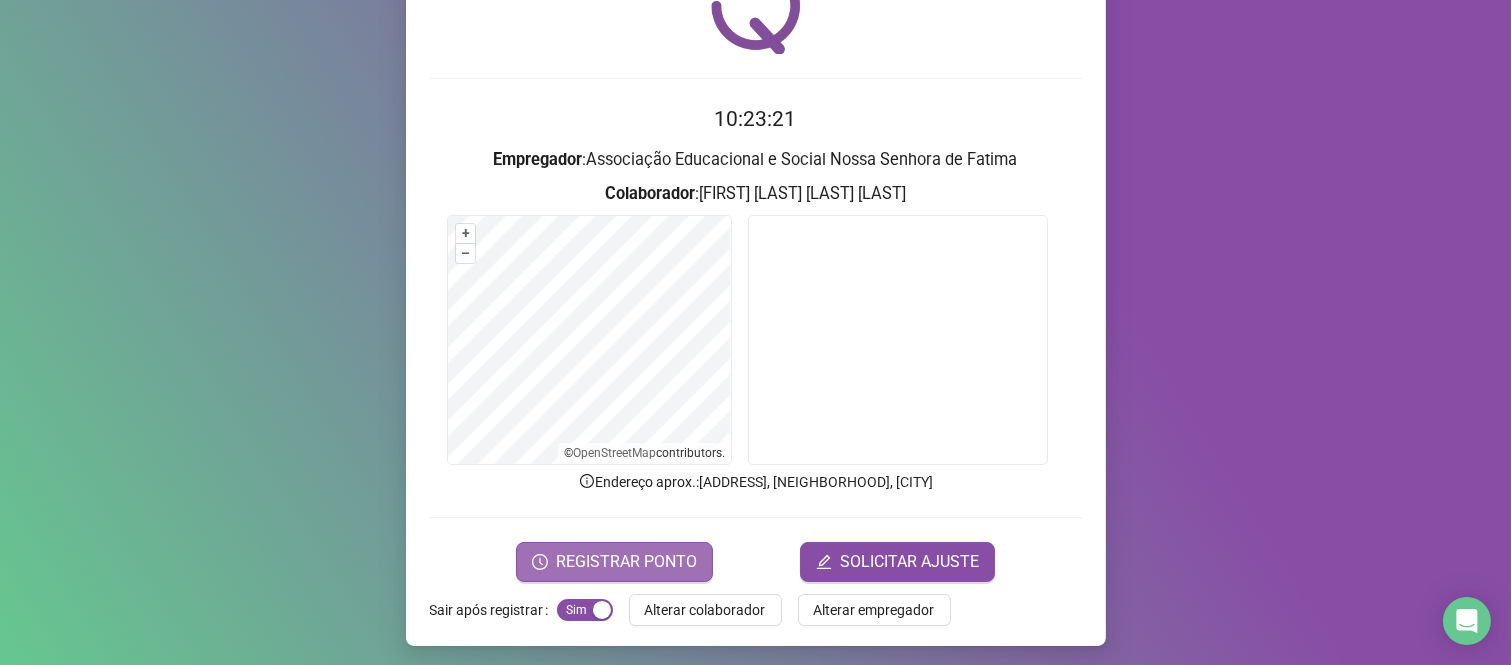 click on "REGISTRAR PONTO" at bounding box center (626, 562) 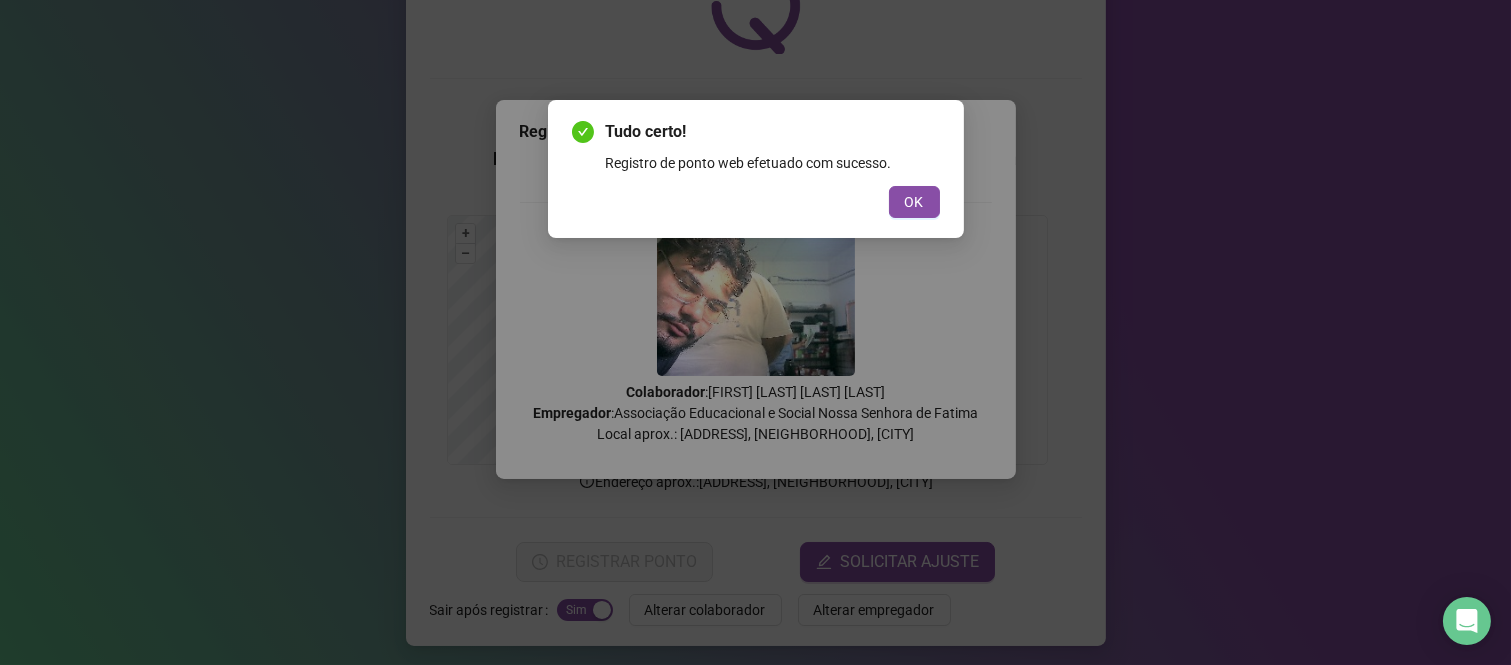 click on "OK" at bounding box center [756, 202] 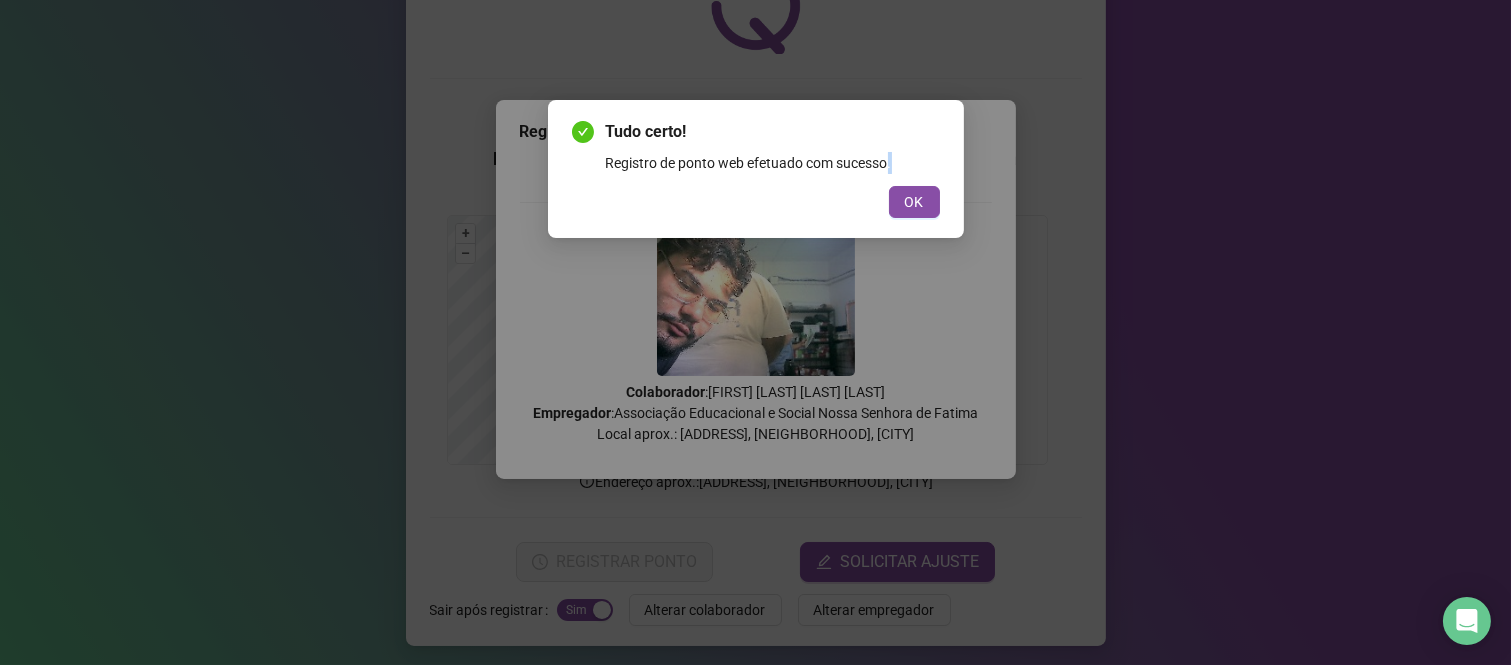 click on "OK" at bounding box center (756, 202) 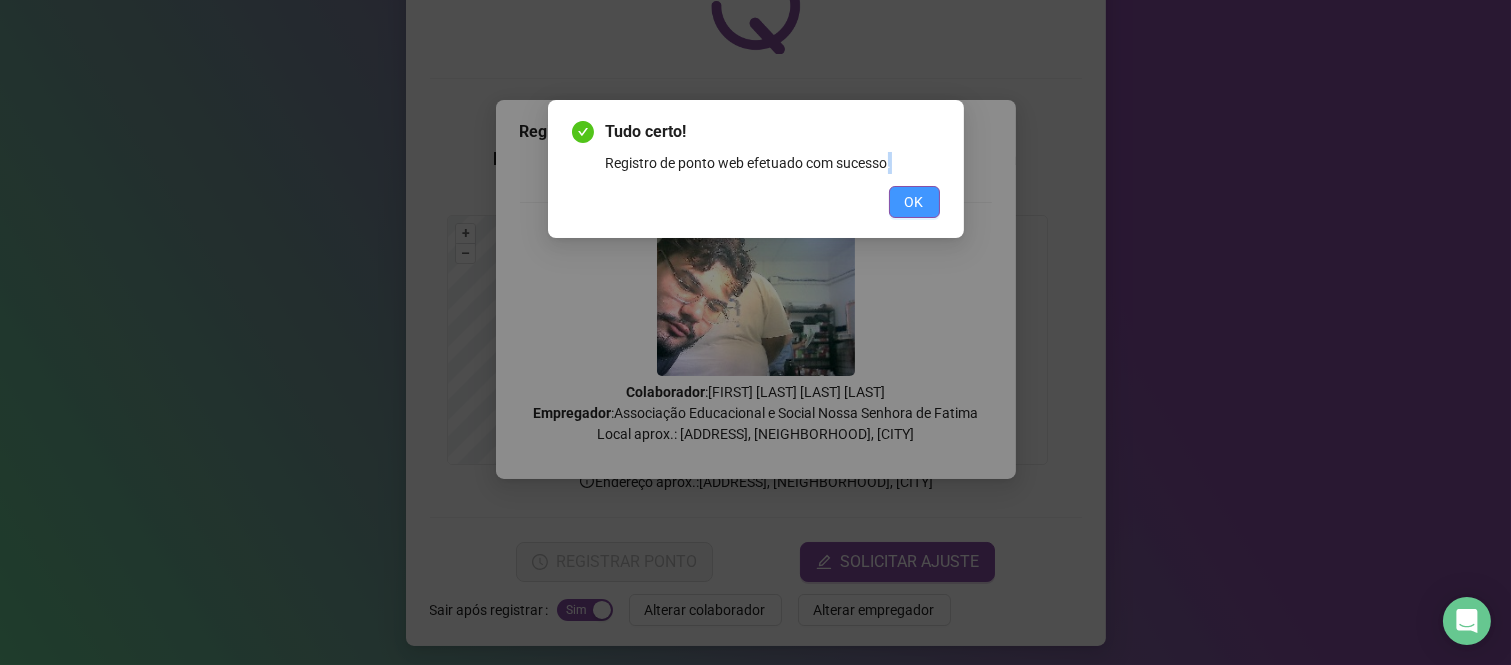 click on "OK" at bounding box center [914, 202] 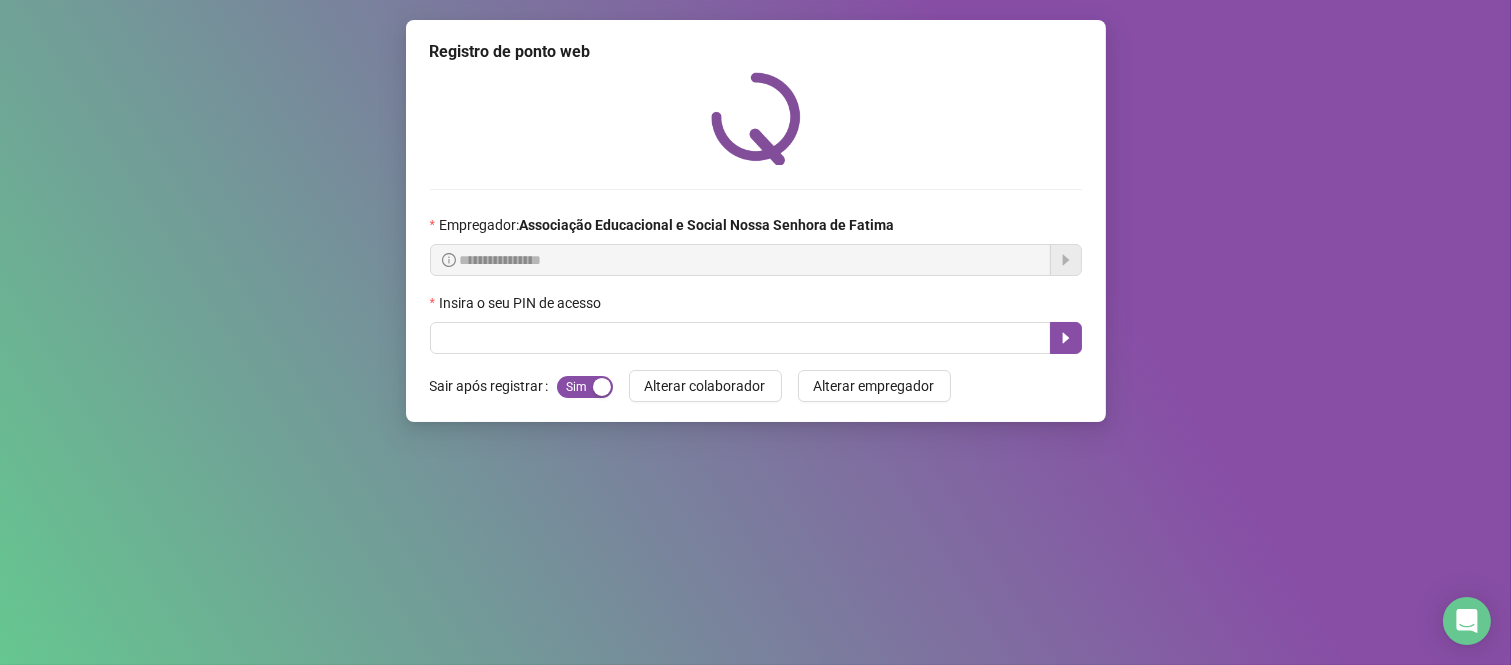 scroll, scrollTop: 0, scrollLeft: 0, axis: both 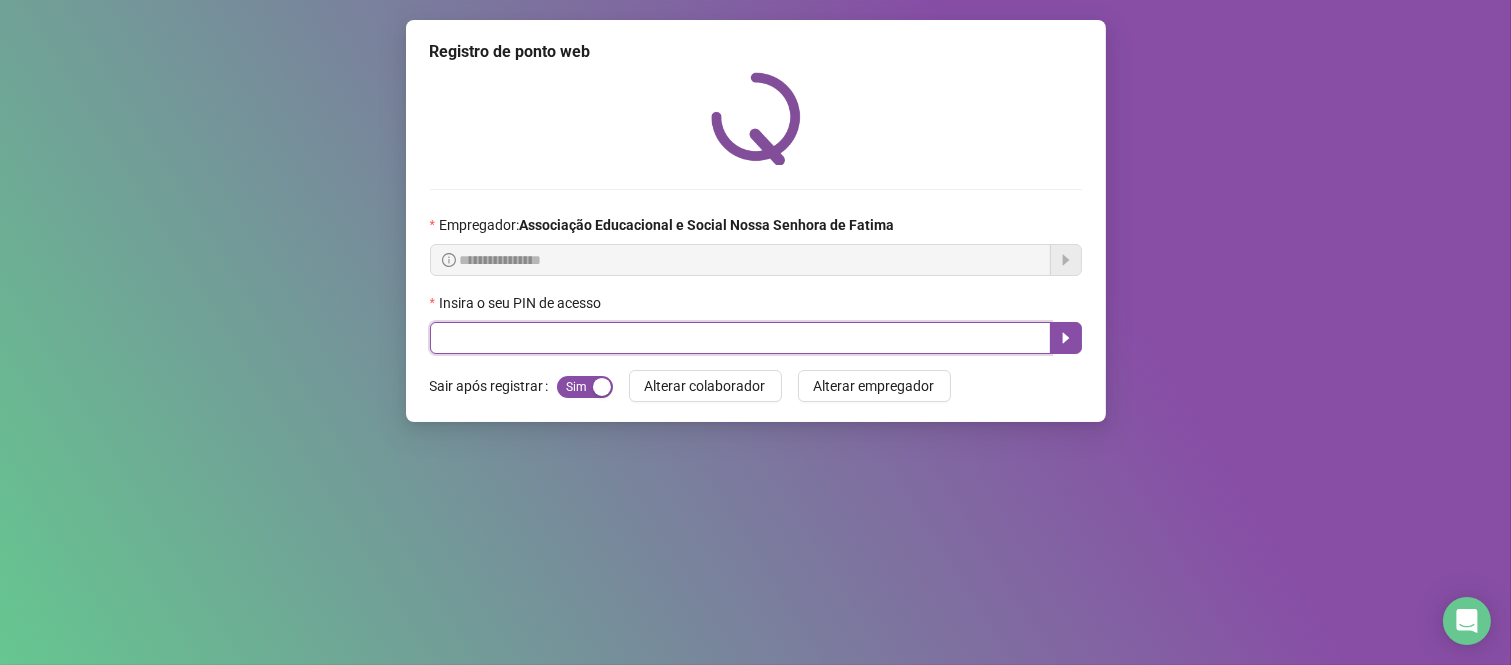 click at bounding box center [740, 338] 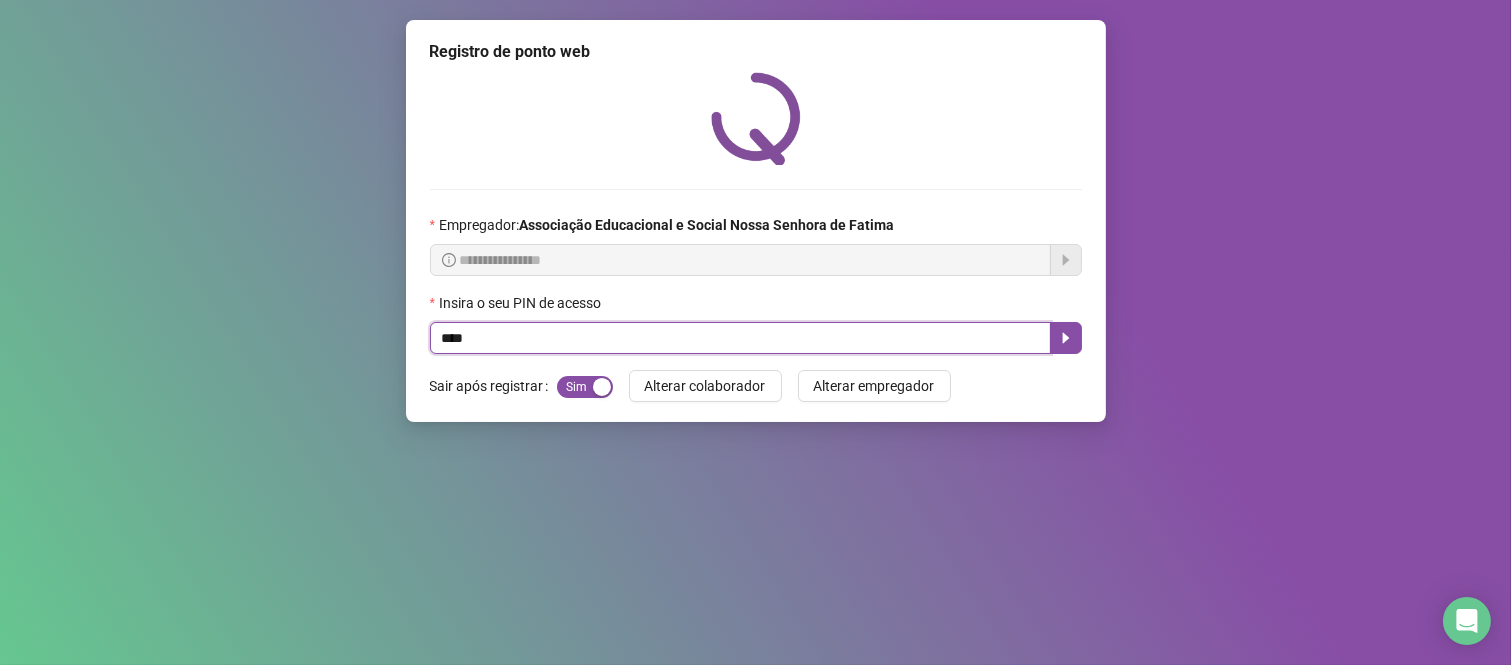 type on "*****" 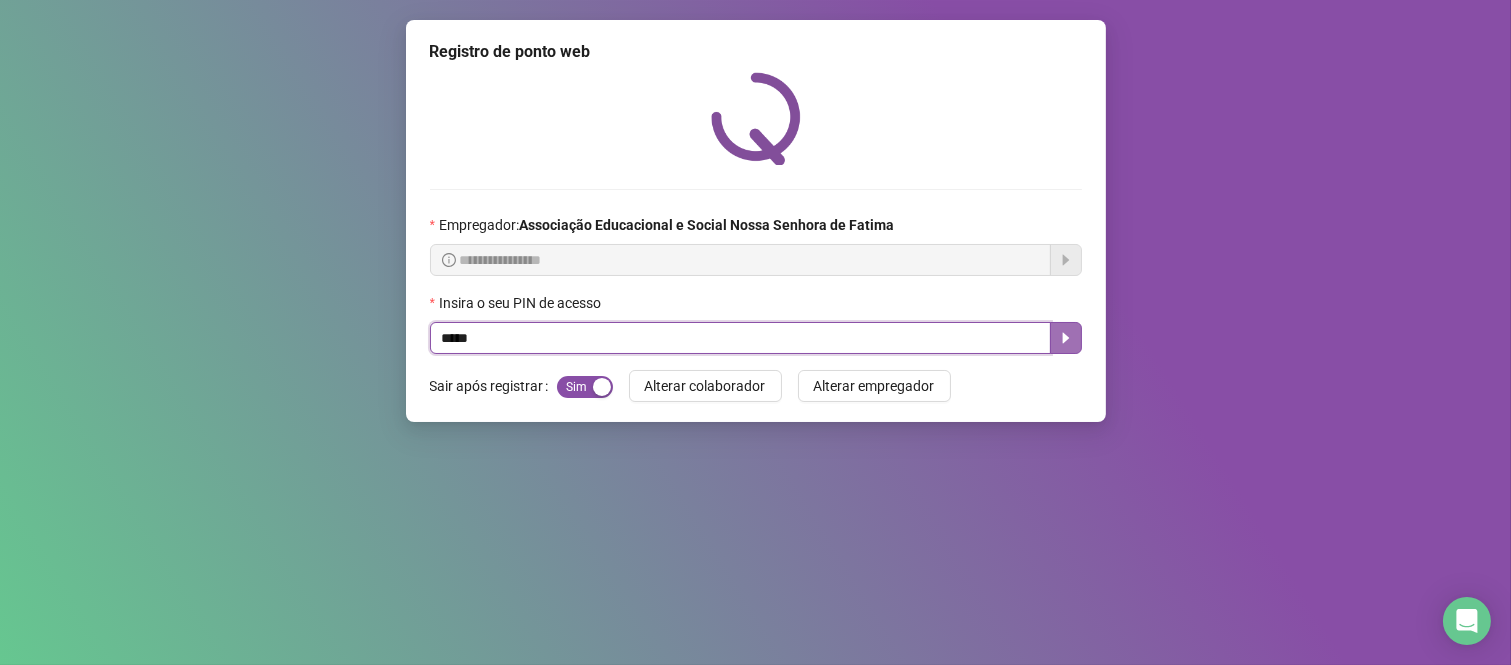 click 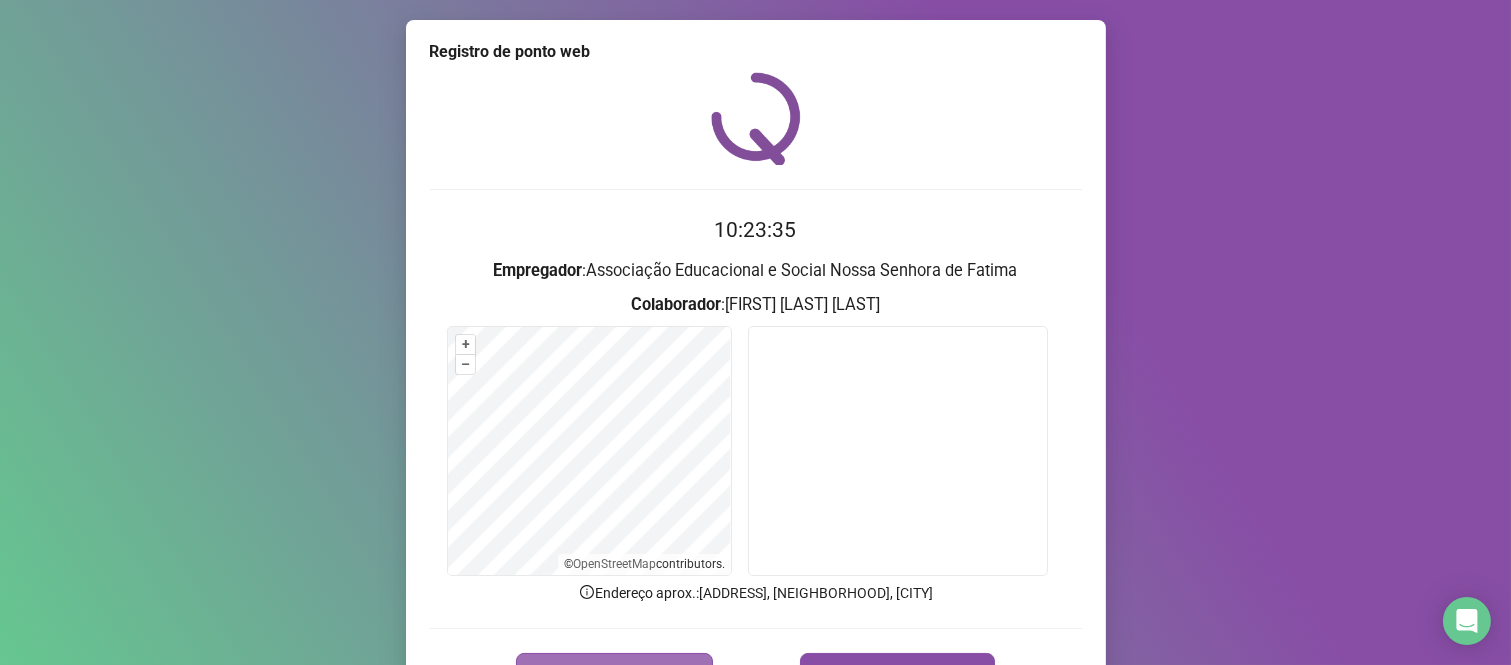 click on "REGISTRAR PONTO" at bounding box center [614, 673] 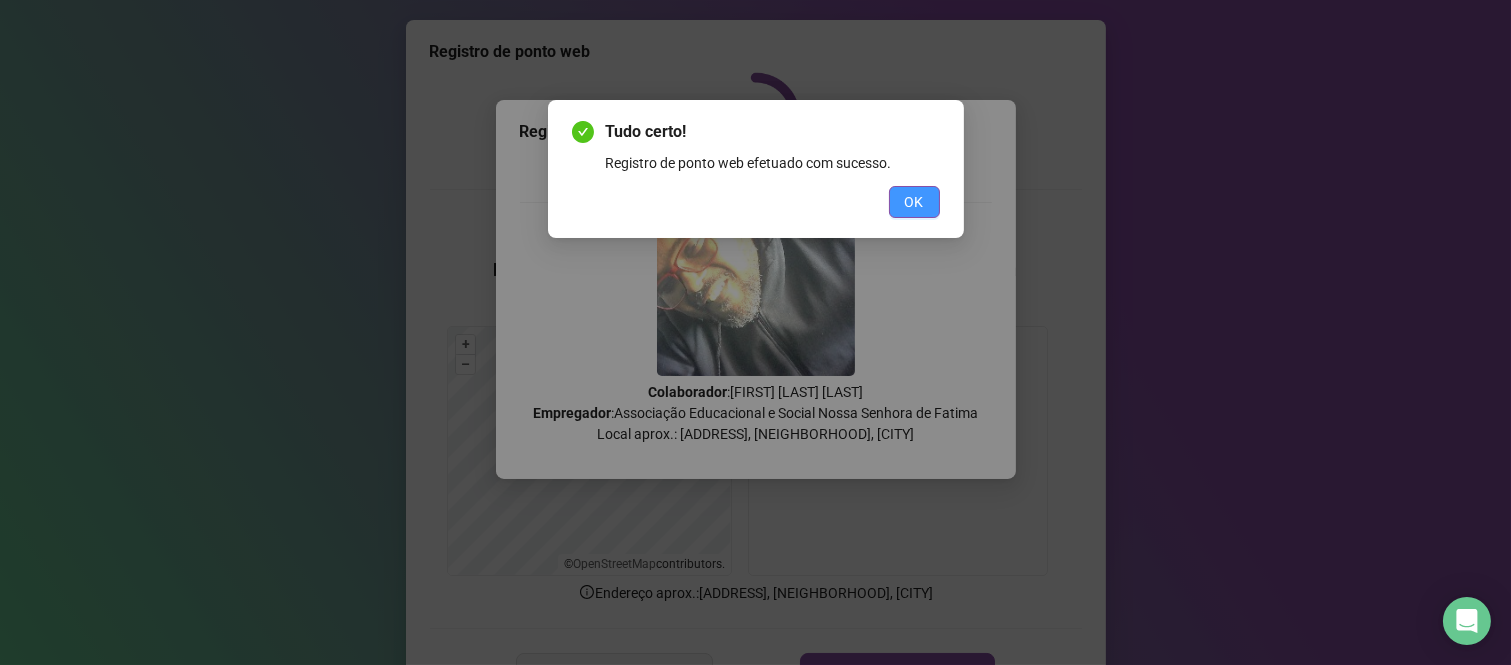 click on "OK" at bounding box center (914, 202) 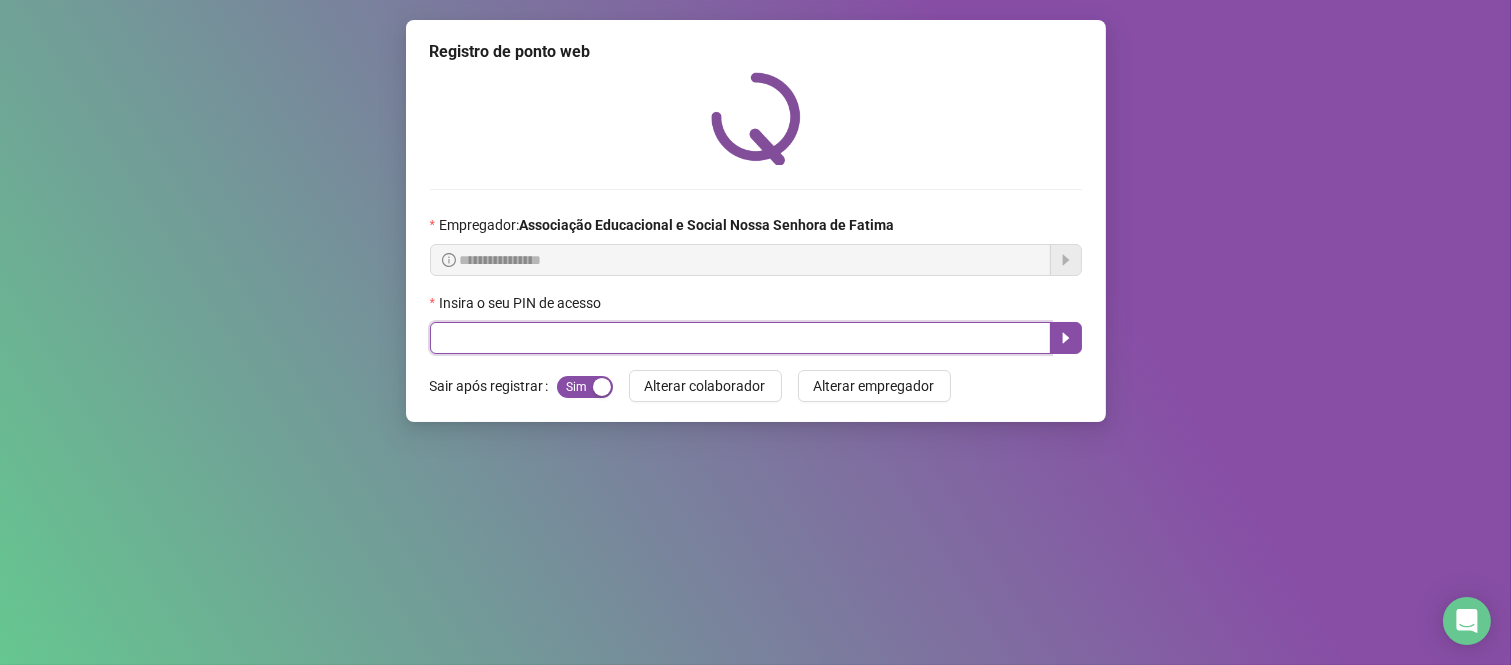 click at bounding box center [740, 338] 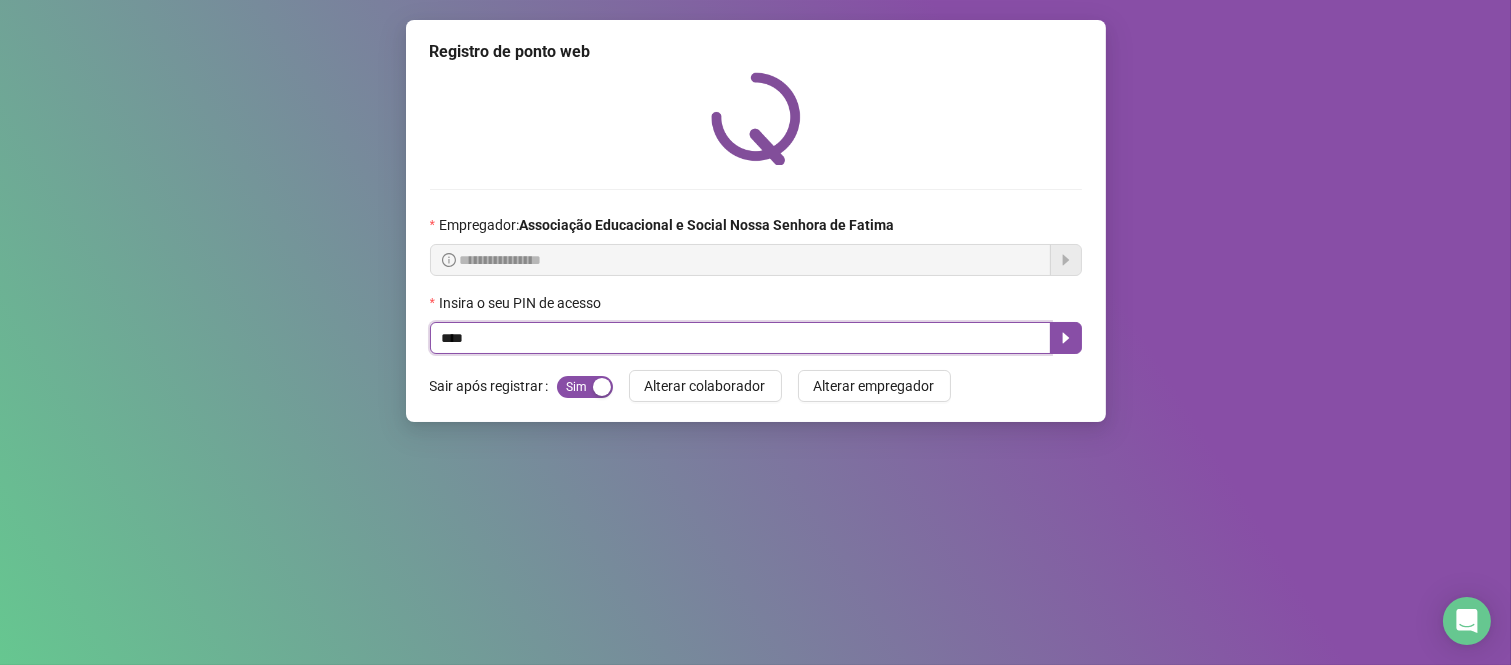 type on "****" 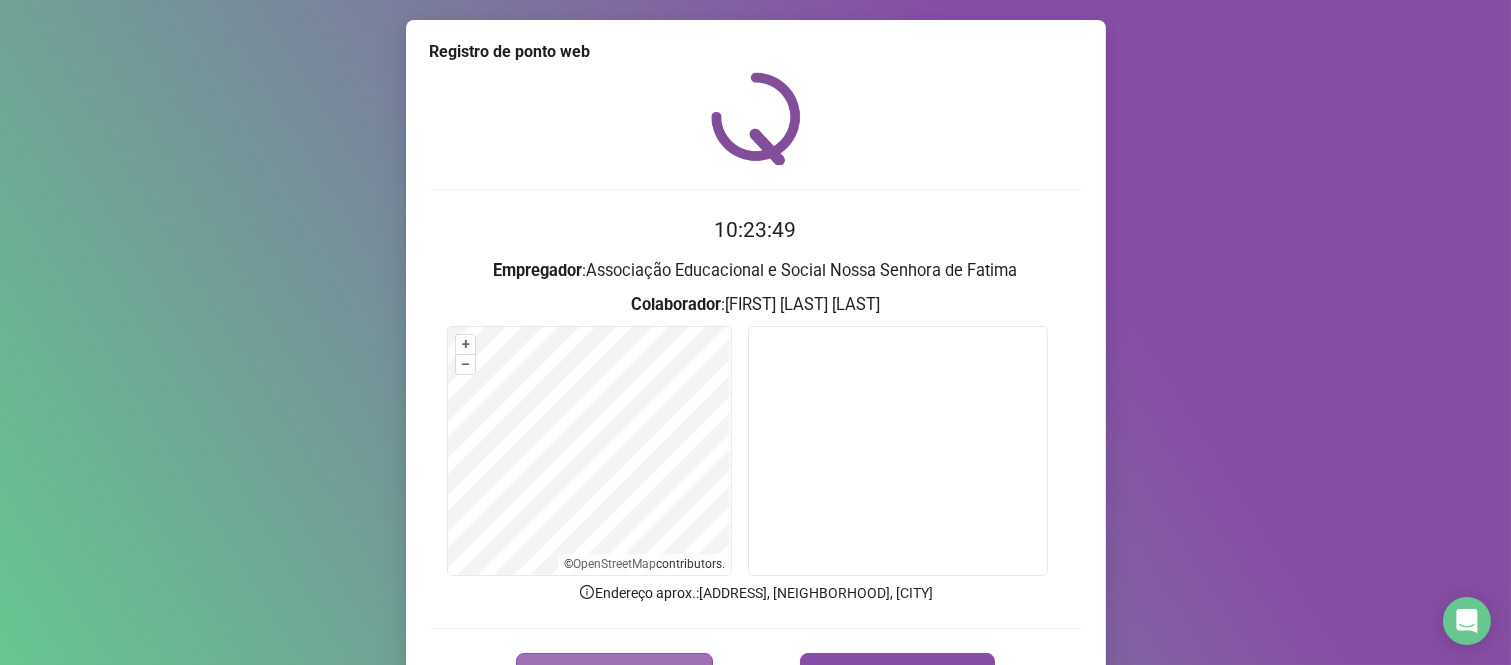 click on "REGISTRAR PONTO" at bounding box center (614, 673) 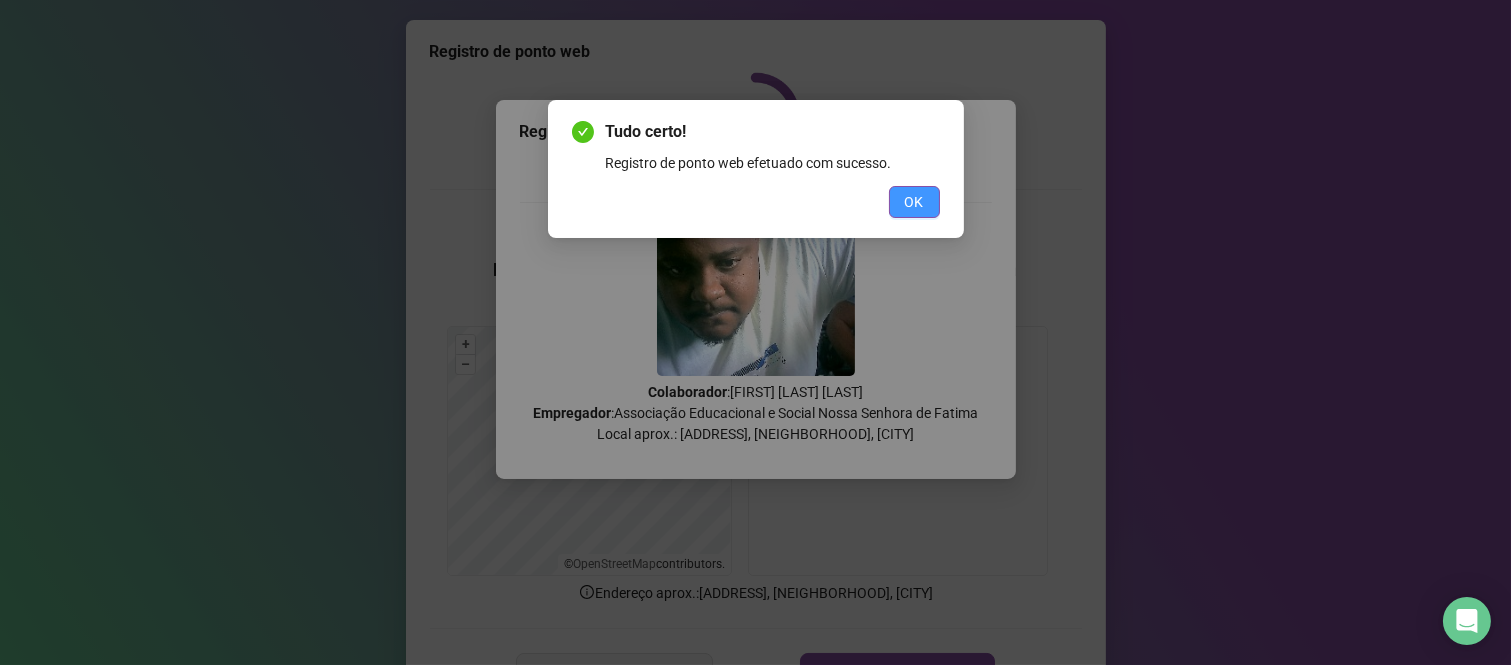 click on "OK" at bounding box center (914, 202) 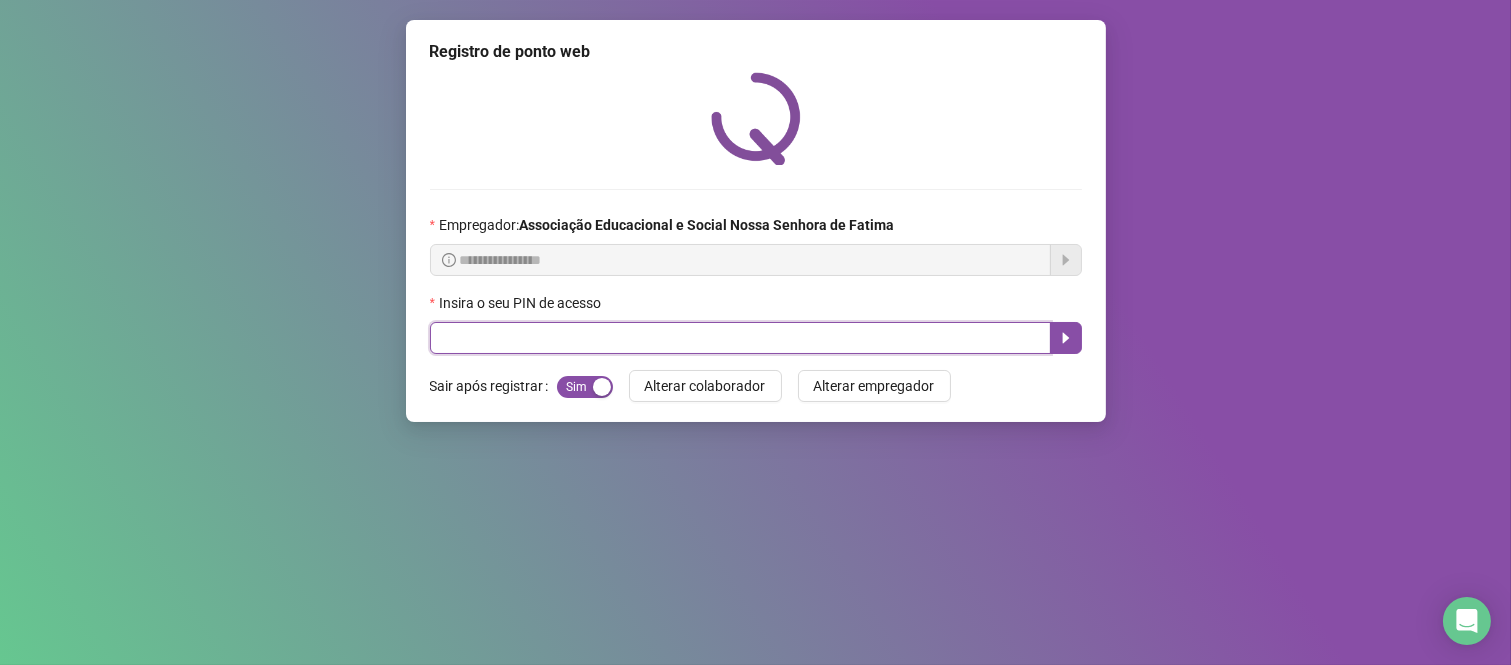 click at bounding box center [740, 338] 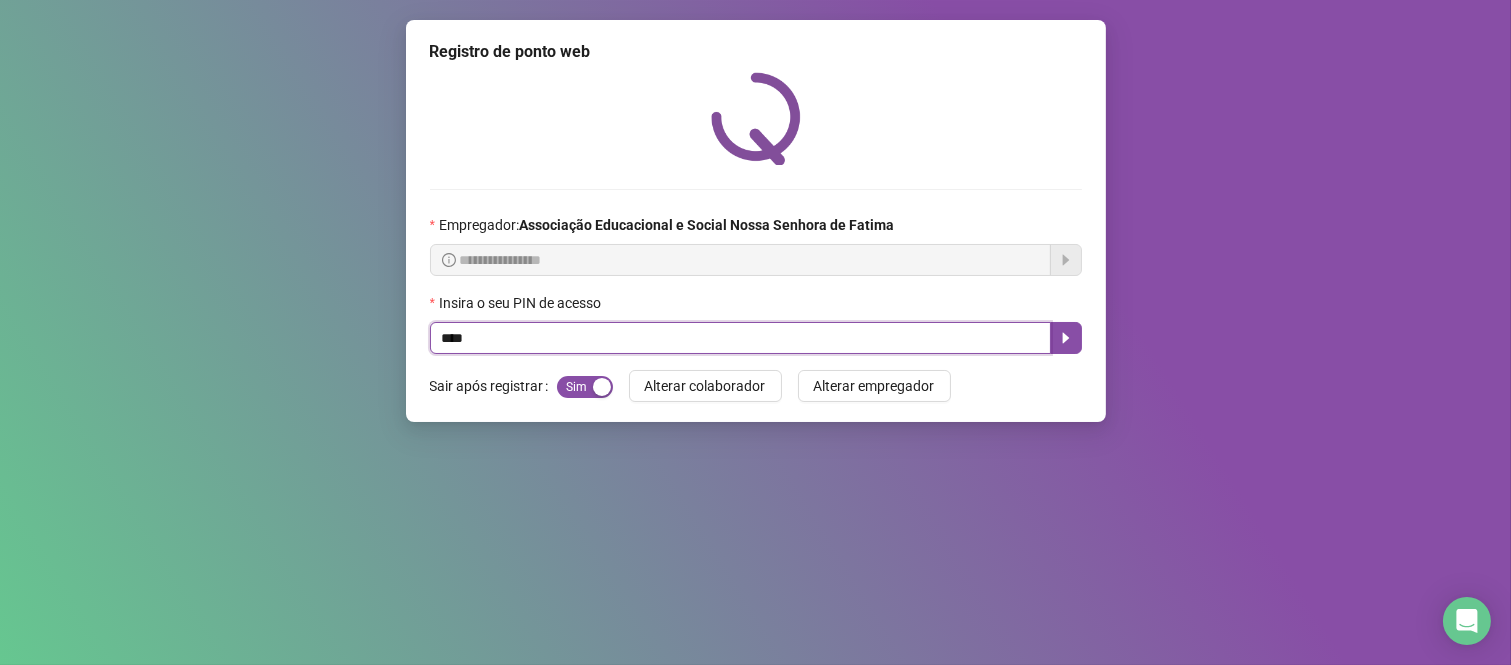 type on "****" 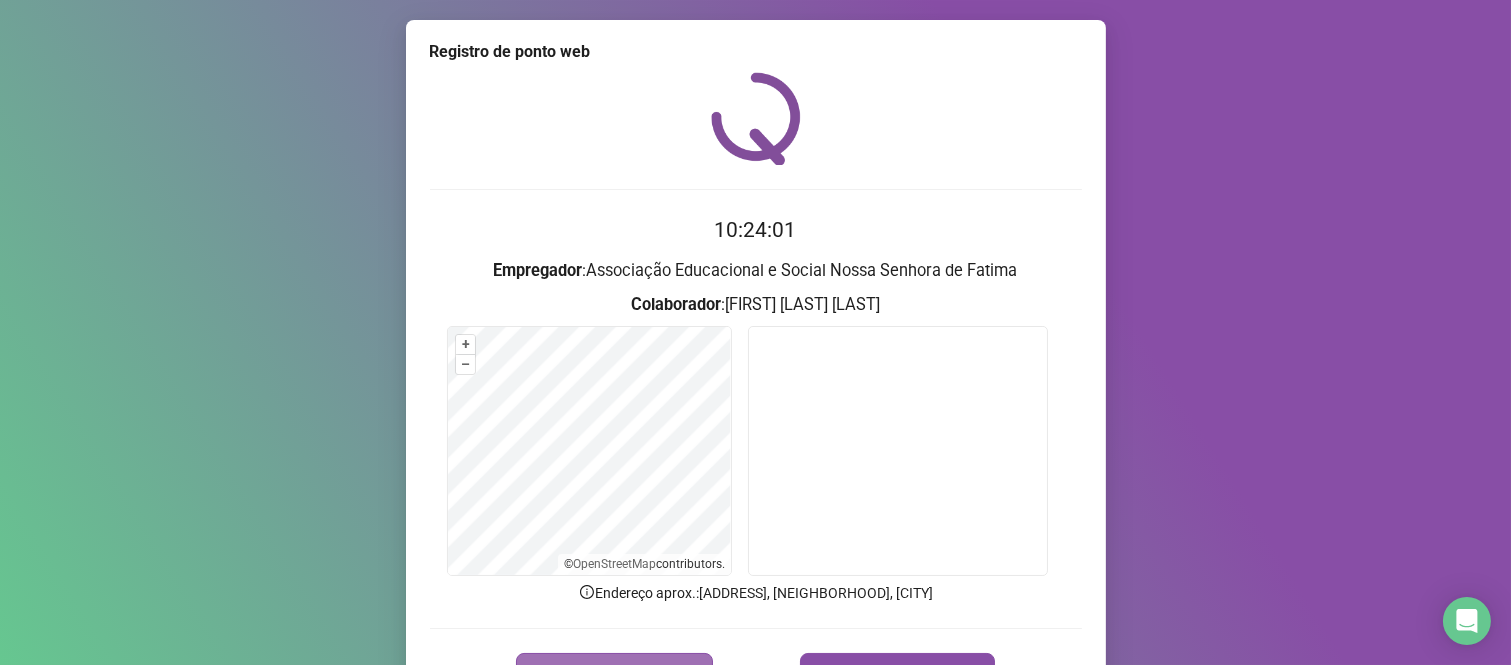 click on "REGISTRAR PONTO" at bounding box center (614, 673) 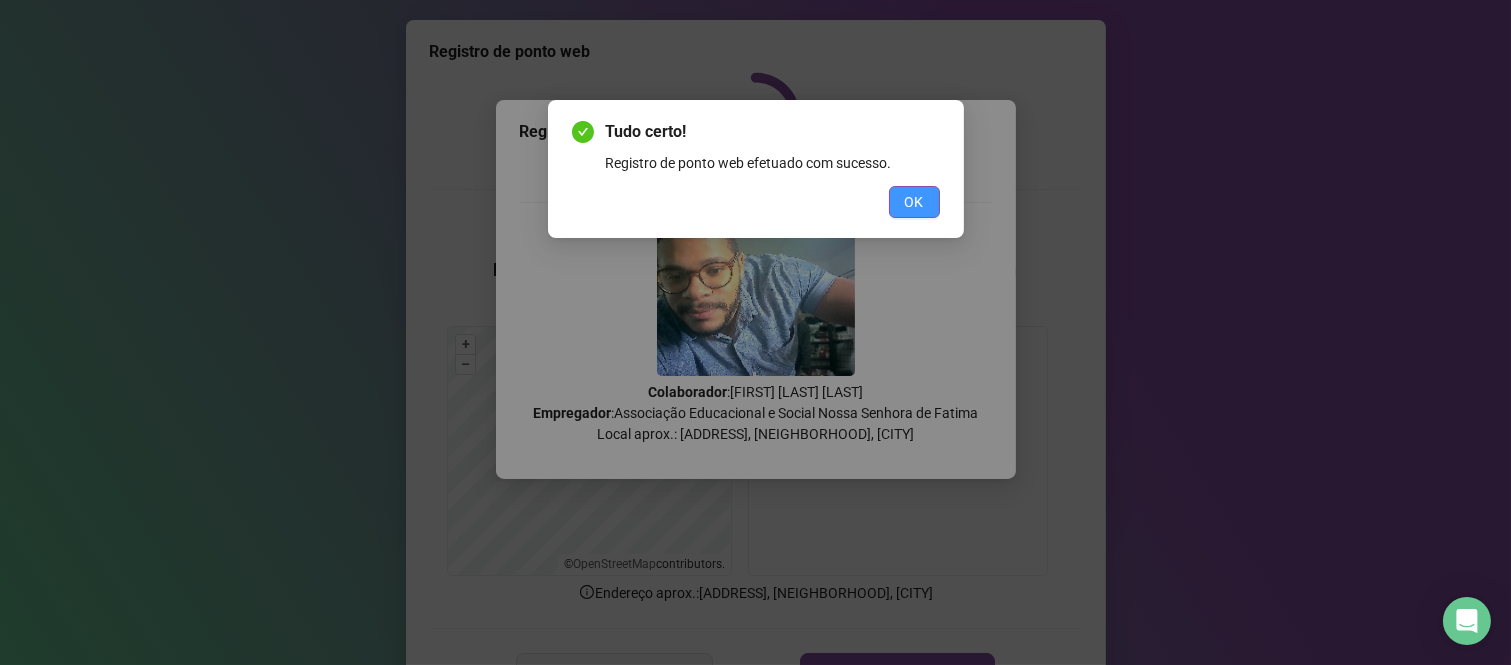 click on "OK" at bounding box center (914, 202) 